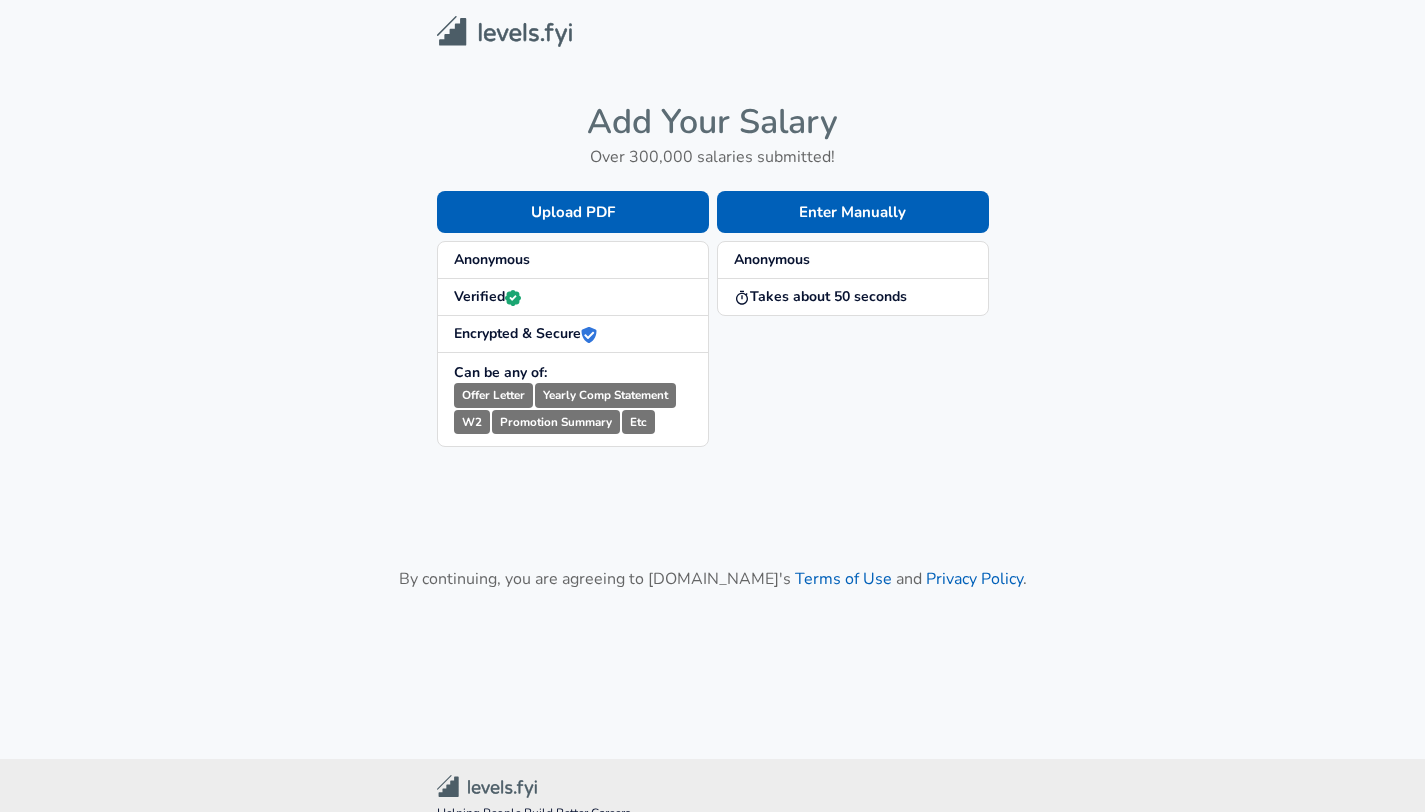 scroll, scrollTop: 0, scrollLeft: 0, axis: both 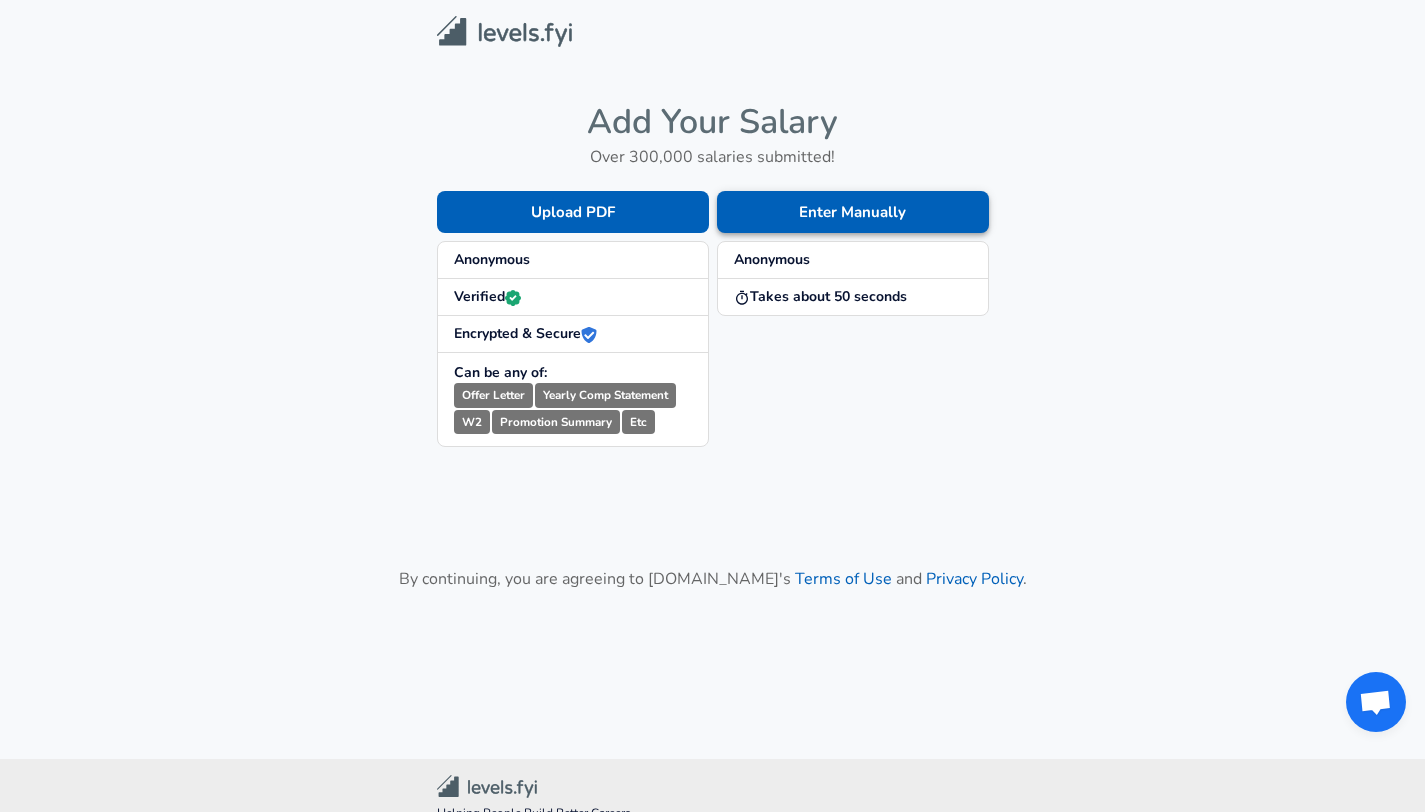 click on "Enter Manually" at bounding box center (853, 212) 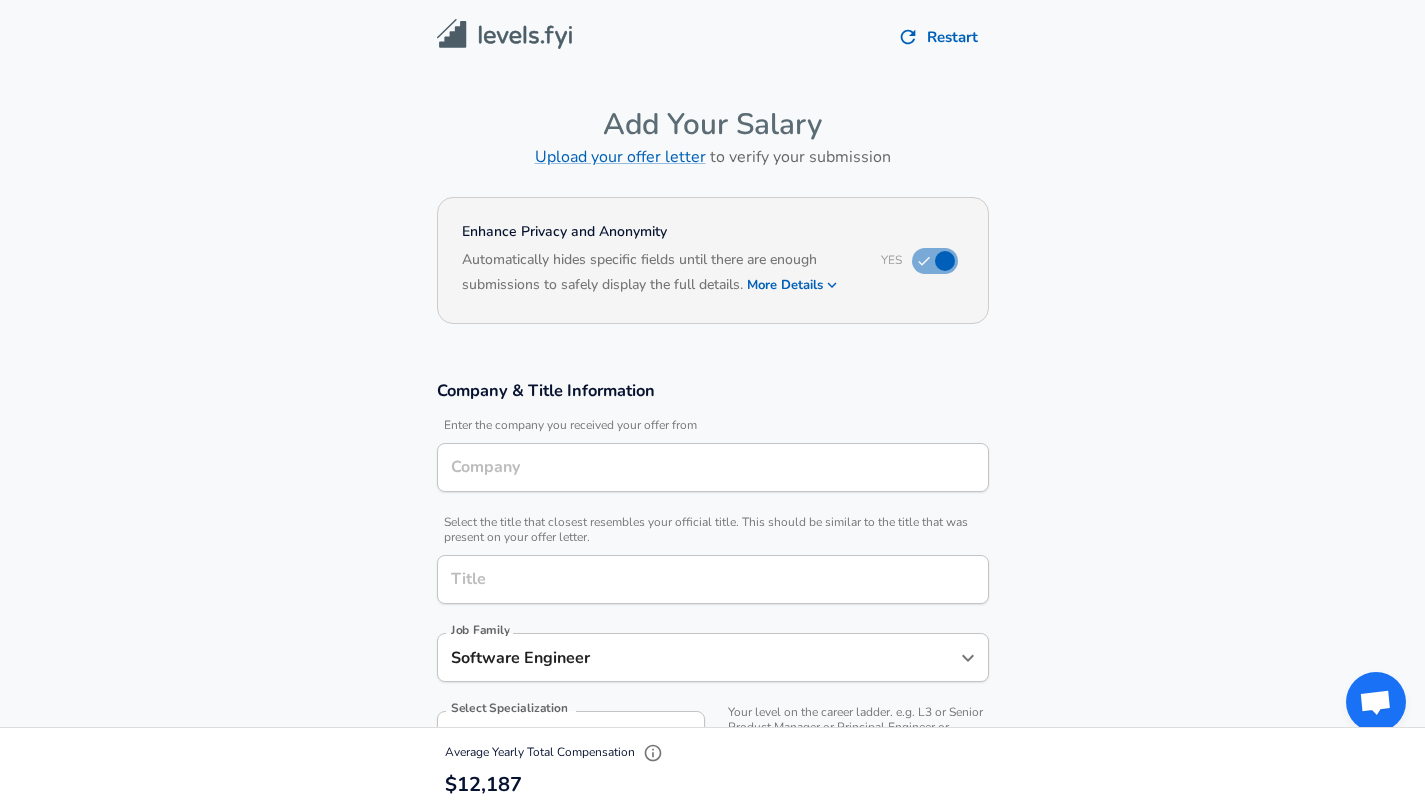 type on "Research Scientist" 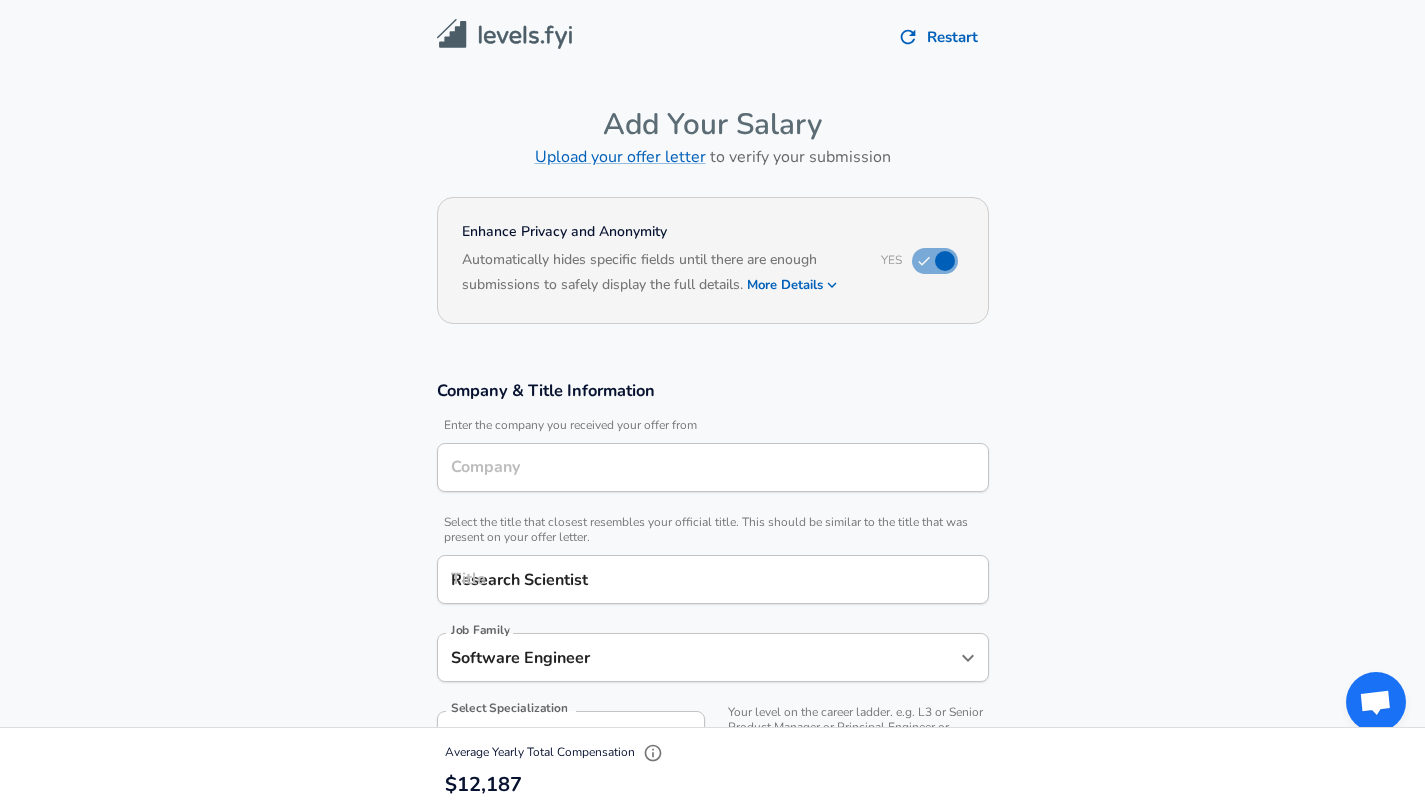 type on "Facebook" 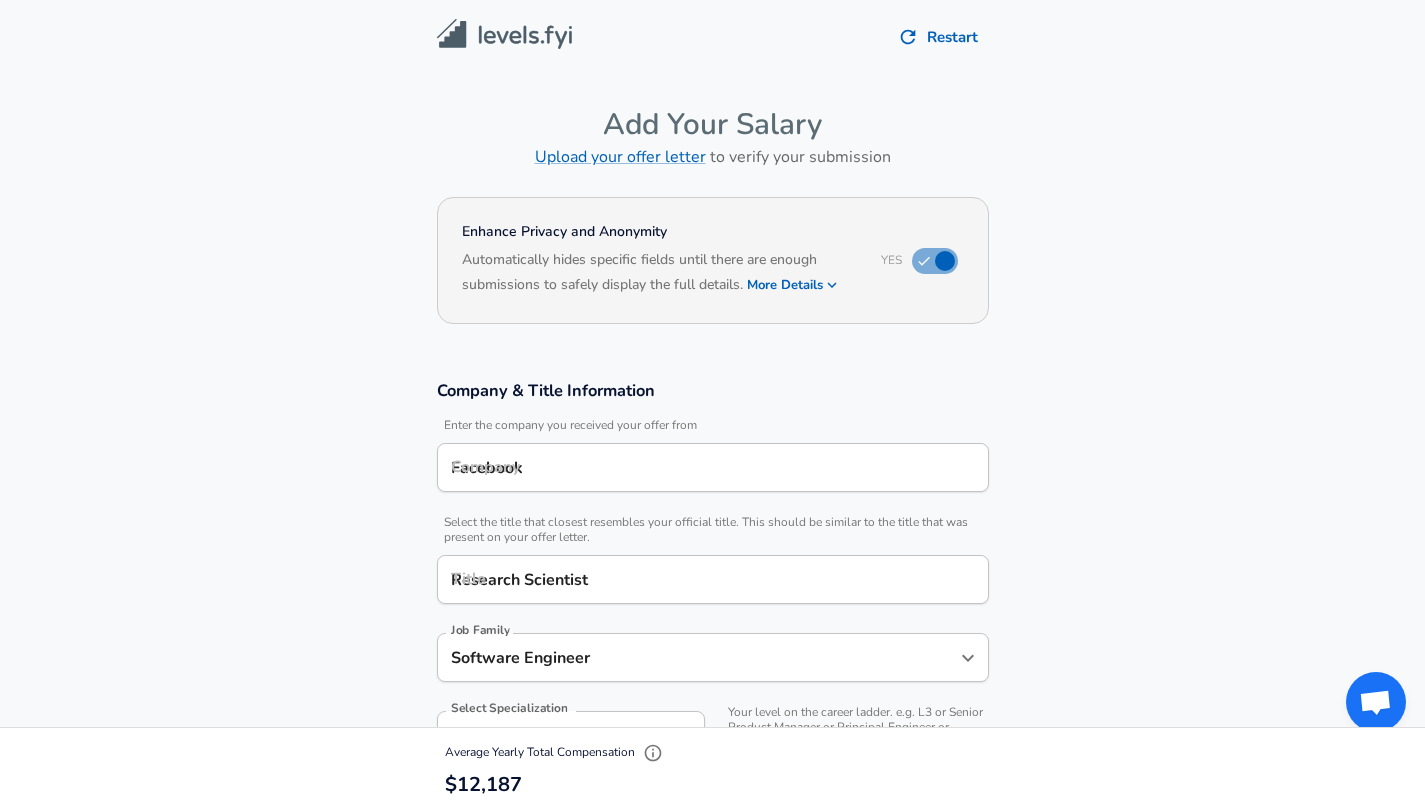 type on "Menlo Park, CA" 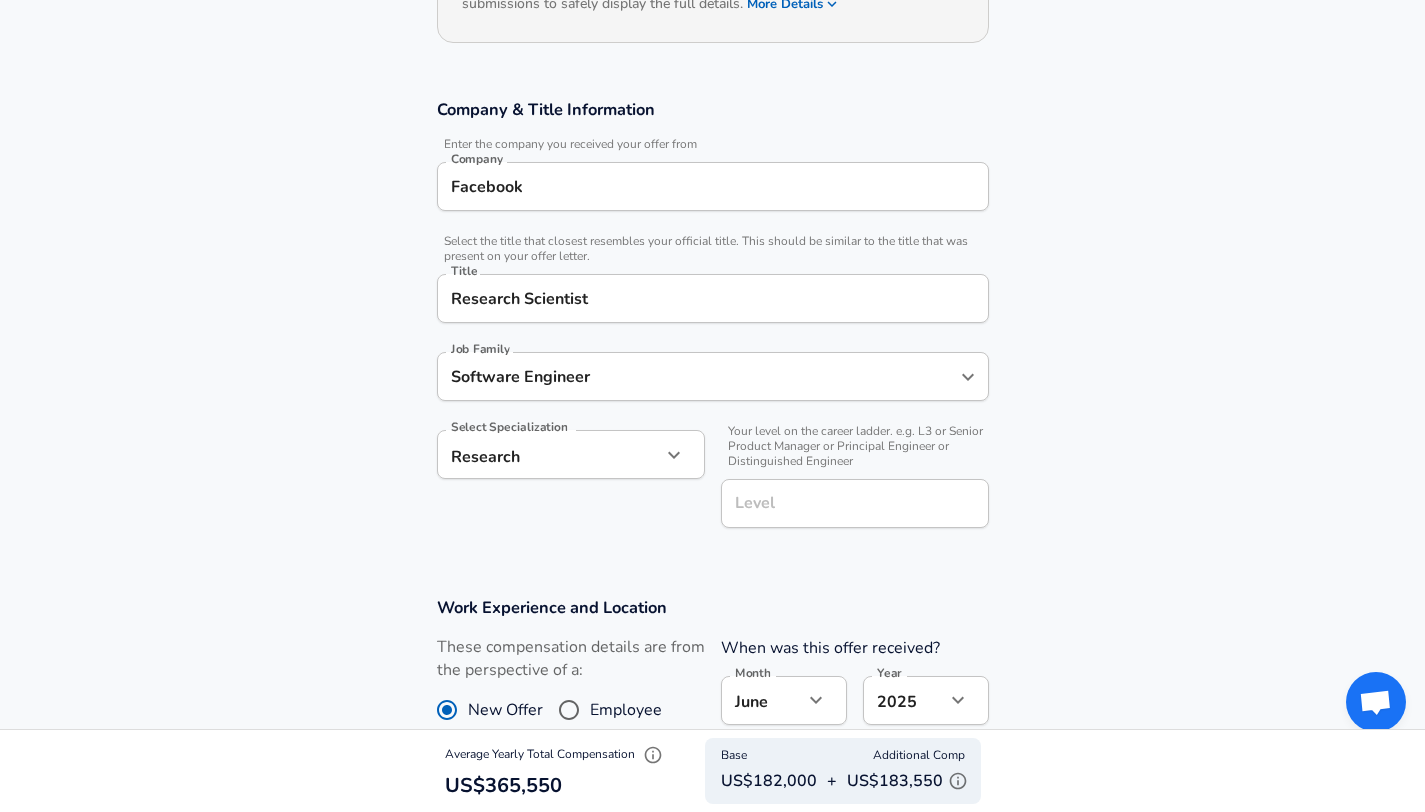 scroll, scrollTop: 282, scrollLeft: 0, axis: vertical 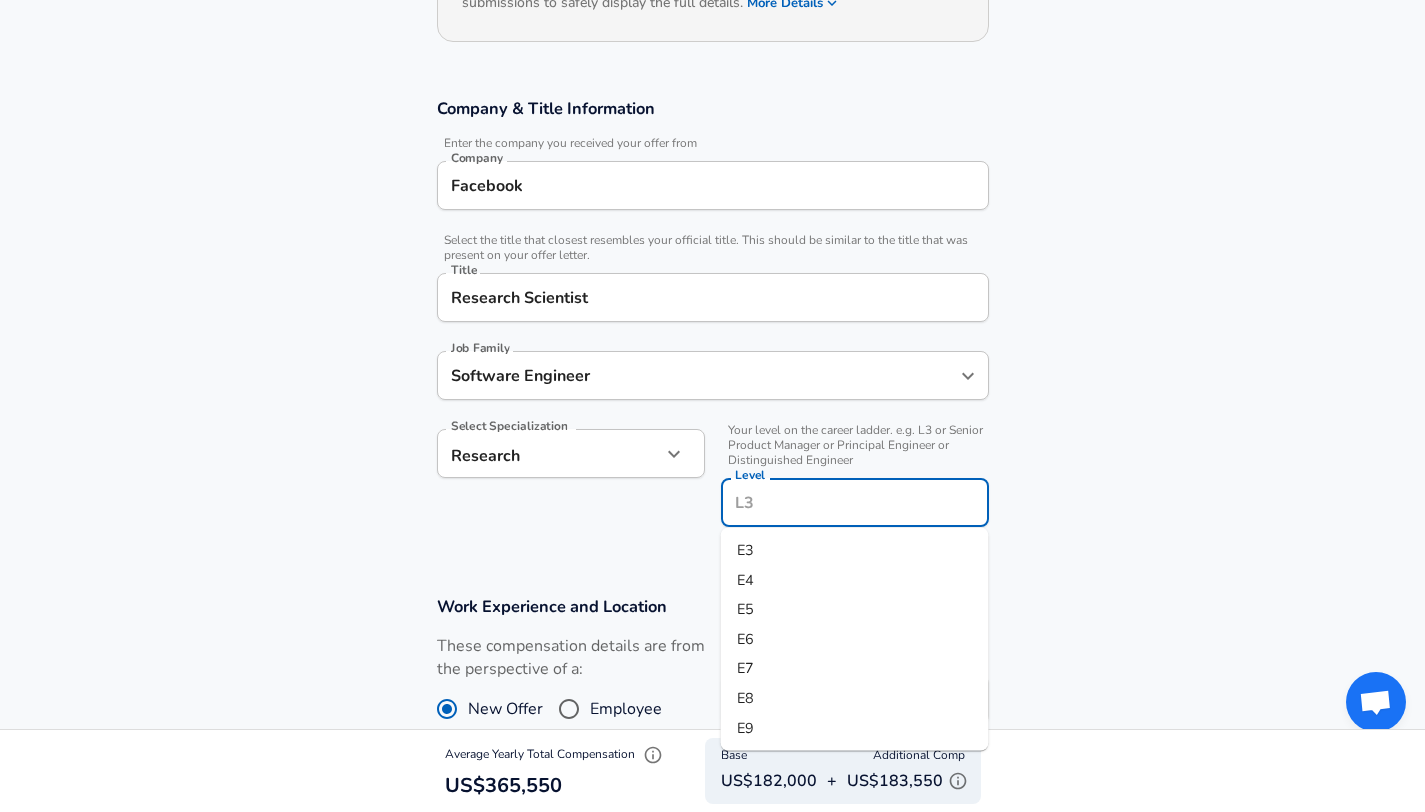 click on "Level" at bounding box center (855, 502) 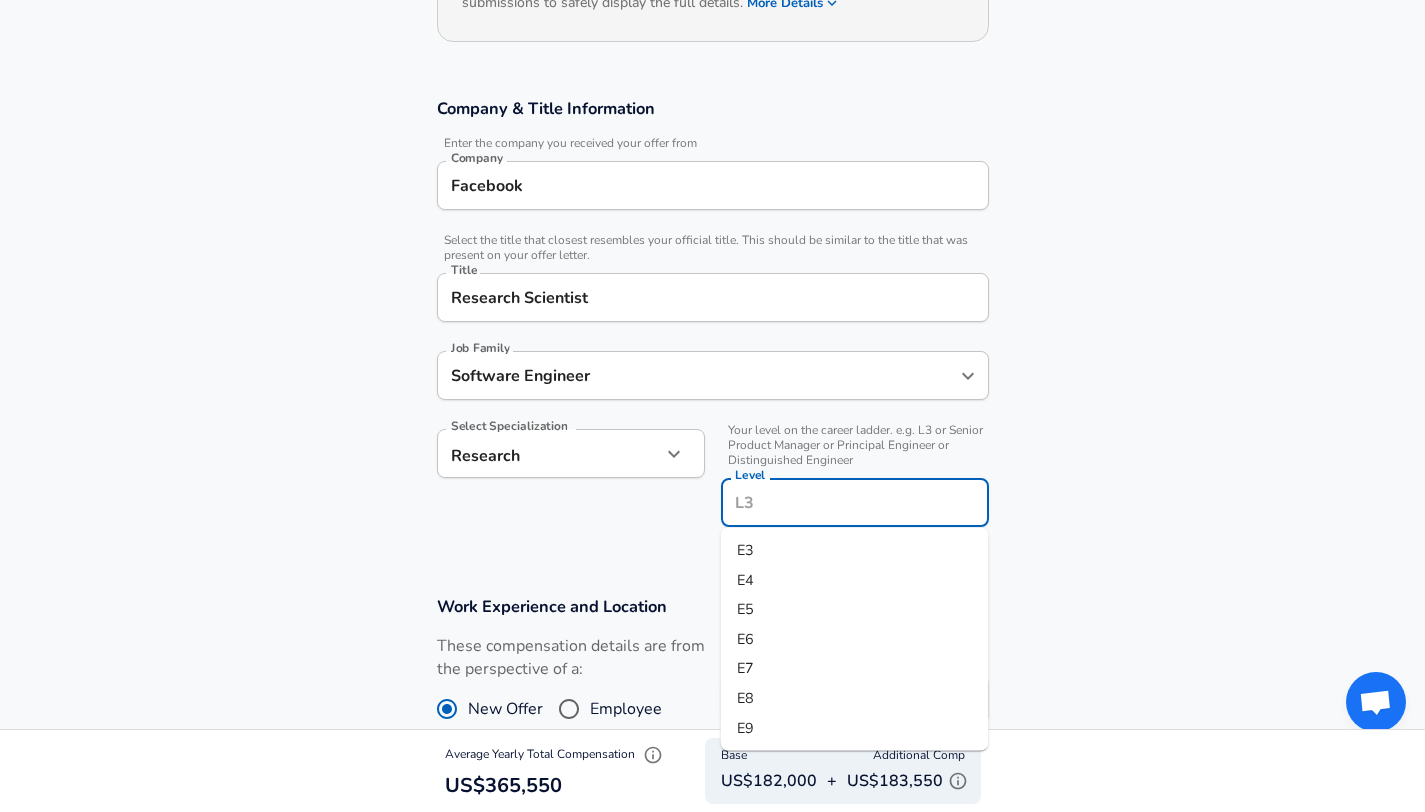 click on "E4" at bounding box center [855, 580] 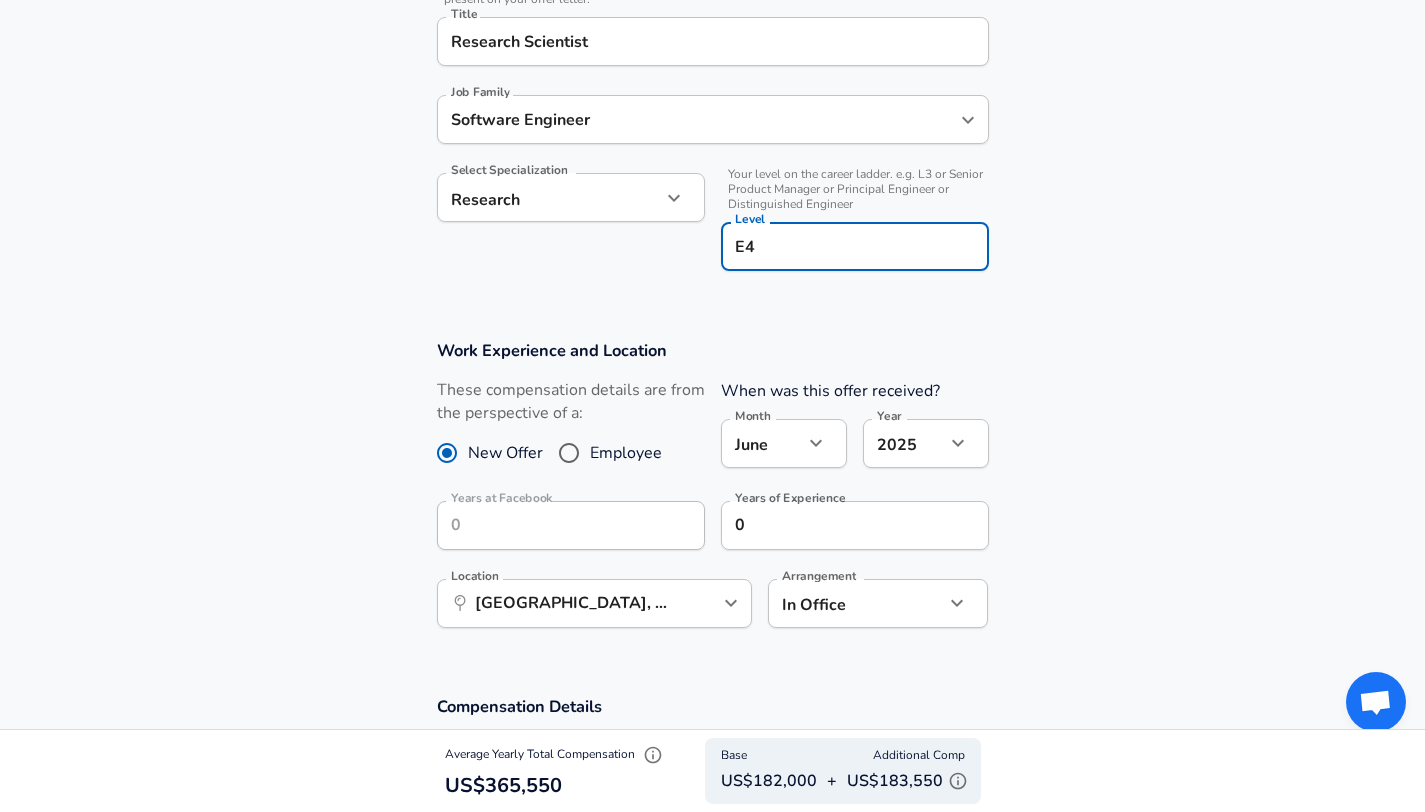 scroll, scrollTop: 578, scrollLeft: 0, axis: vertical 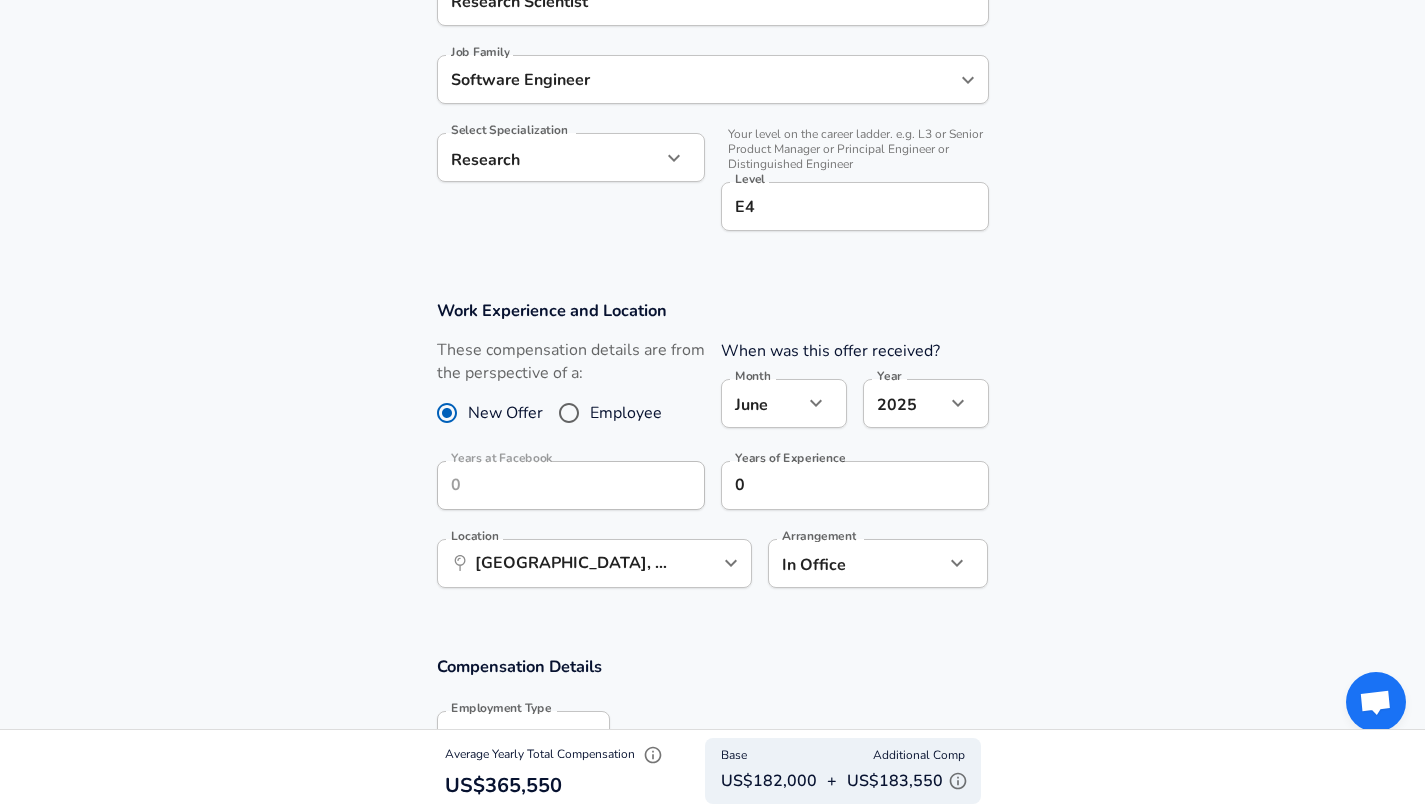 click on "Restart Add Your Salary Upload your offer letter   to verify your submission Enhance Privacy and Anonymity Yes Automatically hides specific fields until there are enough submissions to safely display the full details.   More Details Based on your submission and the data points that we have already collected, we will automatically hide and anonymize specific fields if there aren't enough data points to remain sufficiently anonymous. Company & Title Information   Enter the company you received your offer from Company Facebook Company   Select the title that closest resembles your official title. This should be similar to the title that was present on your offer letter. Title Research Scientist Title Job Family Software Engineer Job Family Select Specialization Research Research Select Specialization   Your level on the career ladder. e.g. L3 or Senior Product Manager or Principal Engineer or Distinguished Engineer Level E4 Level Work Experience and Location New Offer Employee When was this offer received? Month" at bounding box center [712, -172] 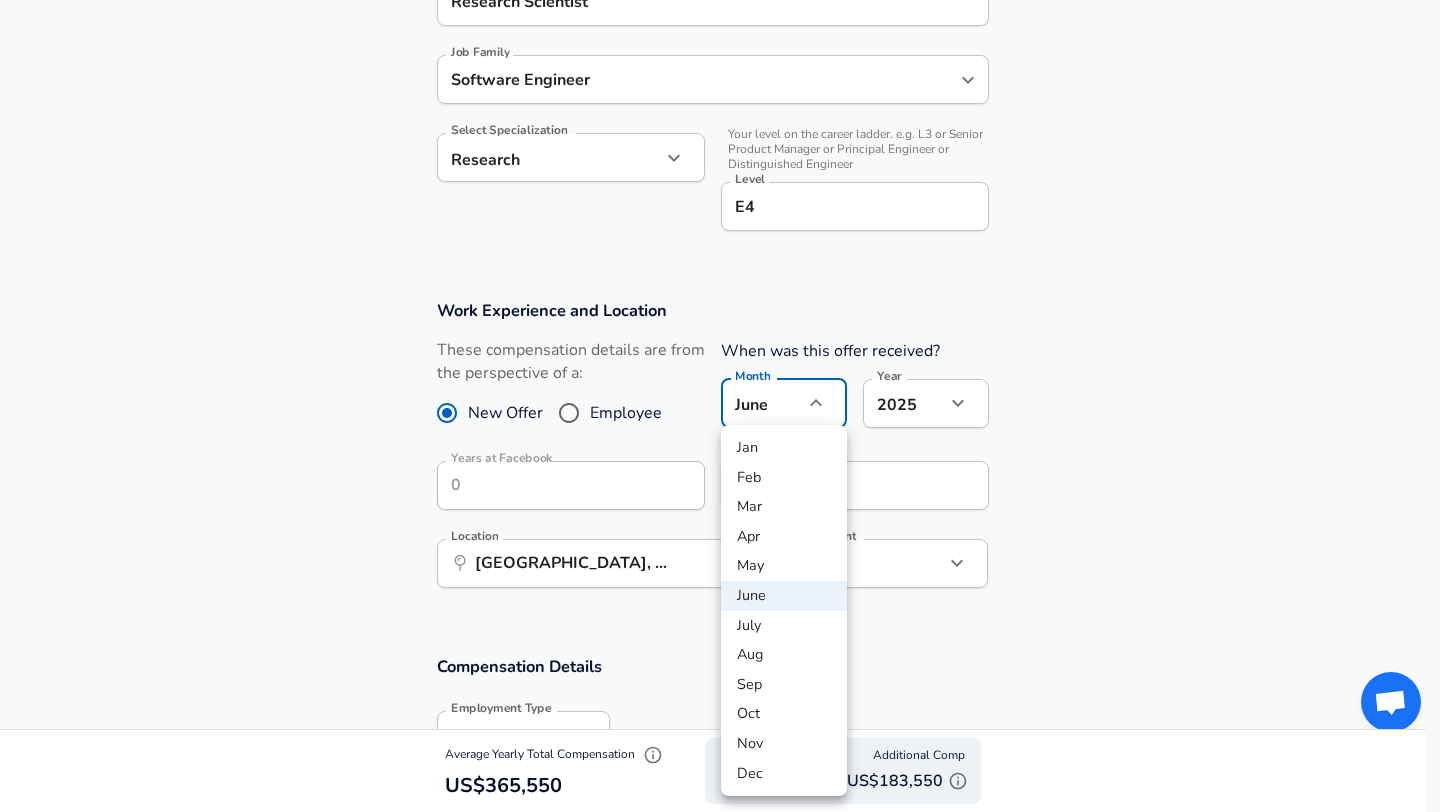 click on "June" at bounding box center (784, 596) 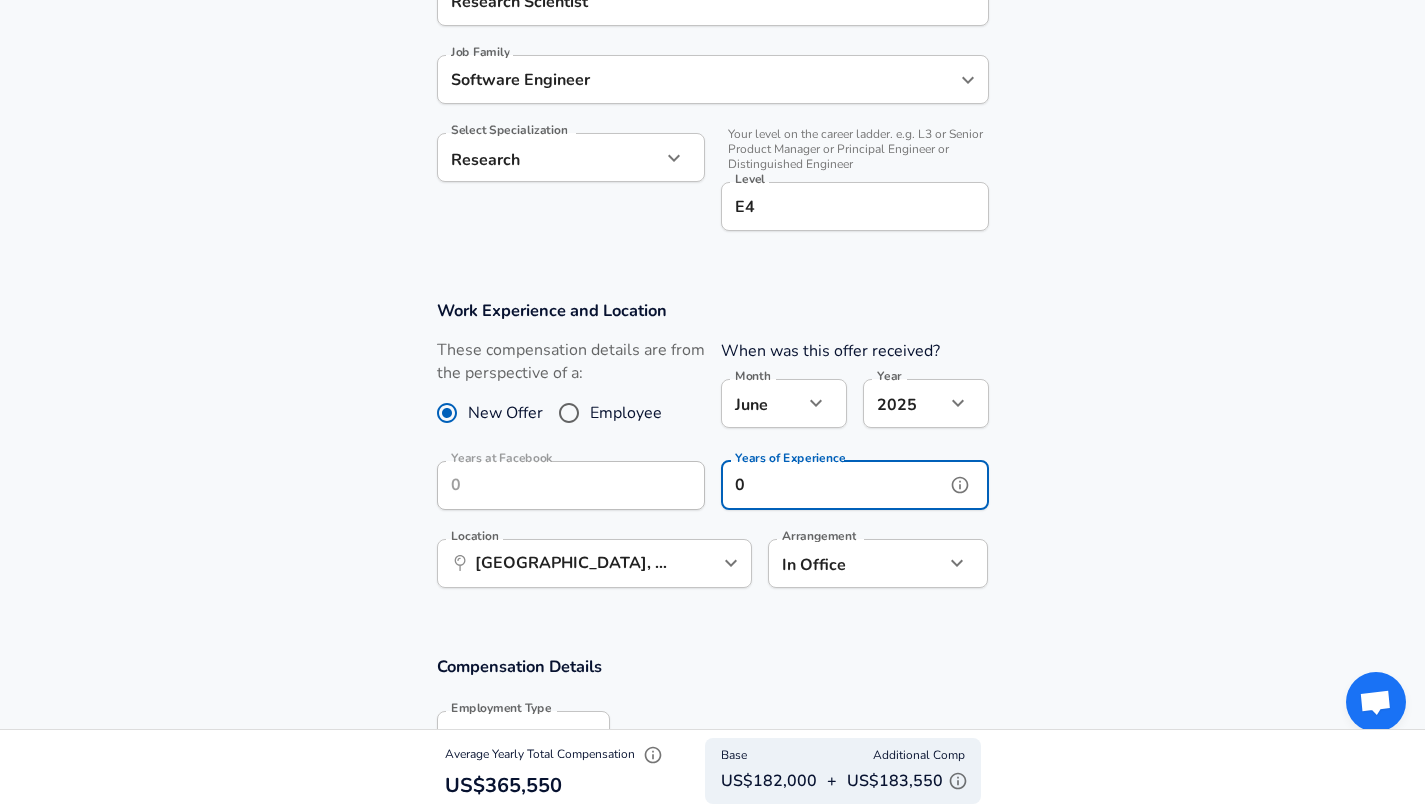 click on "0" at bounding box center (833, 485) 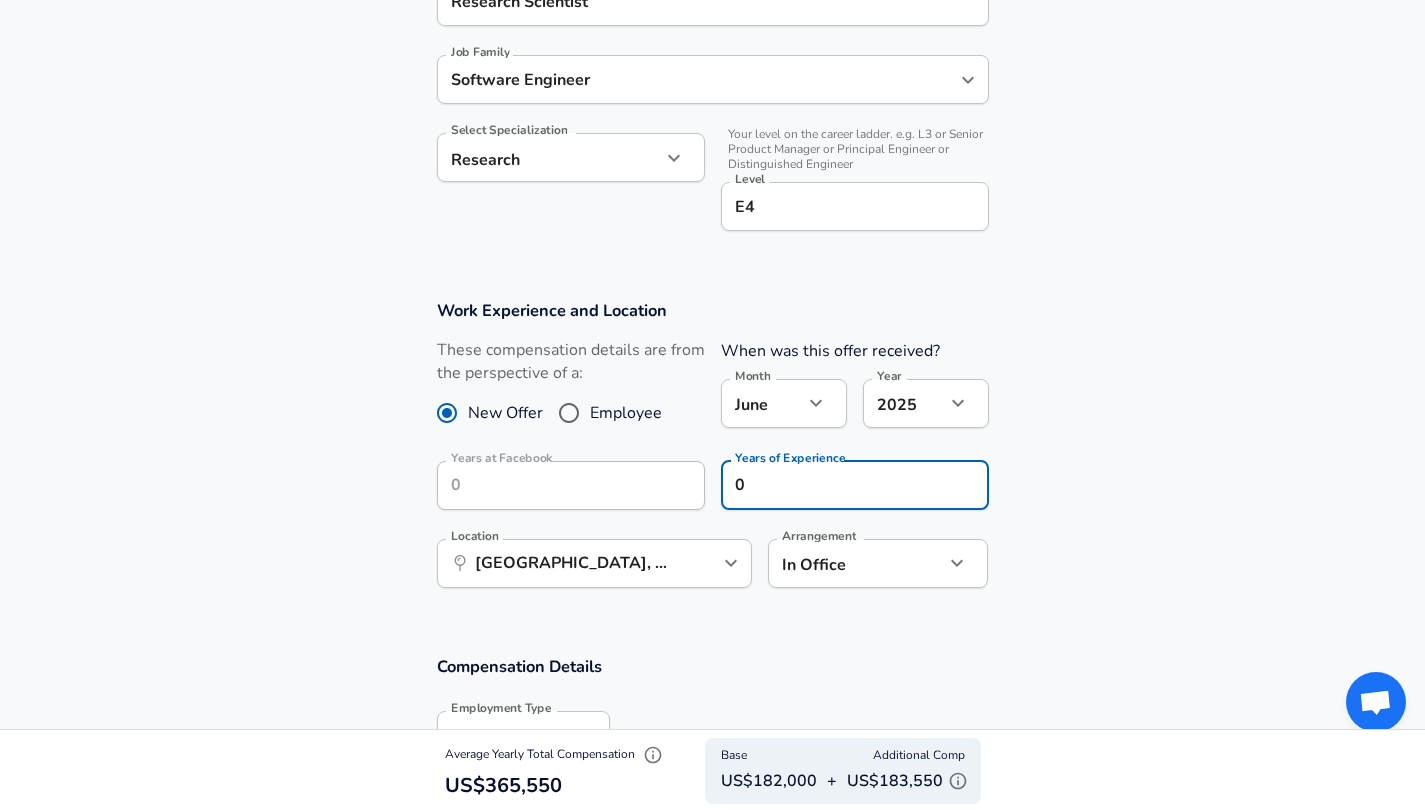 click on "Work Experience and Location These compensation details are from the perspective of a: New Offer Employee When was this offer received? Month June 6 Month Year 2025 2025 Year Years at Facebook 0 Years at Facebook Years of Experience 0 Years of Experience Location ​ Menlo Park, CA Location Arrangement In Office office Arrangement" at bounding box center [712, 454] 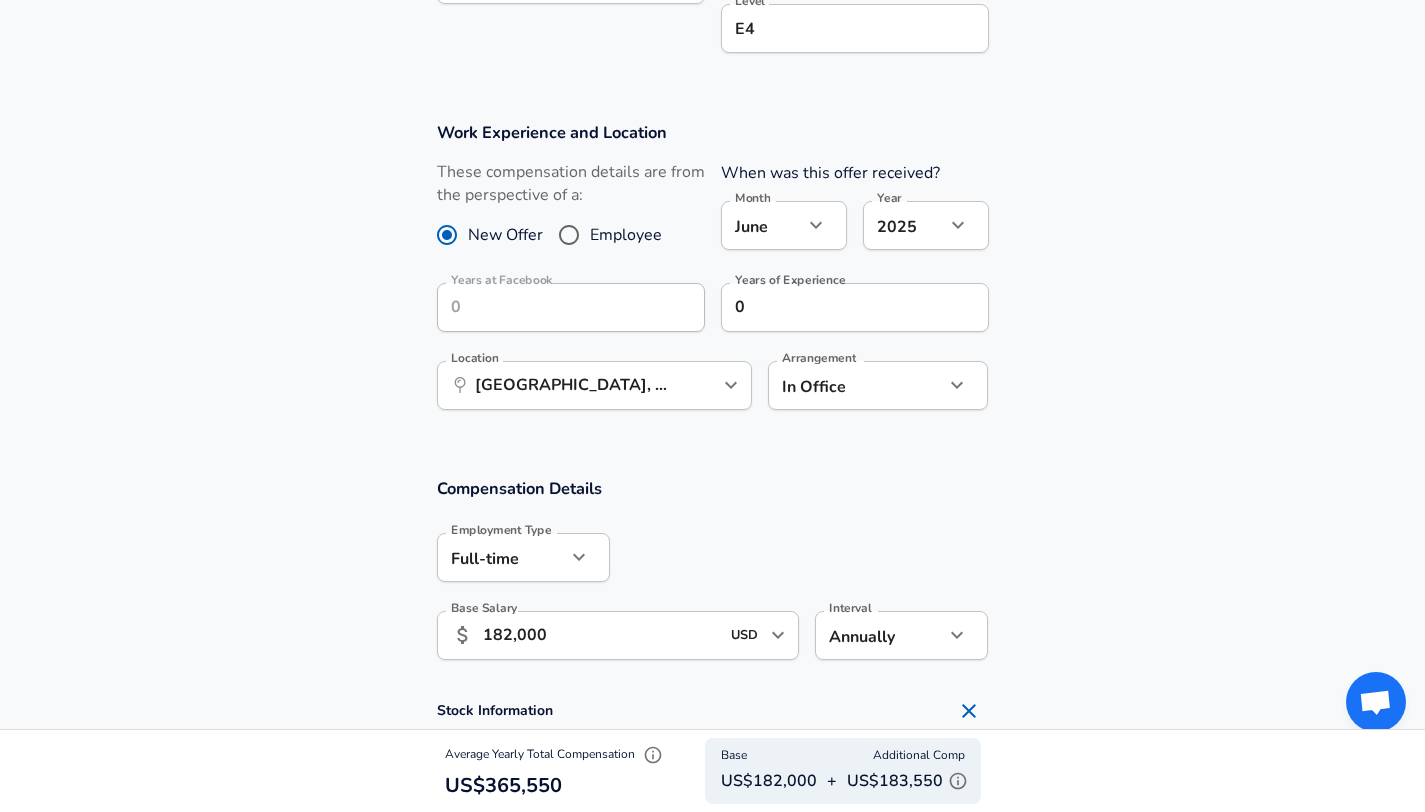 scroll, scrollTop: 757, scrollLeft: 0, axis: vertical 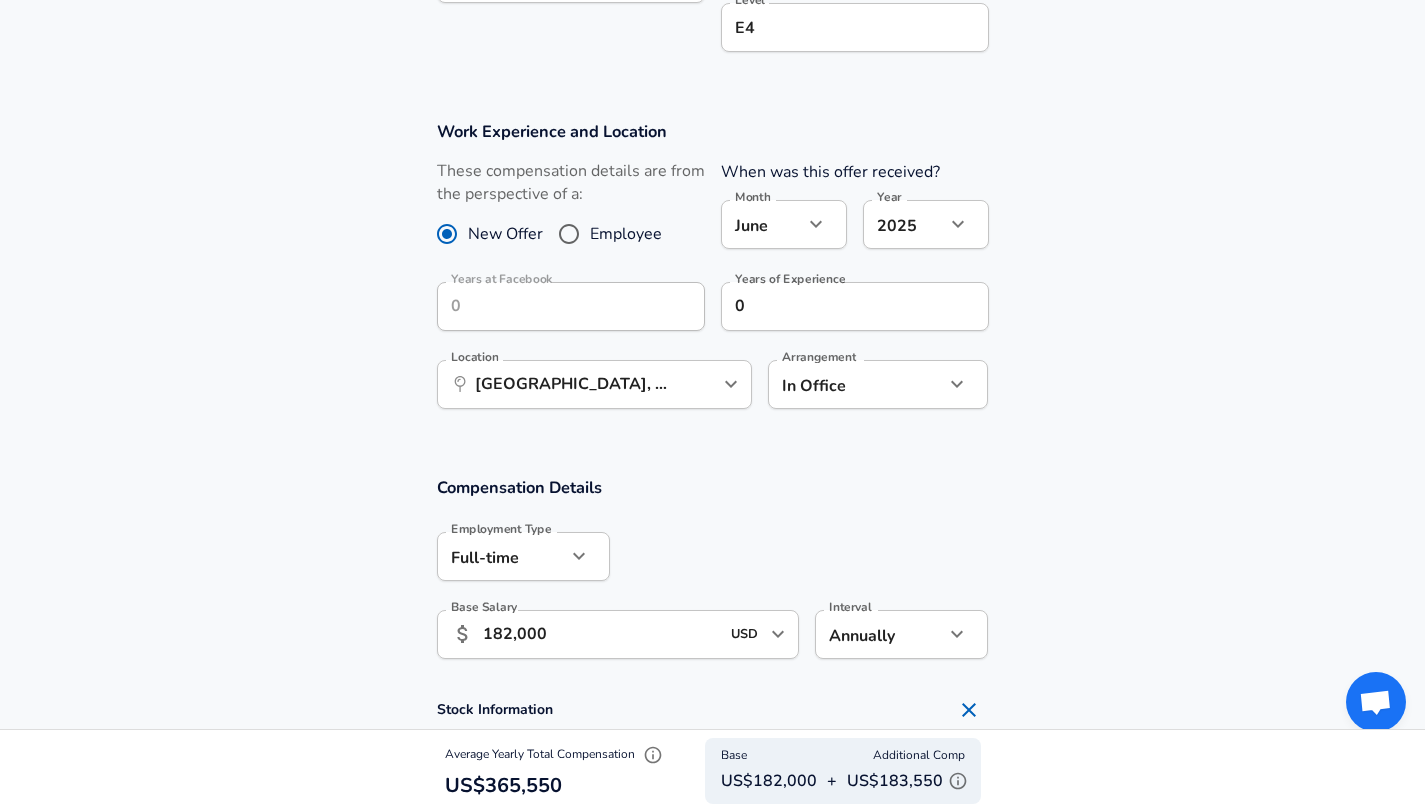 click on "Restart Add Your Salary Upload your offer letter   to verify your submission Enhance Privacy and Anonymity Yes Automatically hides specific fields until there are enough submissions to safely display the full details.   More Details Based on your submission and the data points that we have already collected, we will automatically hide and anonymize specific fields if there aren't enough data points to remain sufficiently anonymous. Company & Title Information   Enter the company you received your offer from Company Facebook Company   Select the title that closest resembles your official title. This should be similar to the title that was present on your offer letter. Title Research Scientist Title Job Family Software Engineer Job Family Select Specialization Research Research Select Specialization   Your level on the career ladder. e.g. L3 or Senior Product Manager or Principal Engineer or Distinguished Engineer Level E4 Level Work Experience and Location New Offer Employee When was this offer received? Month" at bounding box center [712, -351] 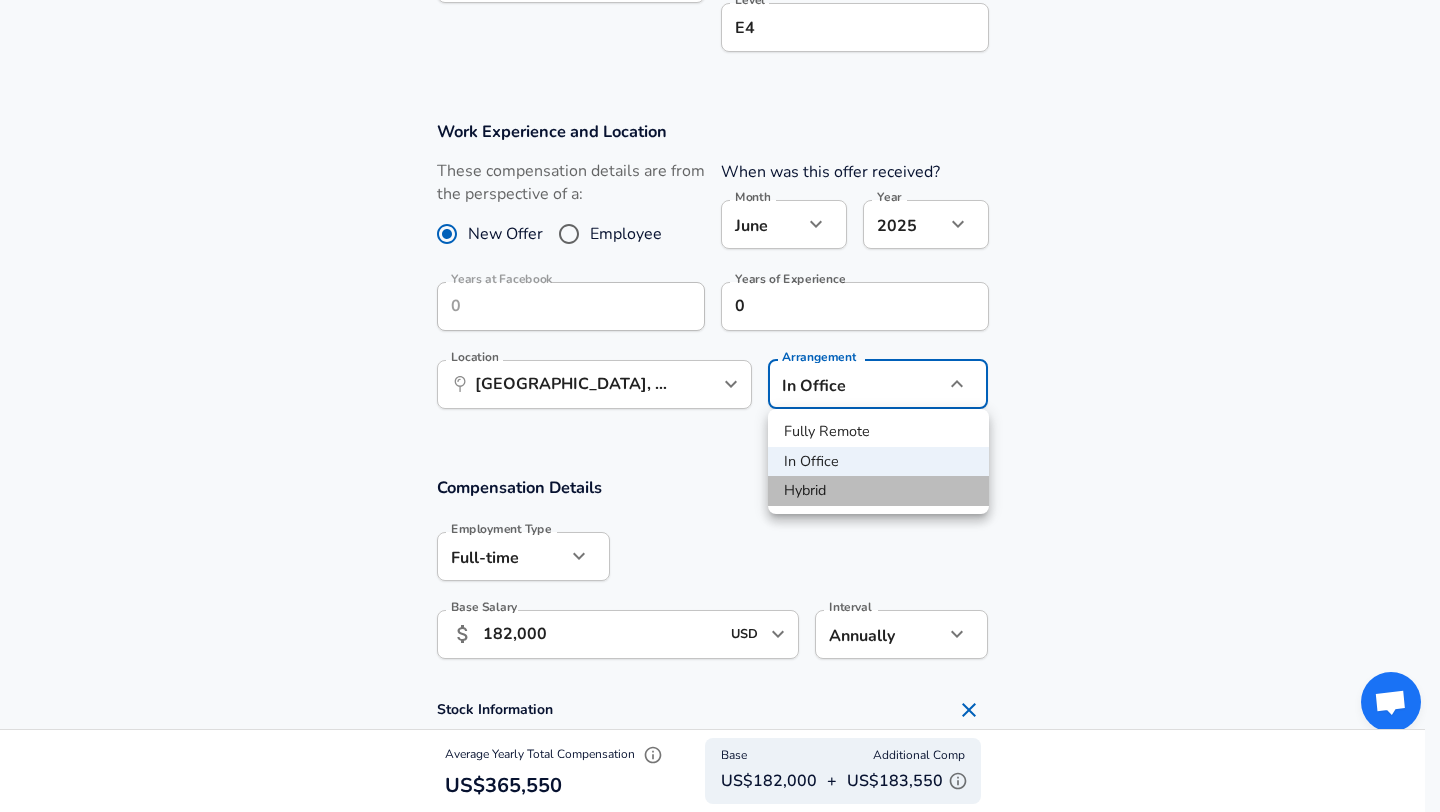 click on "Hybrid" at bounding box center (878, 491) 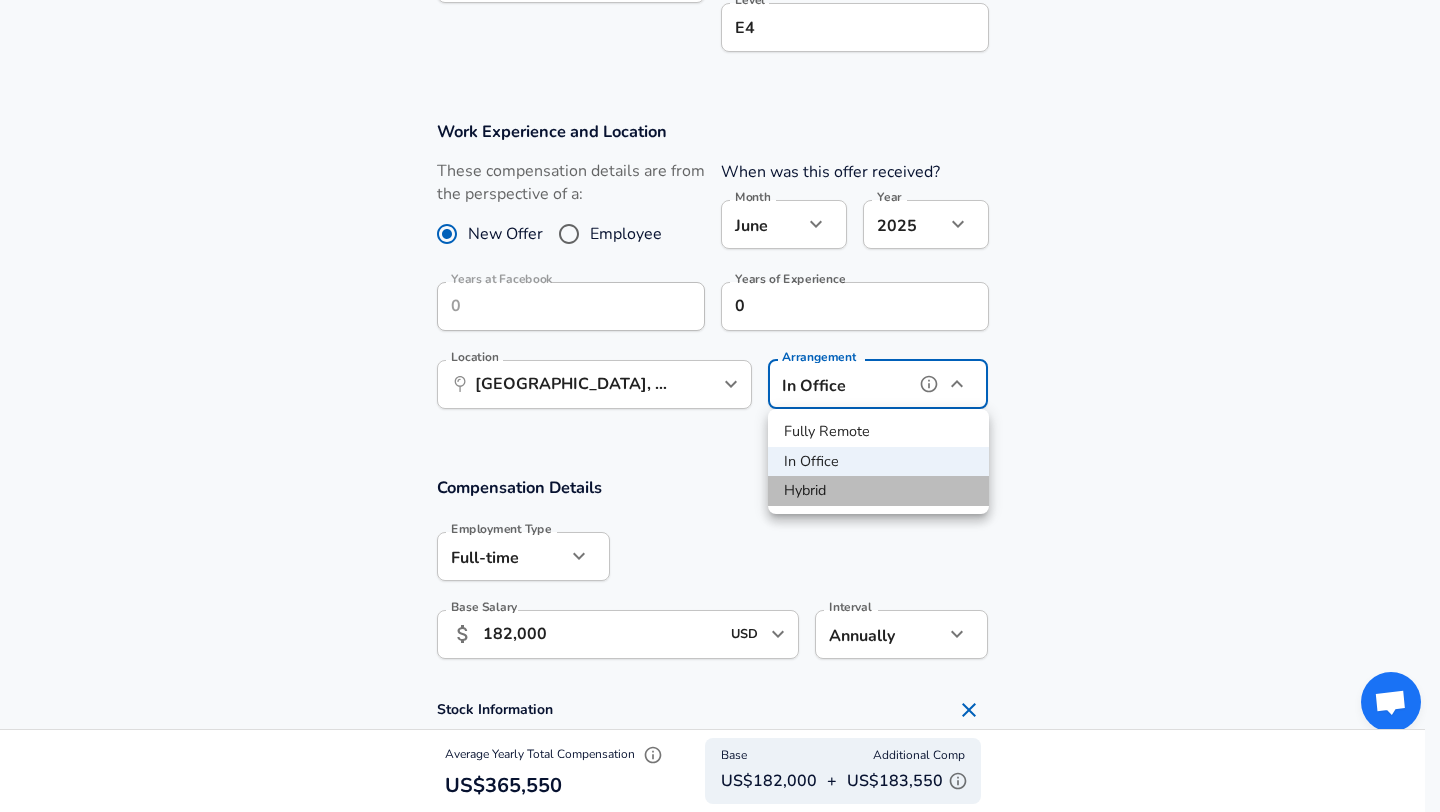 type on "hybrid" 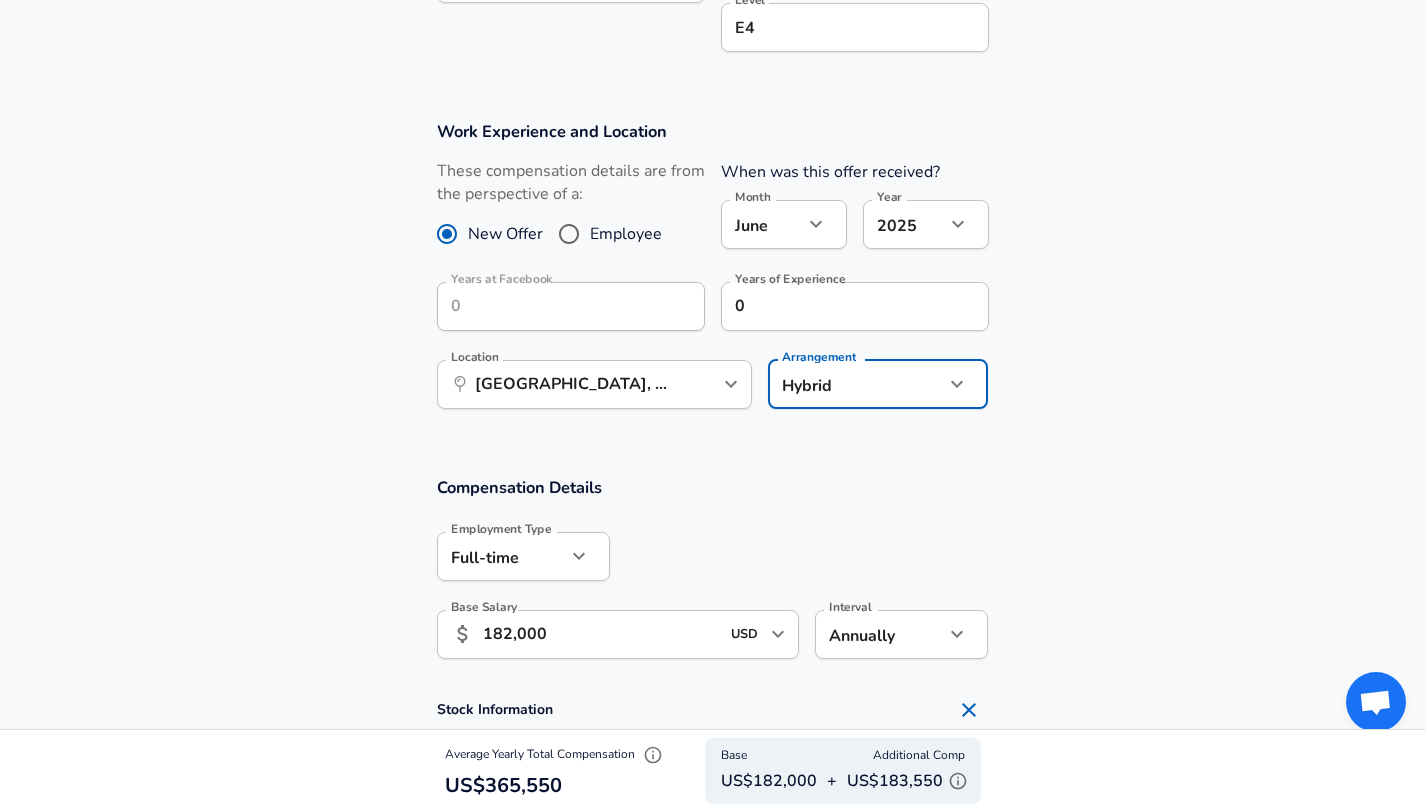 click on "Compensation Details Employment Type Full-time full_time Employment Type Base Salary ​ 182,000 USD ​ Base Salary Interval Annually yearly Interval" at bounding box center [713, 574] 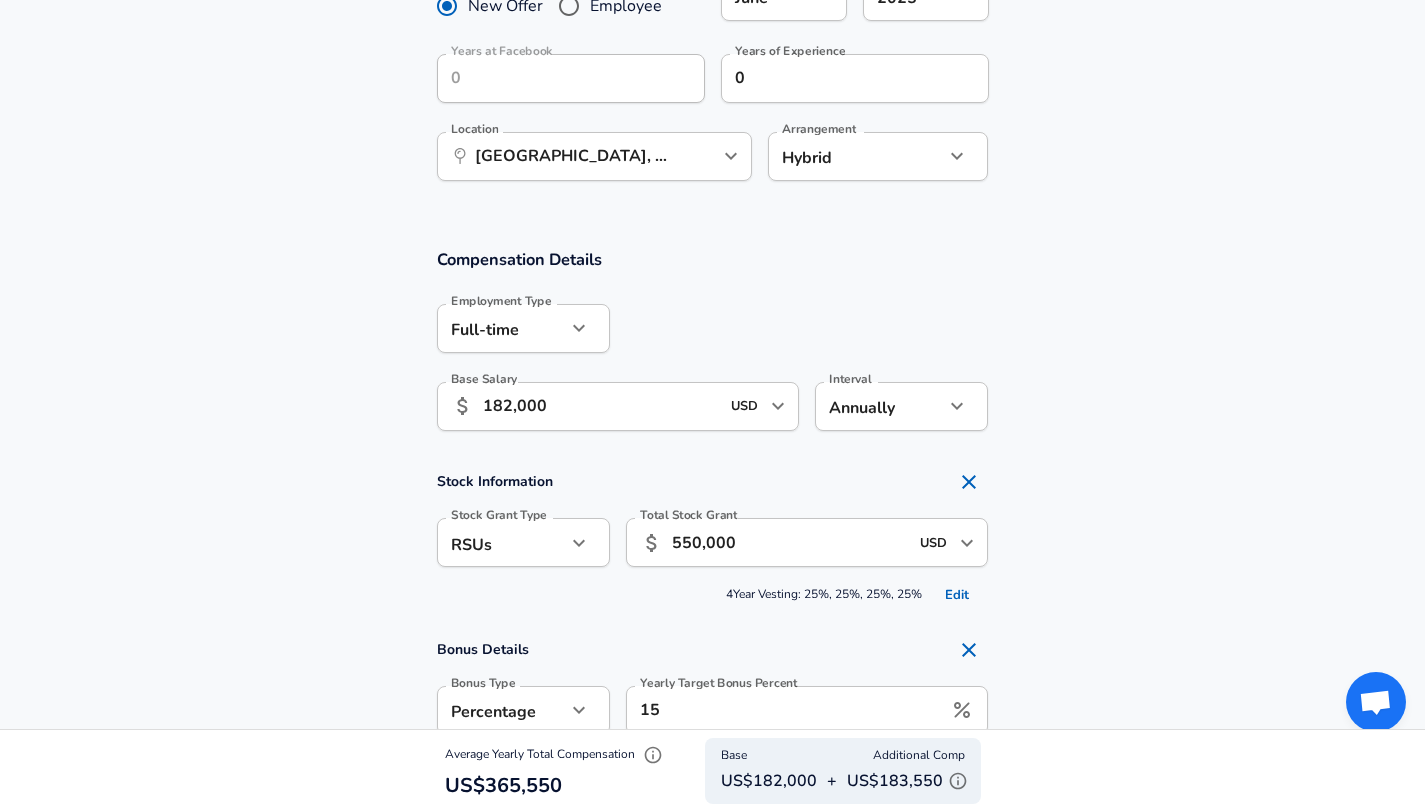 scroll, scrollTop: 1021, scrollLeft: 0, axis: vertical 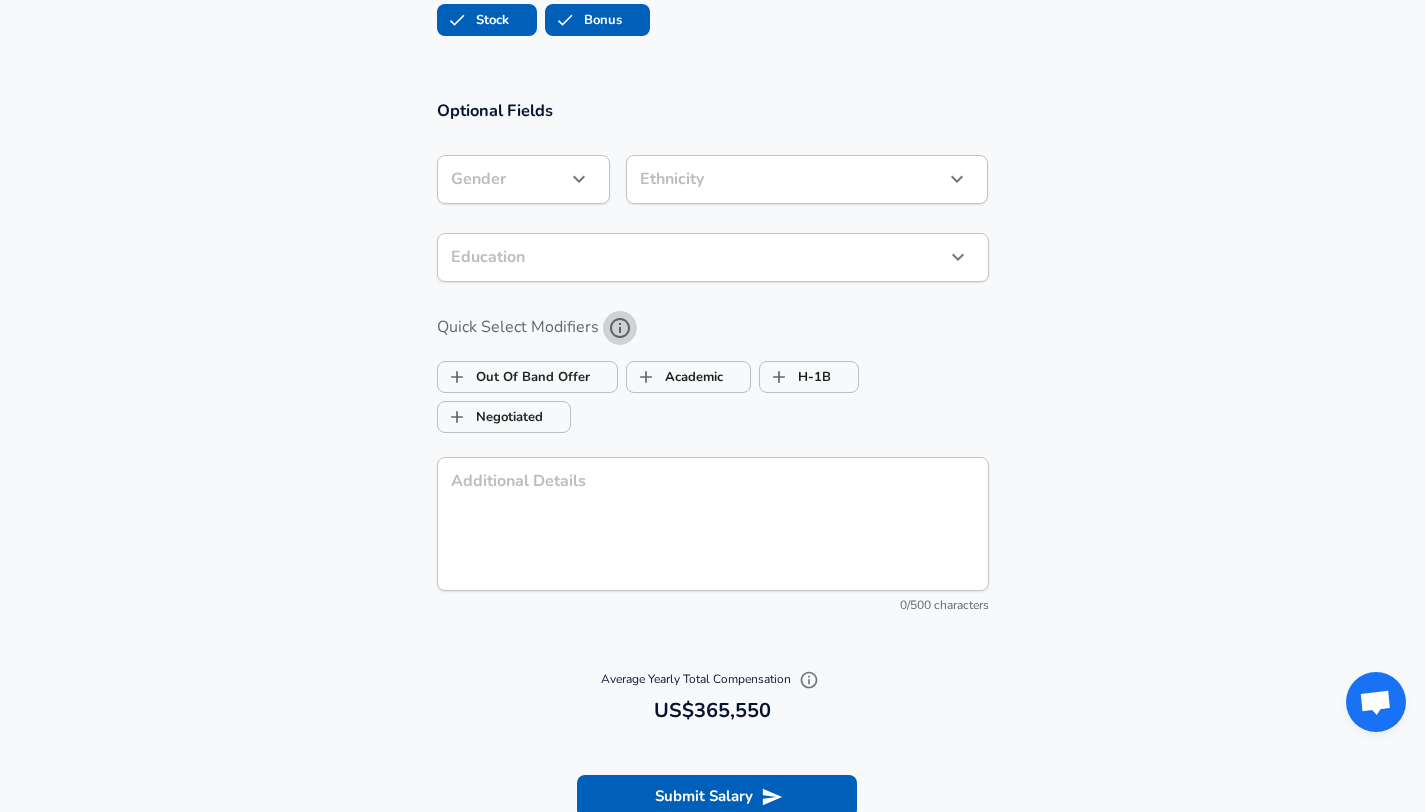 click 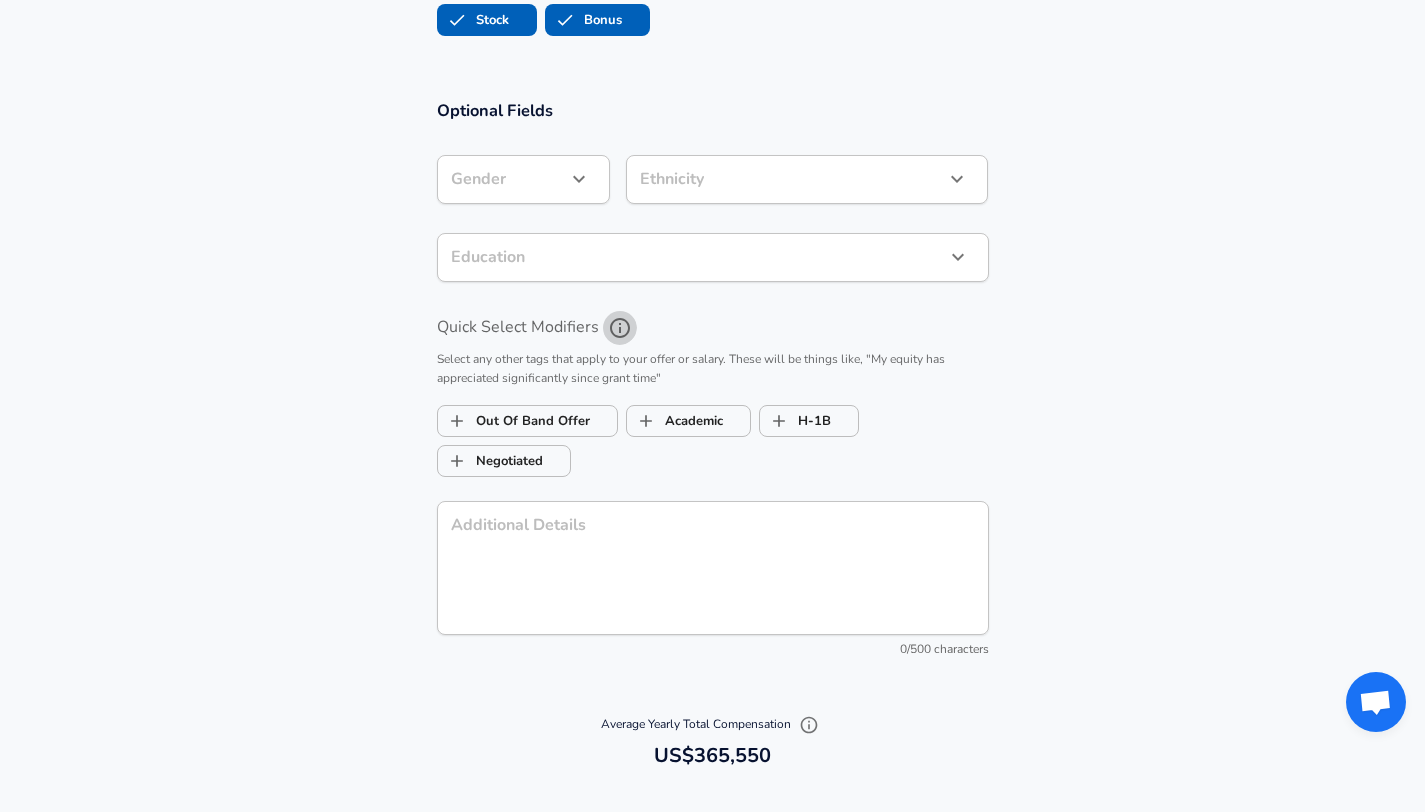 click 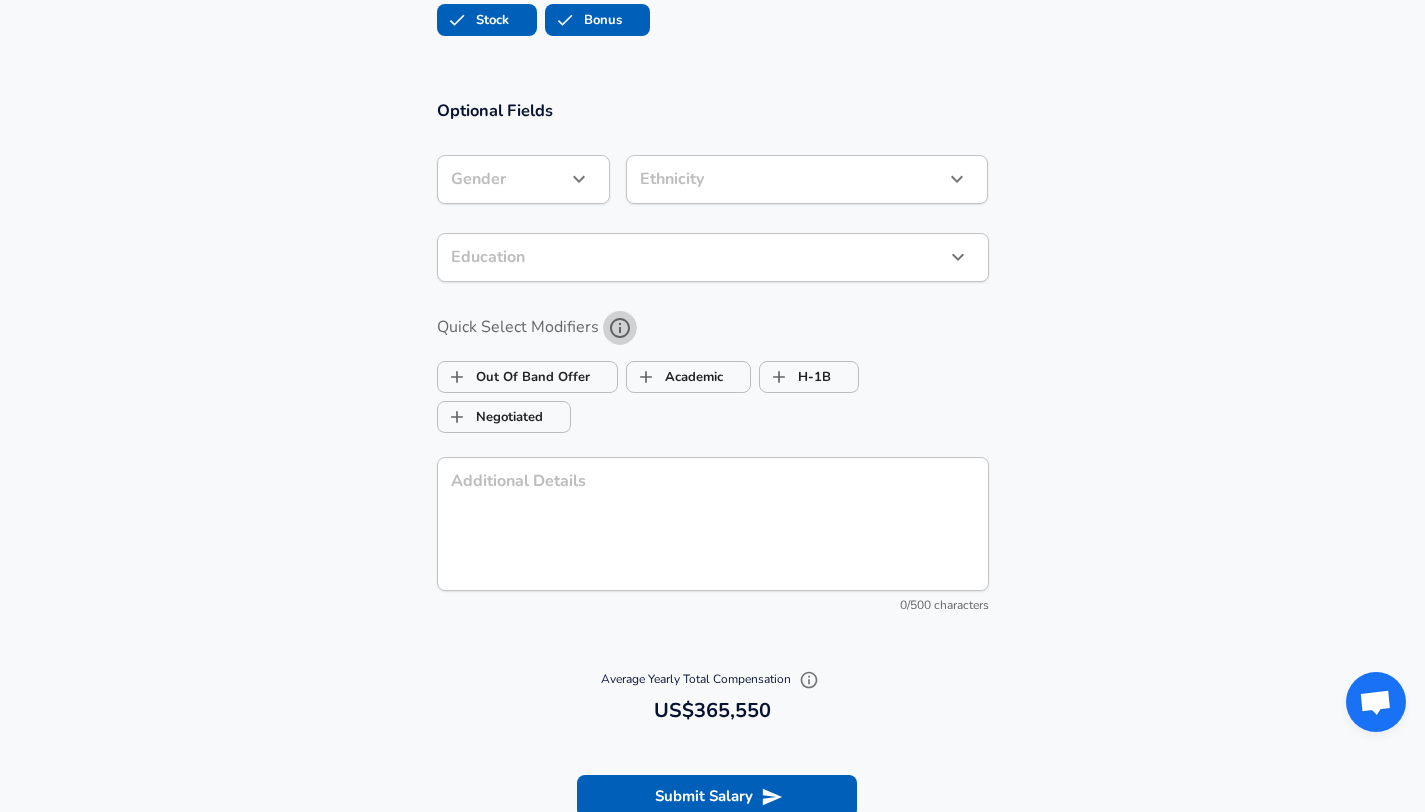 click 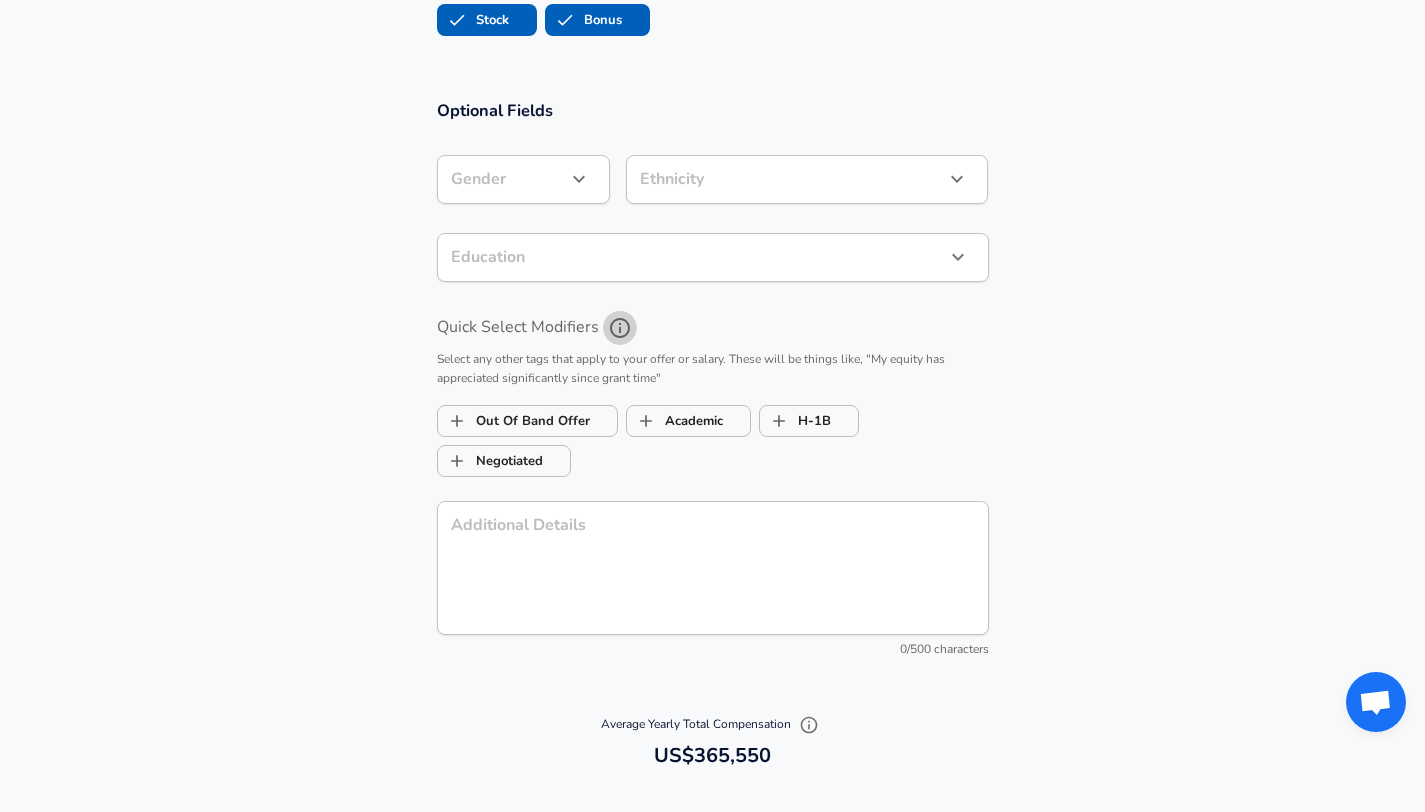 click 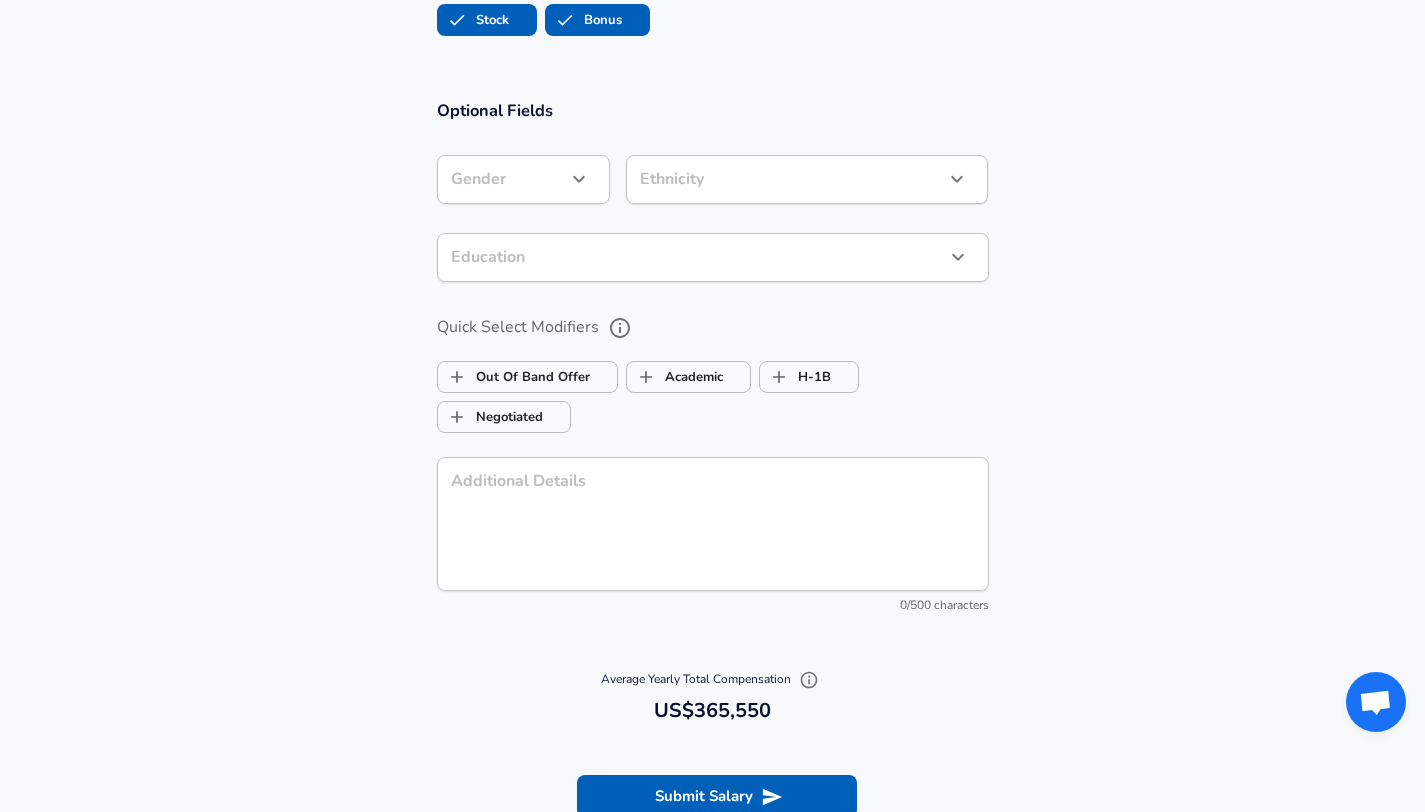 click 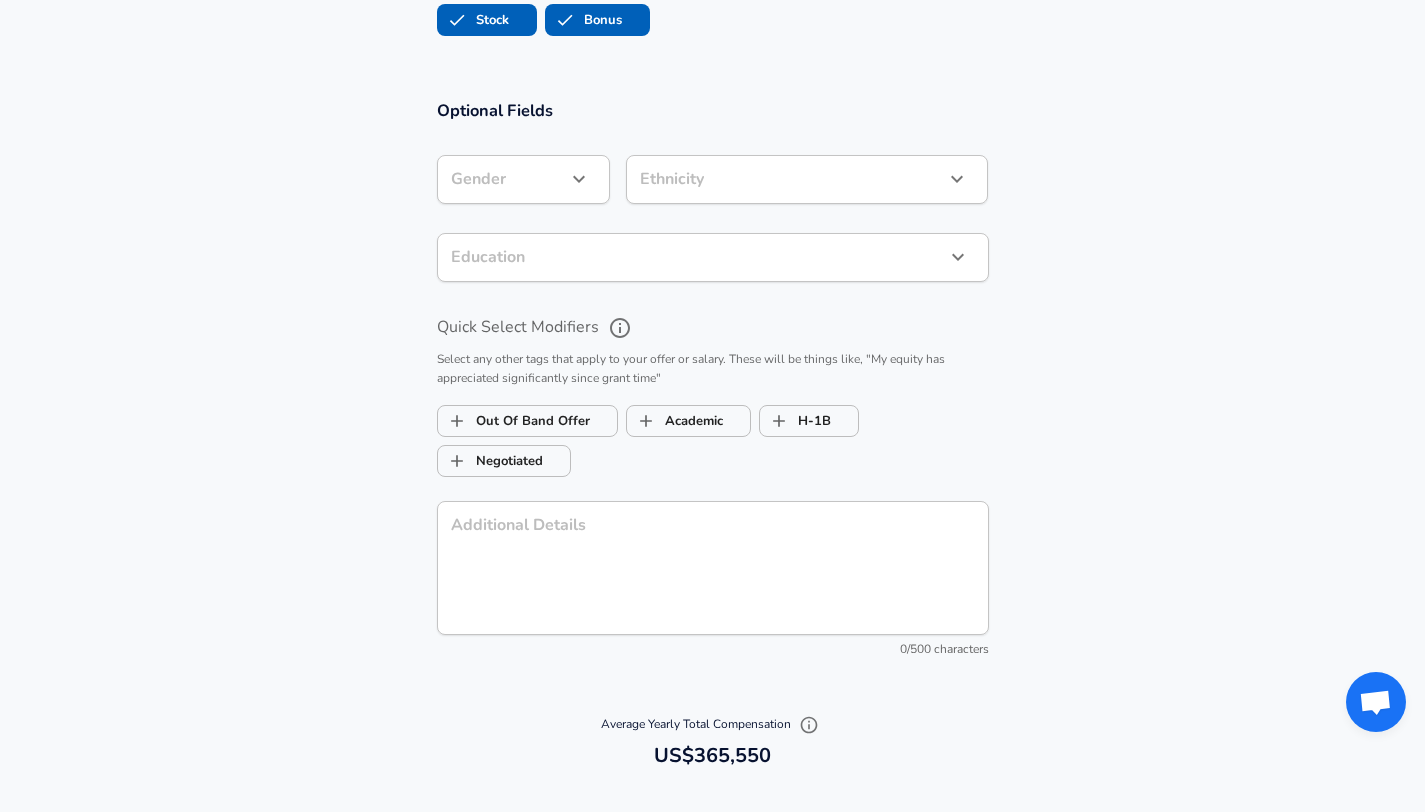 click 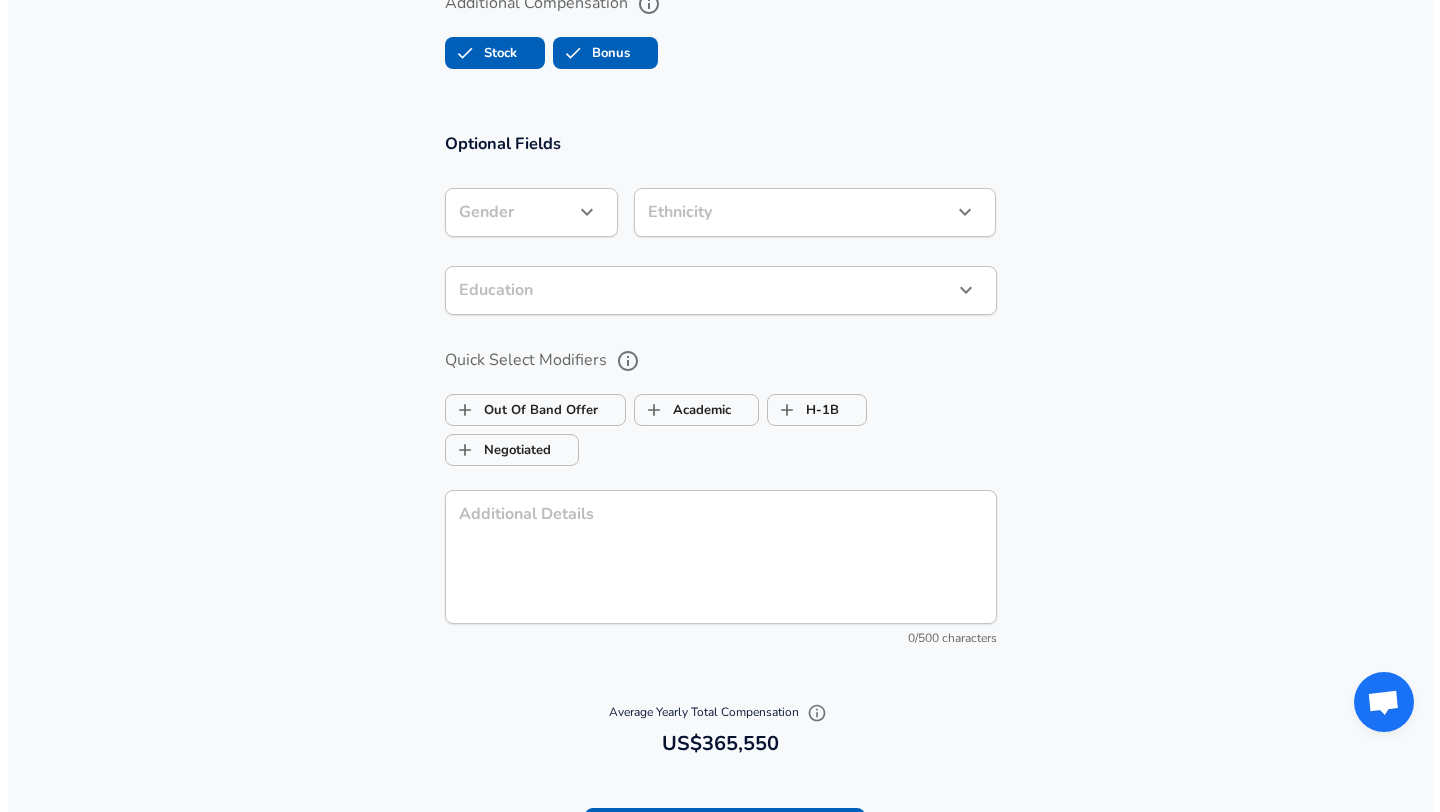 scroll, scrollTop: 1922, scrollLeft: 0, axis: vertical 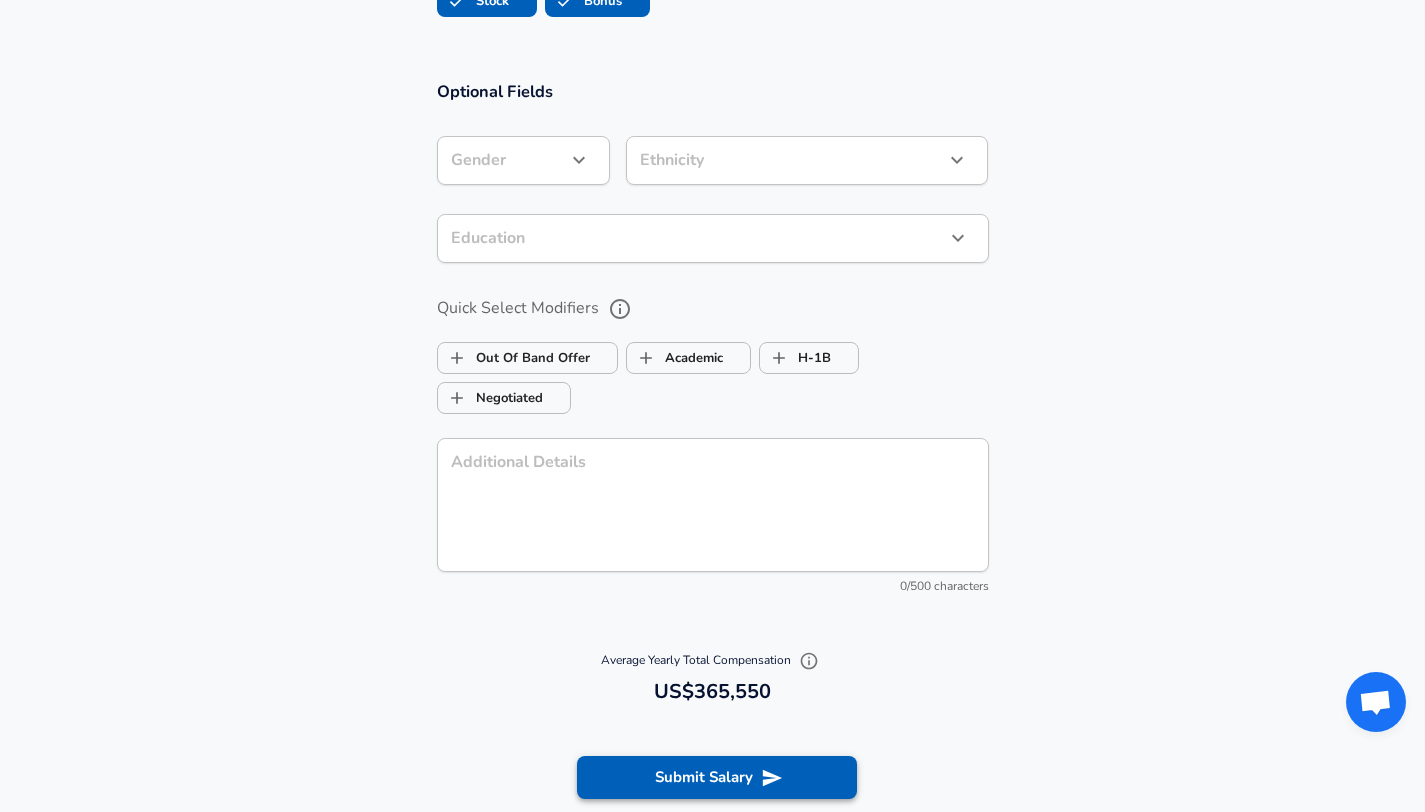 click on "Submit Salary" at bounding box center [717, 777] 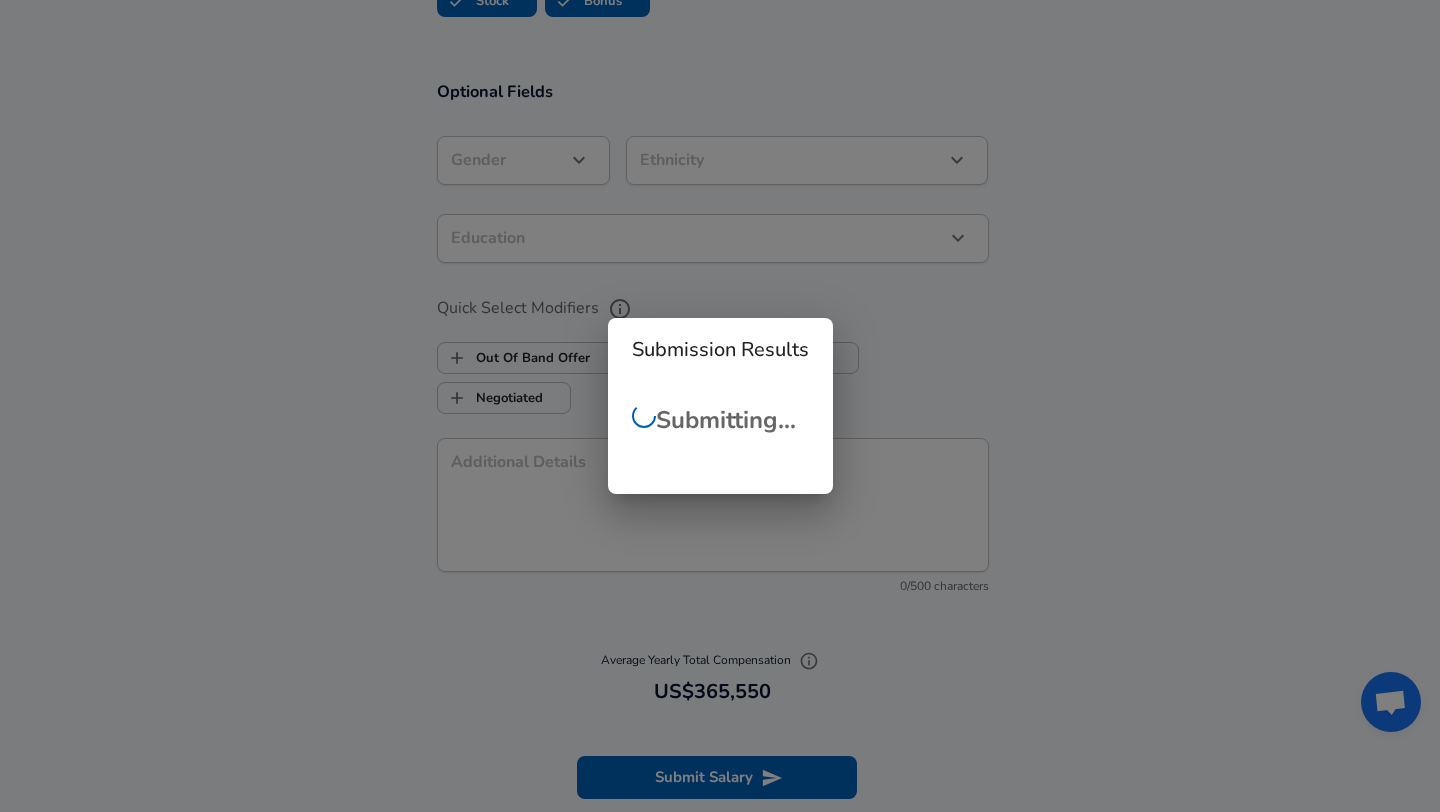 checkbox on "false" 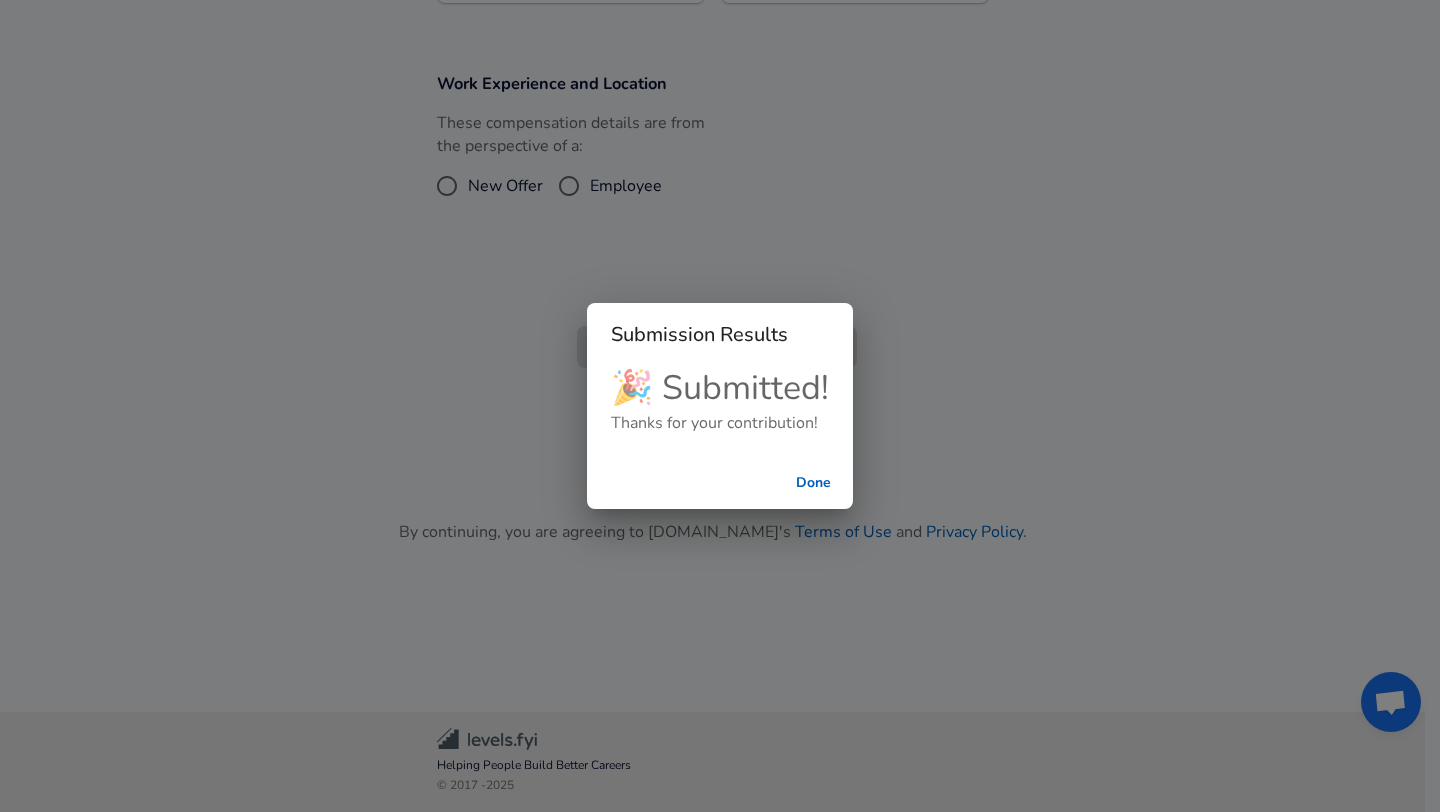 scroll, scrollTop: 713, scrollLeft: 0, axis: vertical 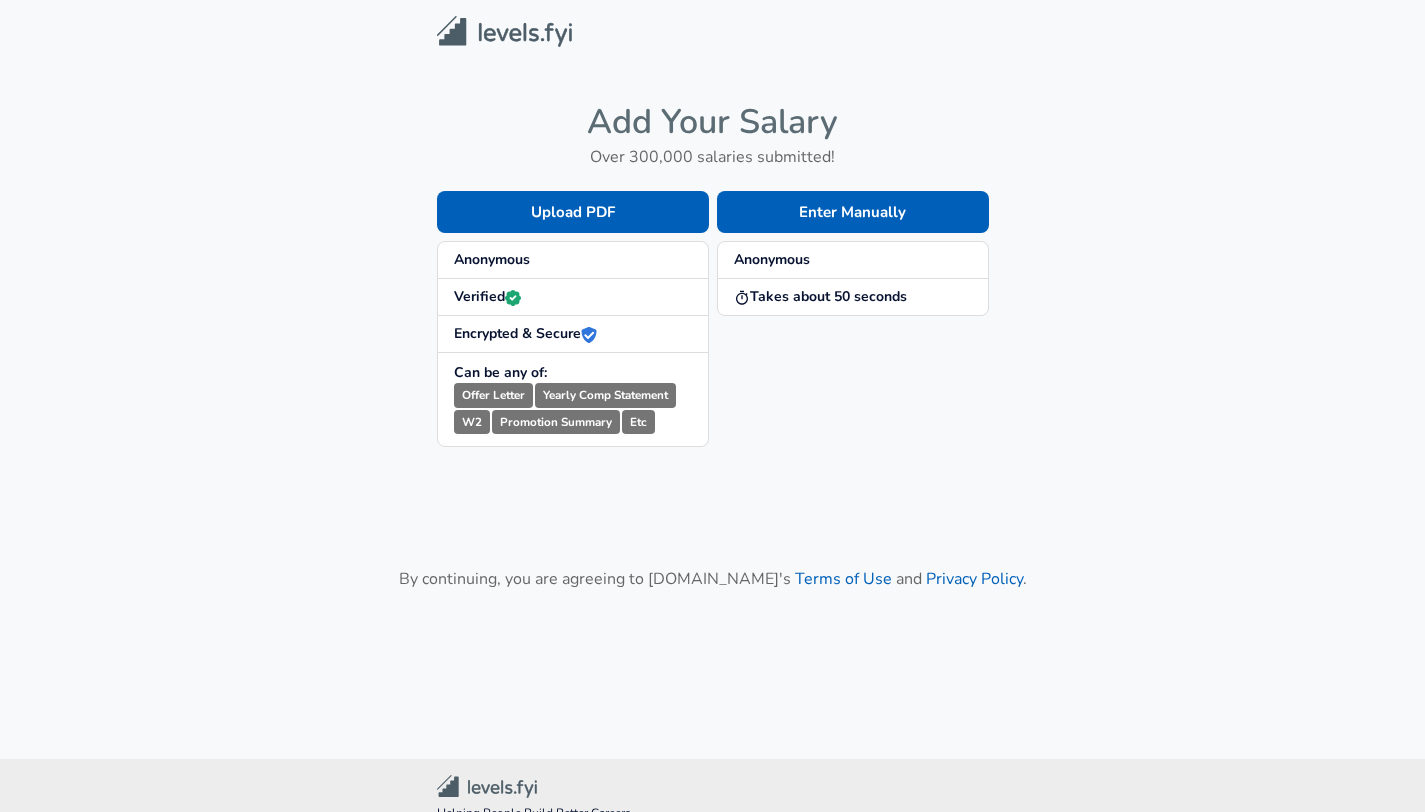 click on "Enter Manually" at bounding box center [853, 212] 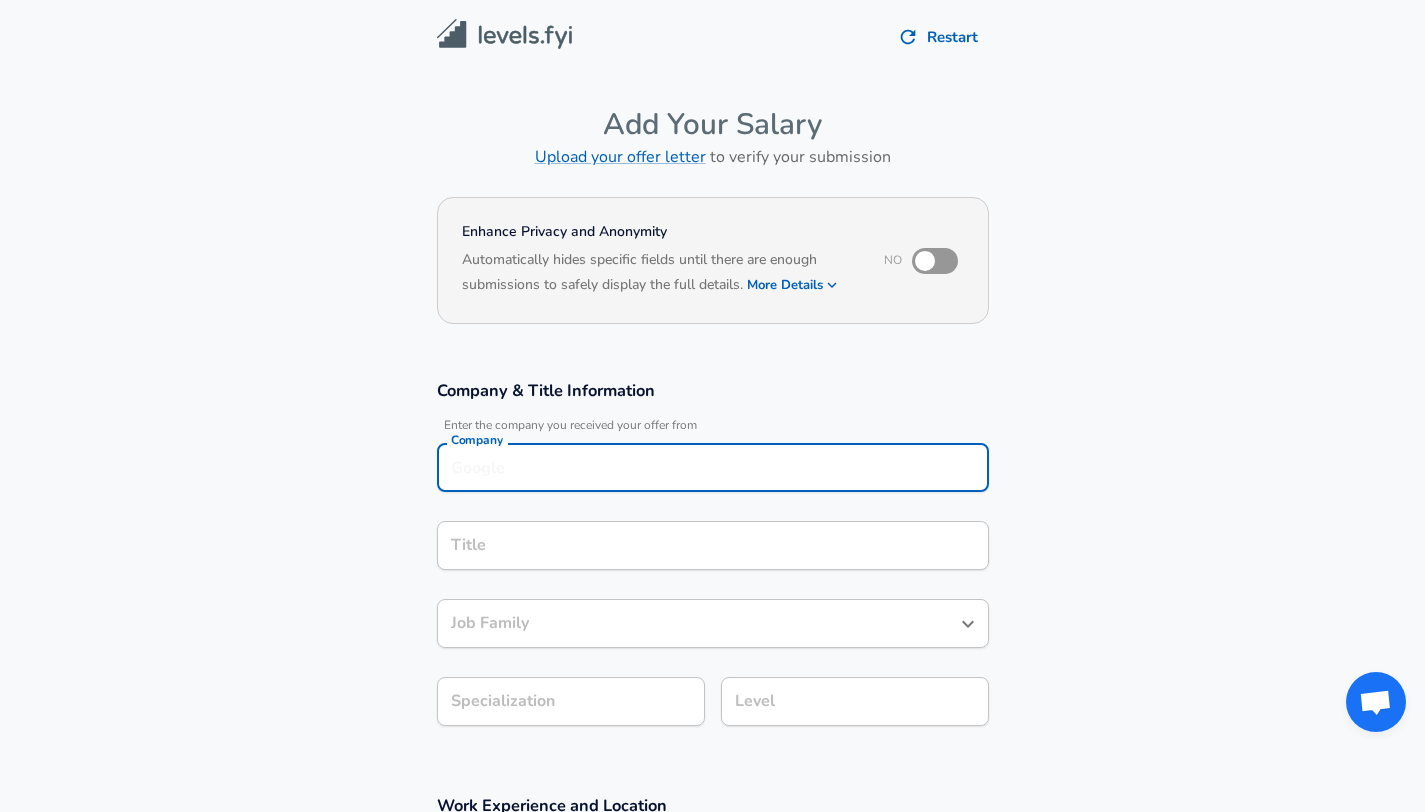 scroll, scrollTop: 20, scrollLeft: 0, axis: vertical 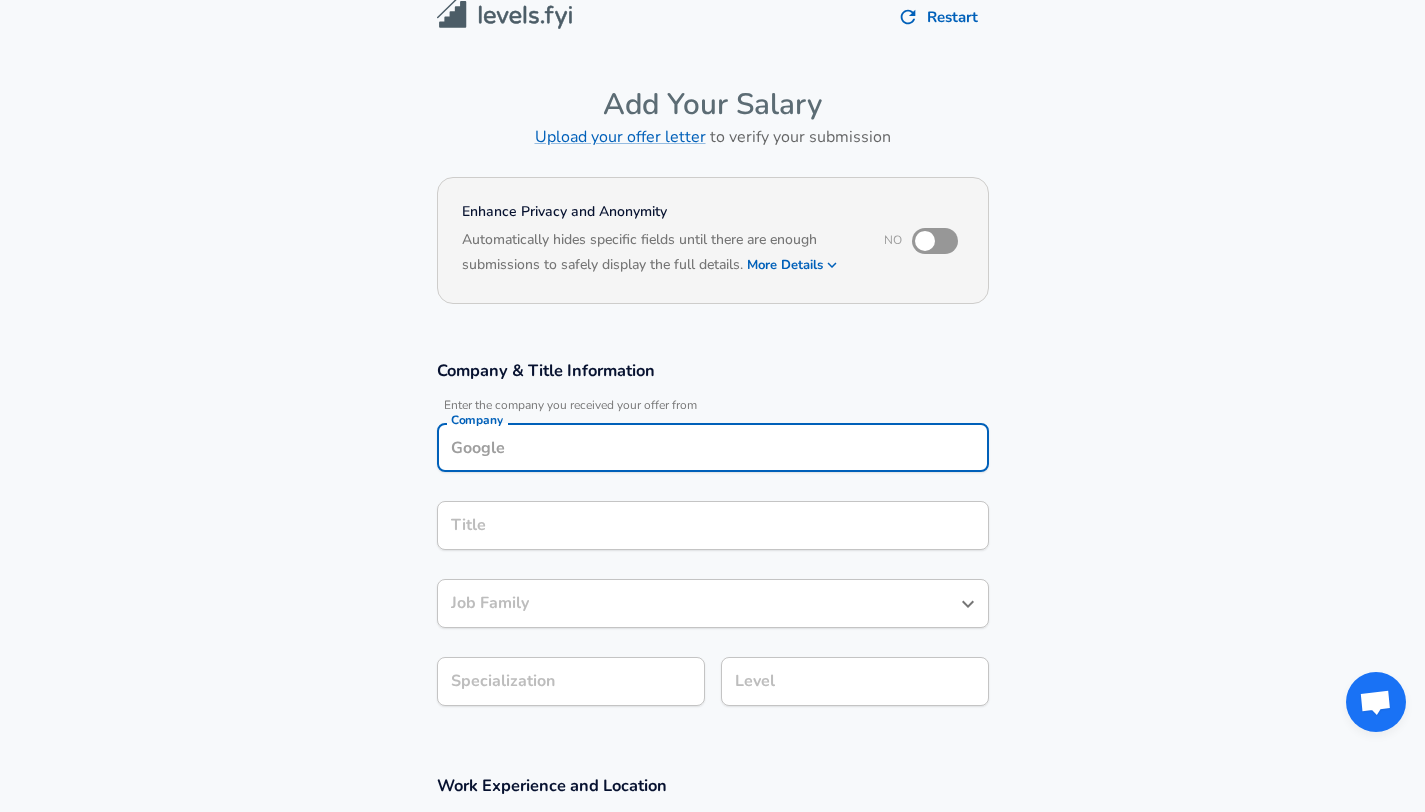 click on "Company" at bounding box center (713, 447) 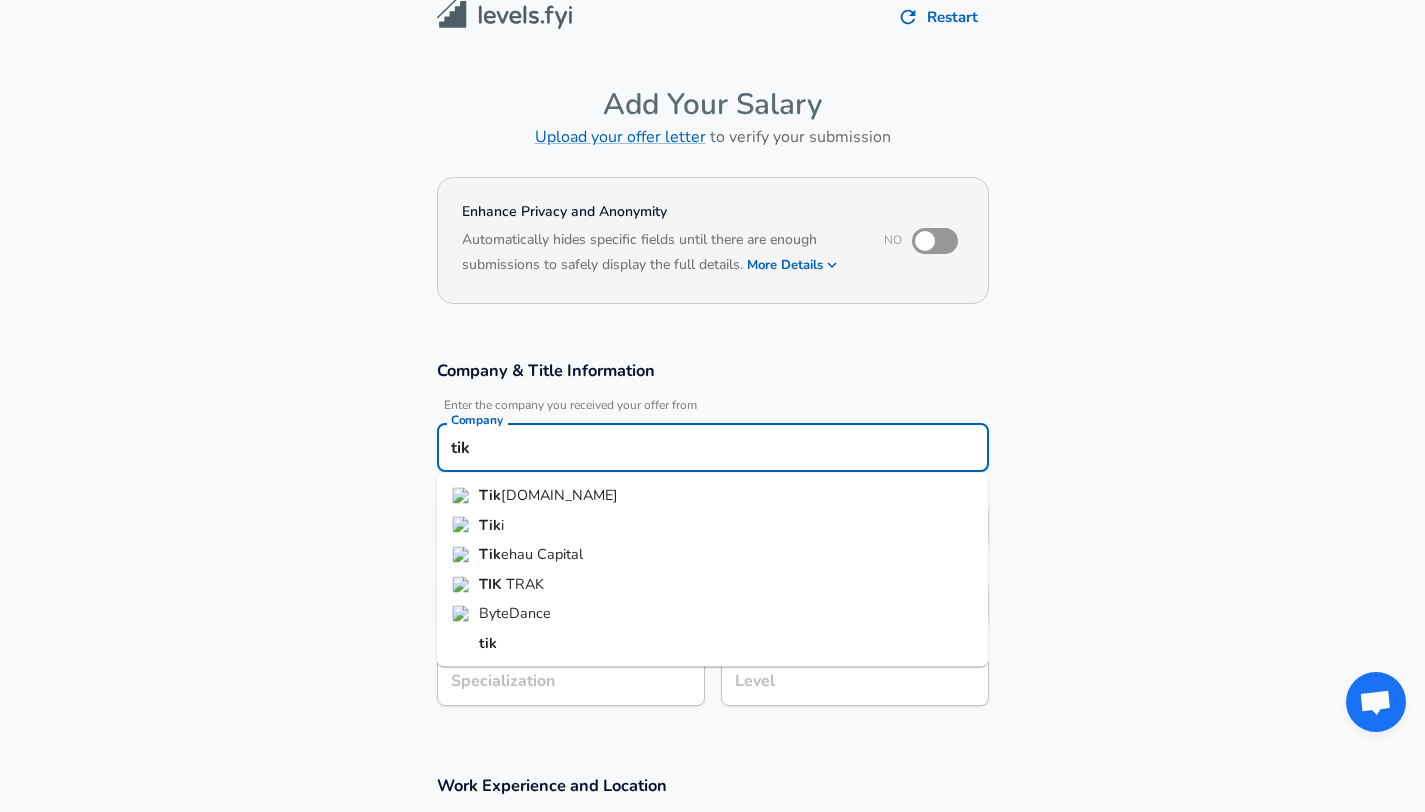 click on "ByteDance" at bounding box center (713, 614) 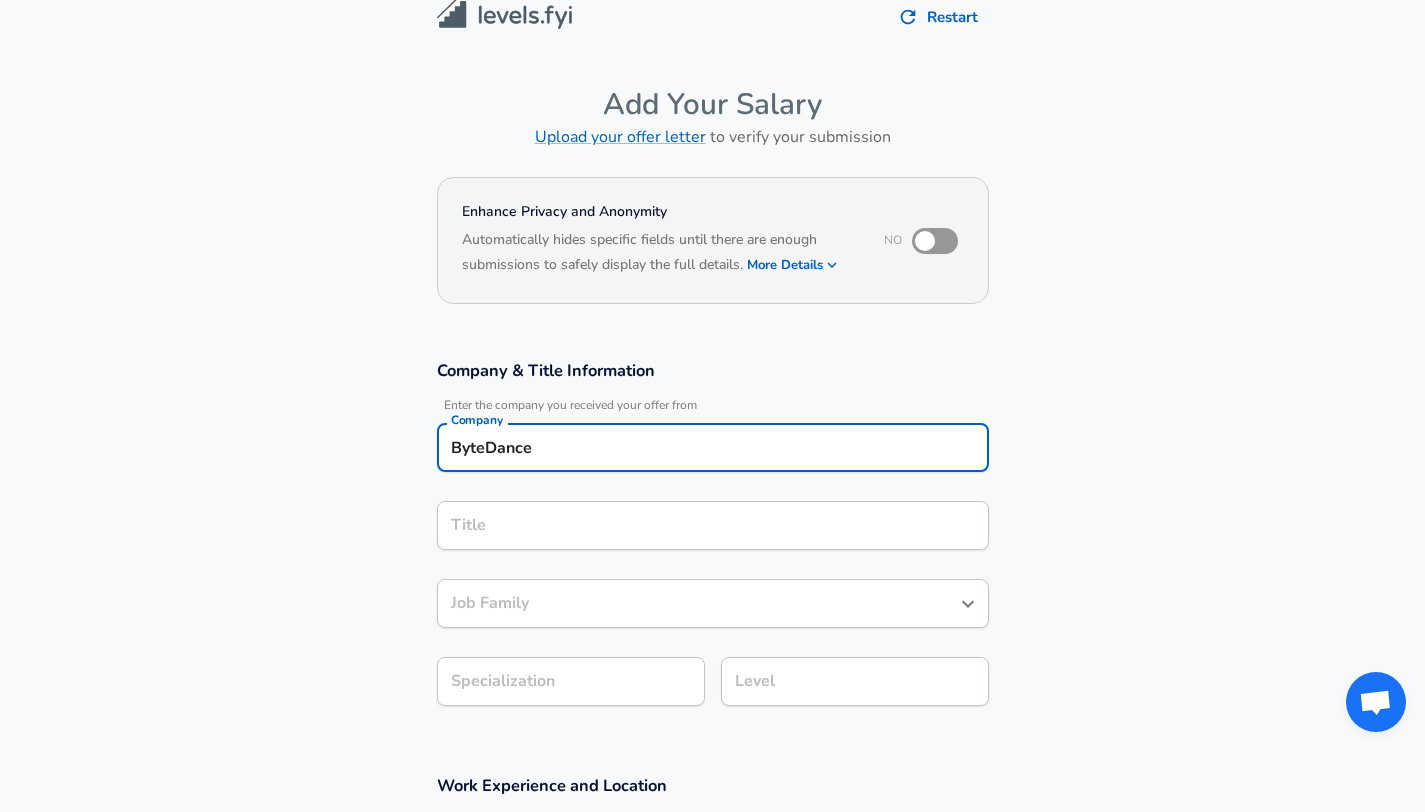 type on "ByteDance" 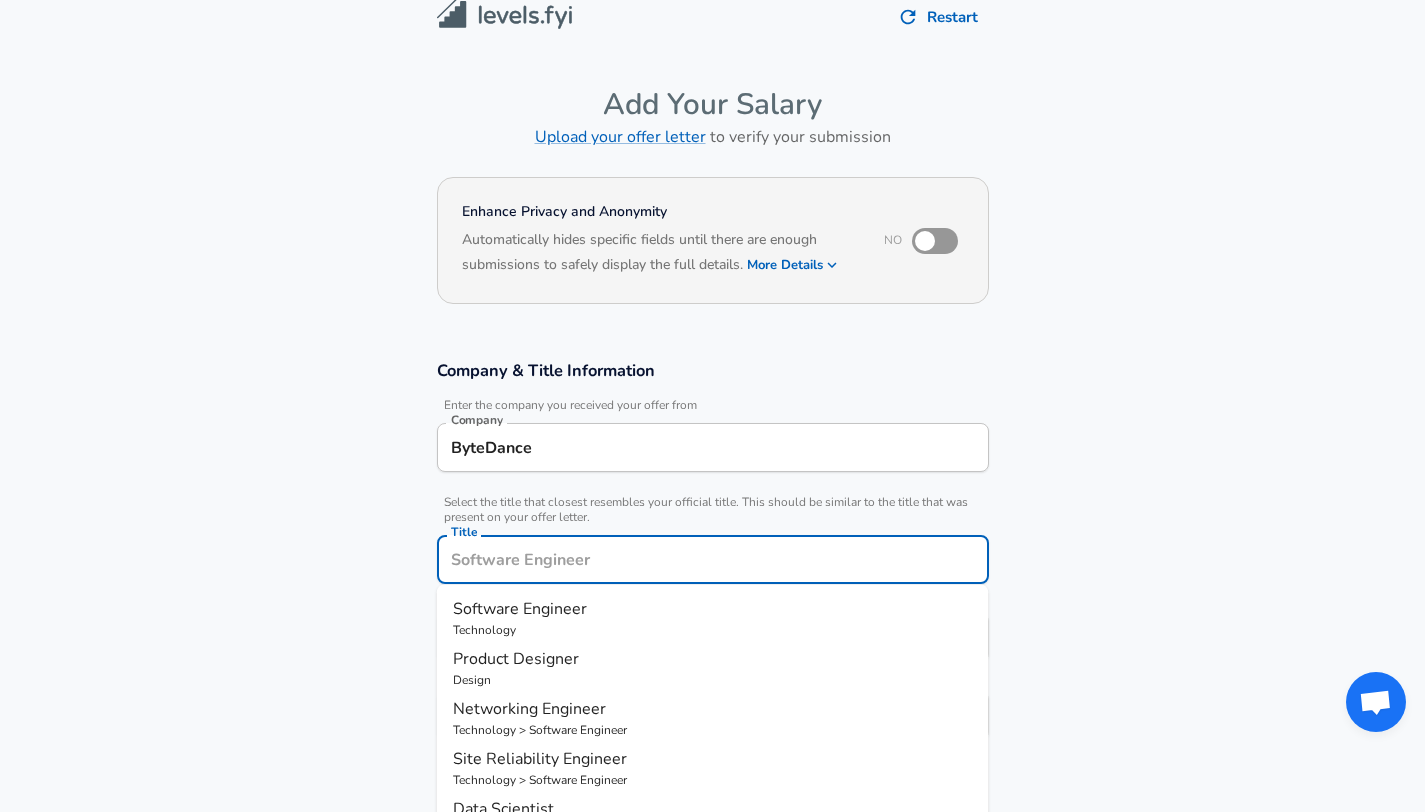 click on "Title" at bounding box center (713, 559) 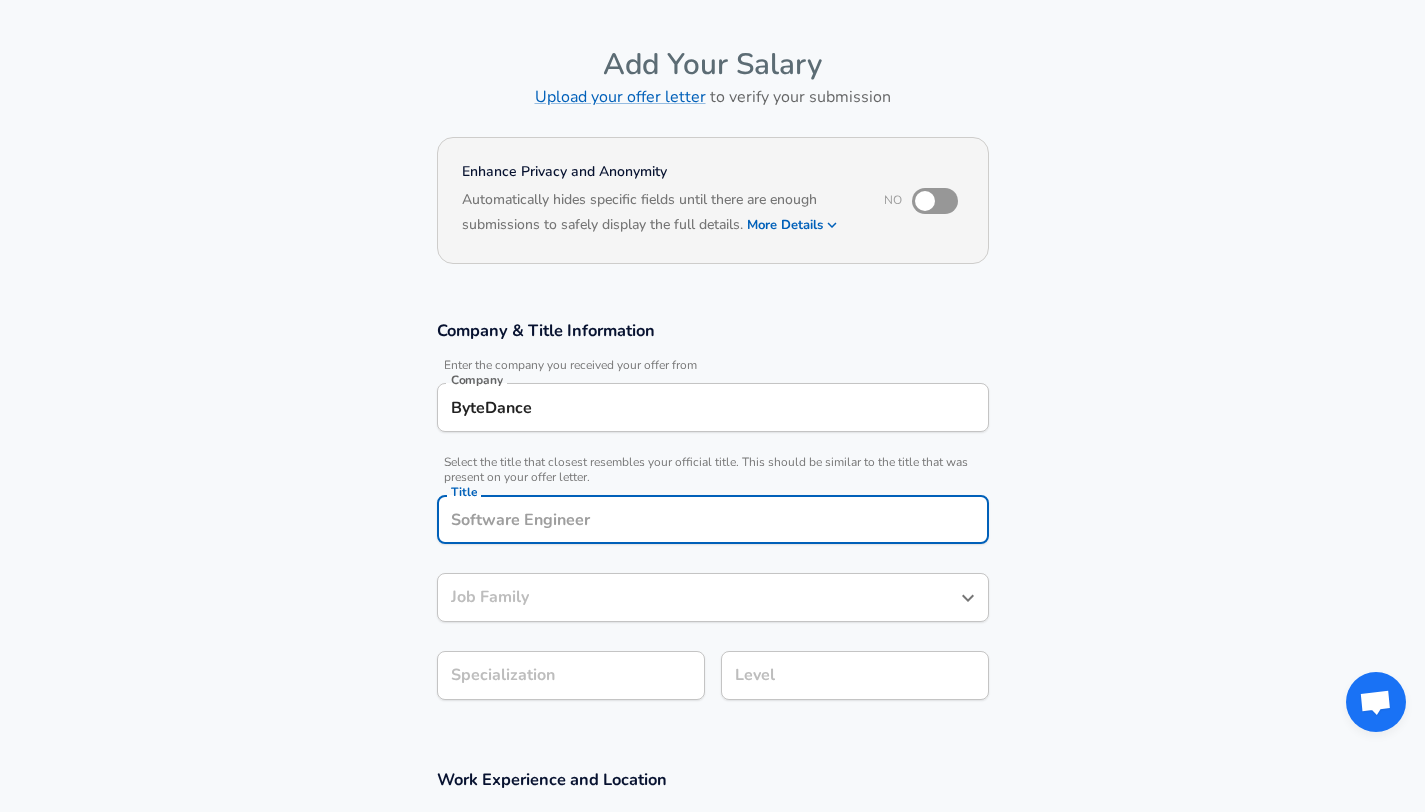 click on "Title" at bounding box center (713, 519) 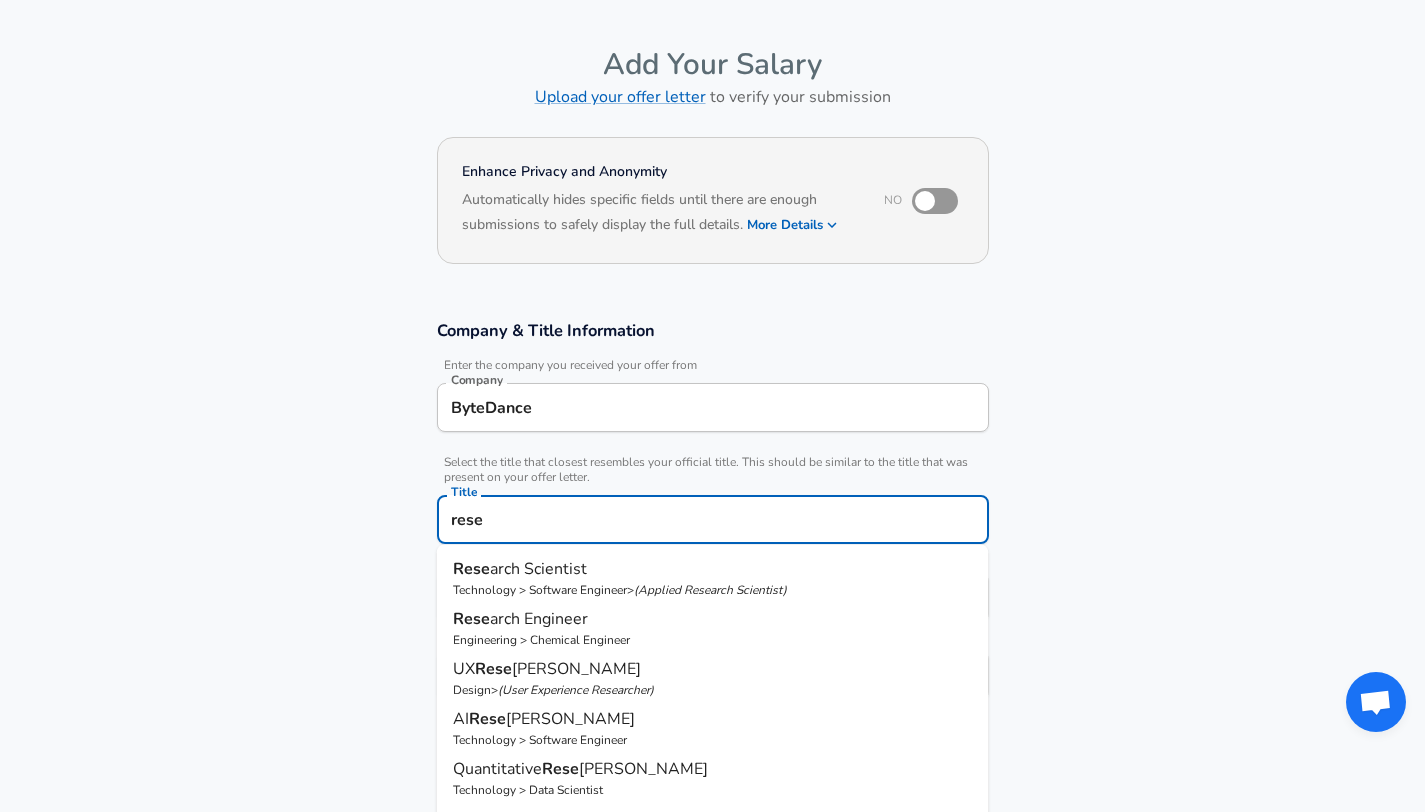 click on "Technology > Software Engineer  >  ( Applied Research Scientist )" at bounding box center (713, 590) 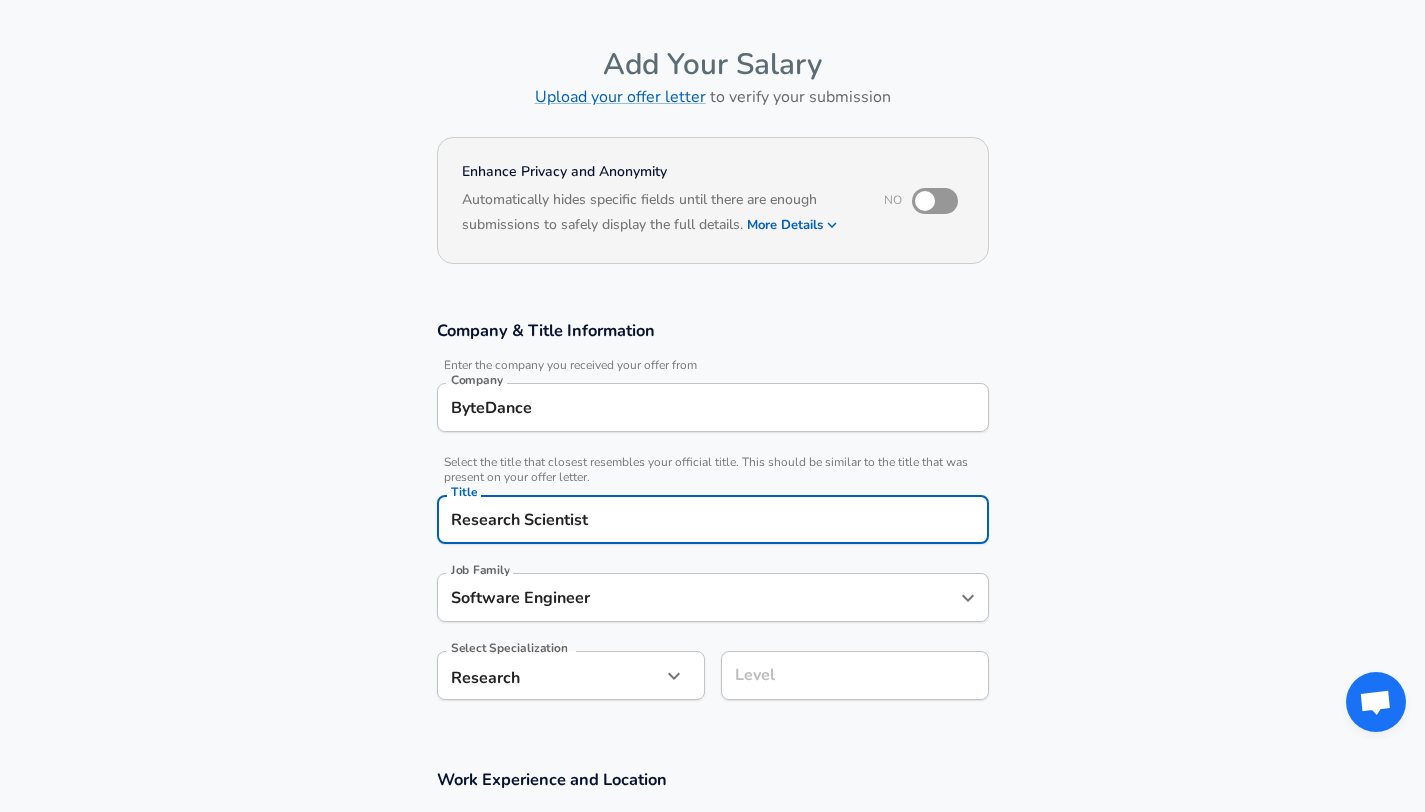 type on "Research Scientist" 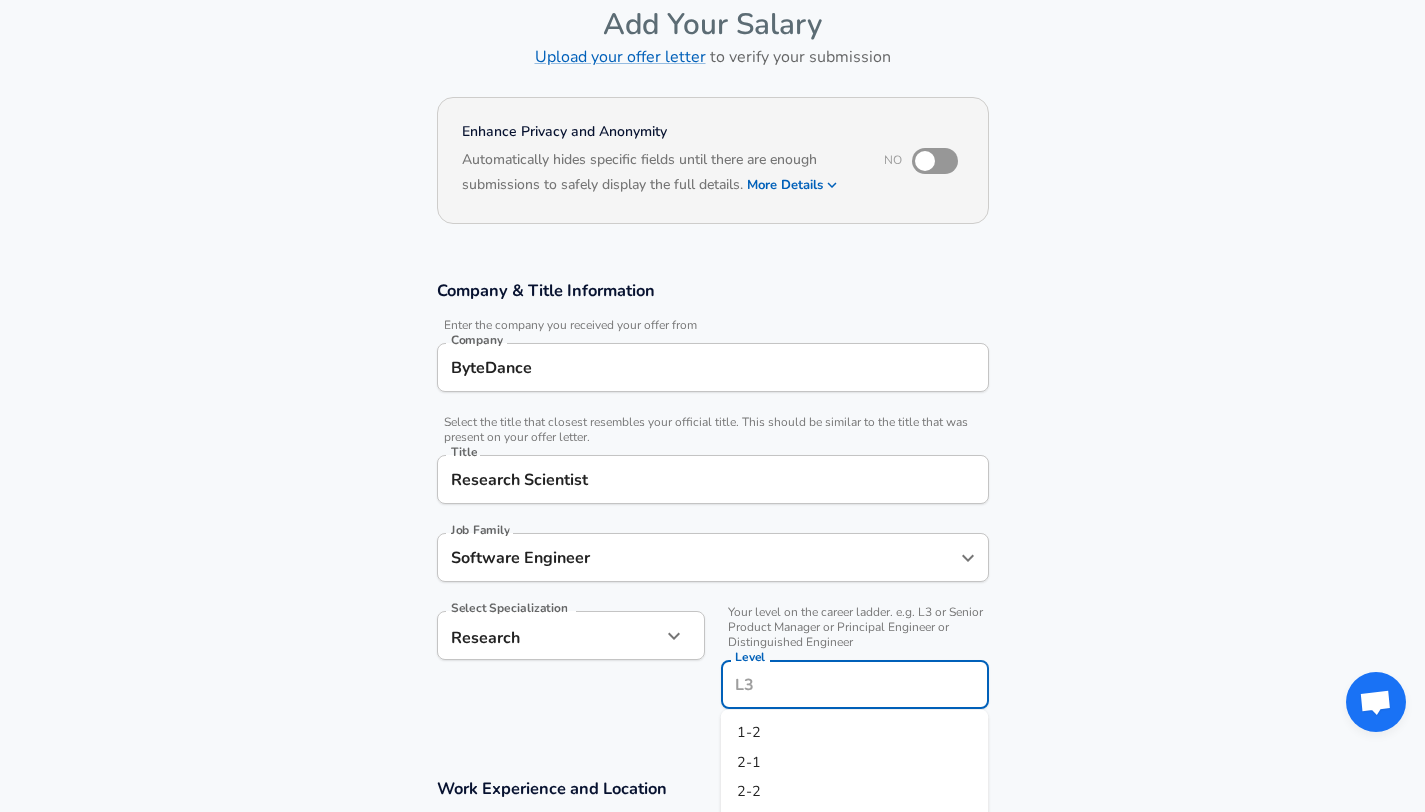 click on "2-2" at bounding box center [855, 792] 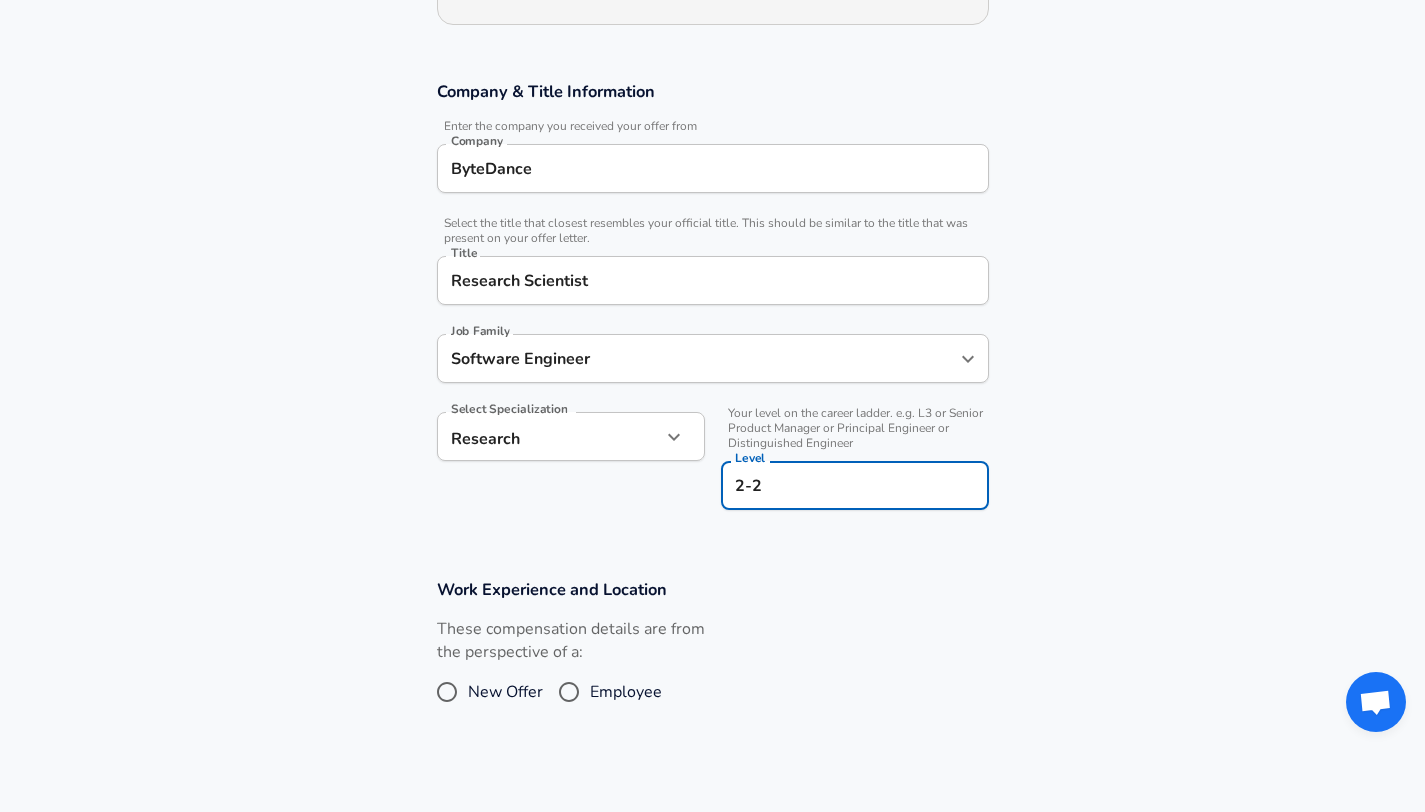 scroll, scrollTop: 378, scrollLeft: 0, axis: vertical 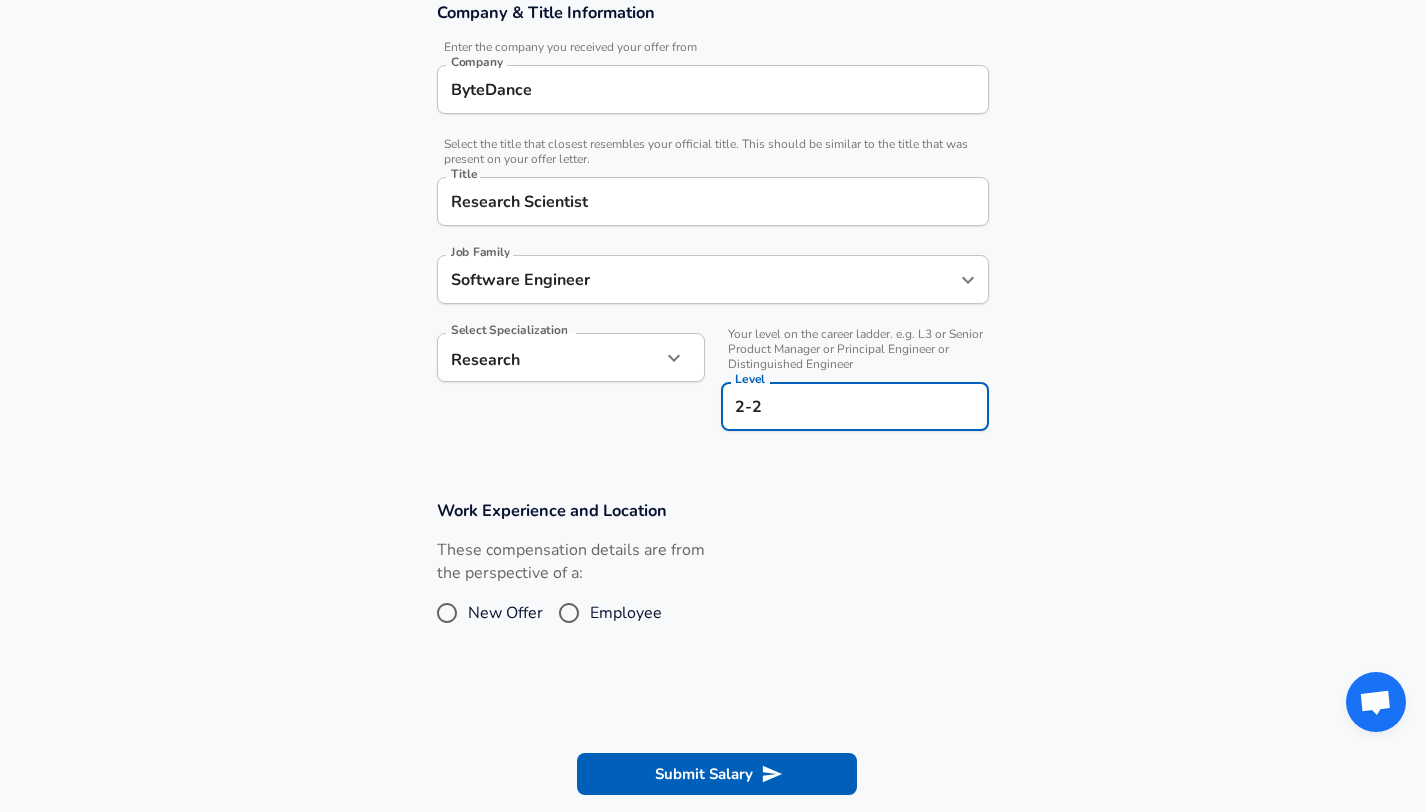 click on "New Offer" at bounding box center [447, 613] 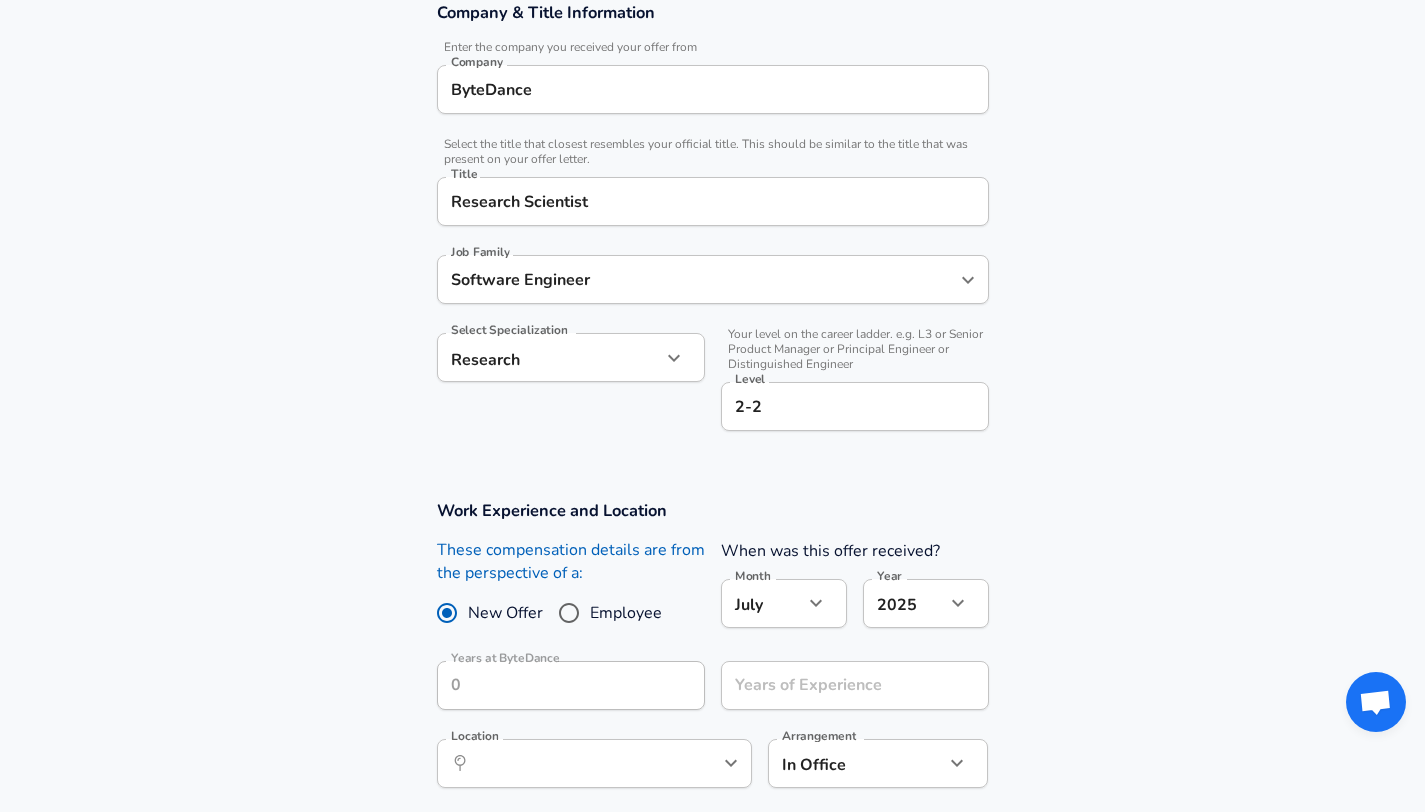 scroll, scrollTop: 473, scrollLeft: 0, axis: vertical 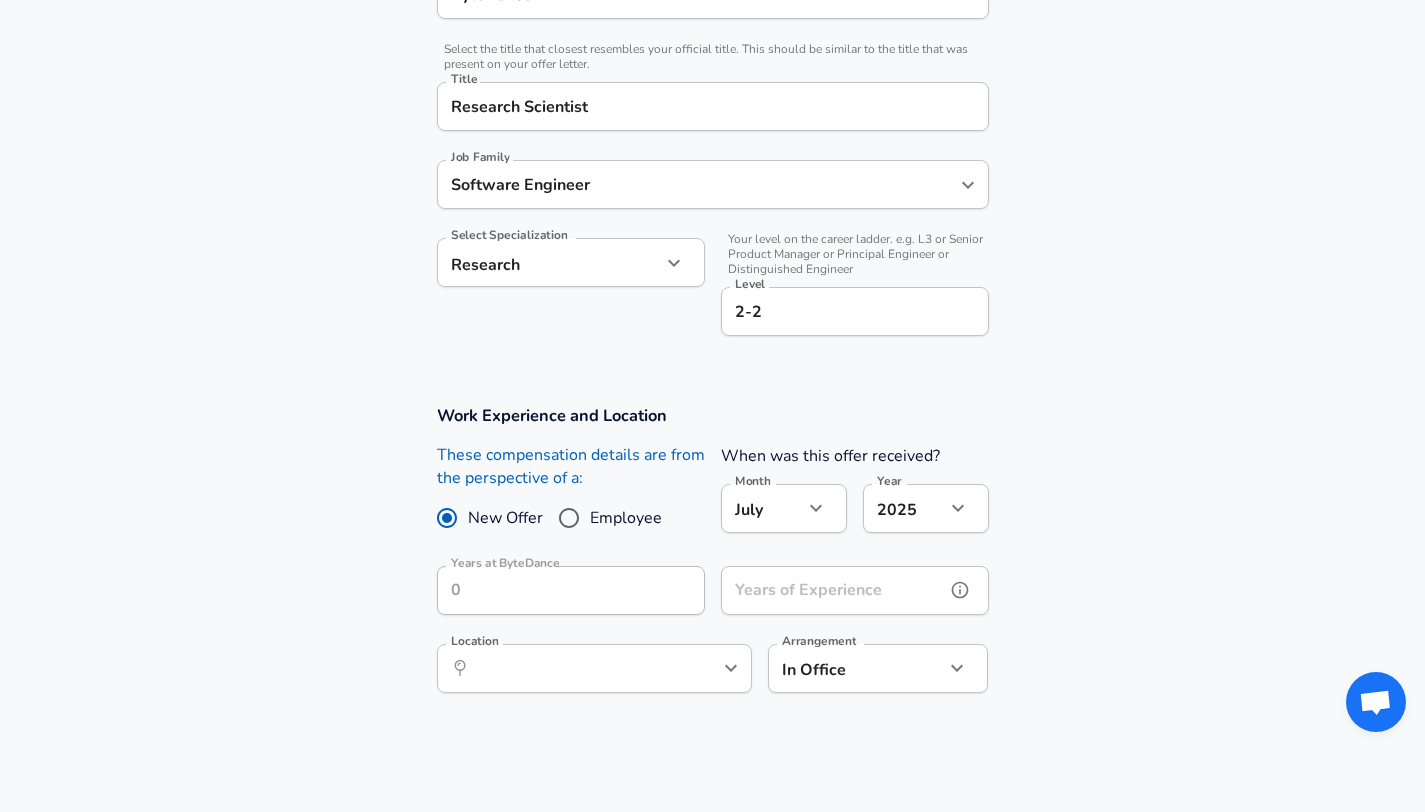 click on "Years of Experience Years of Experience" at bounding box center (855, 593) 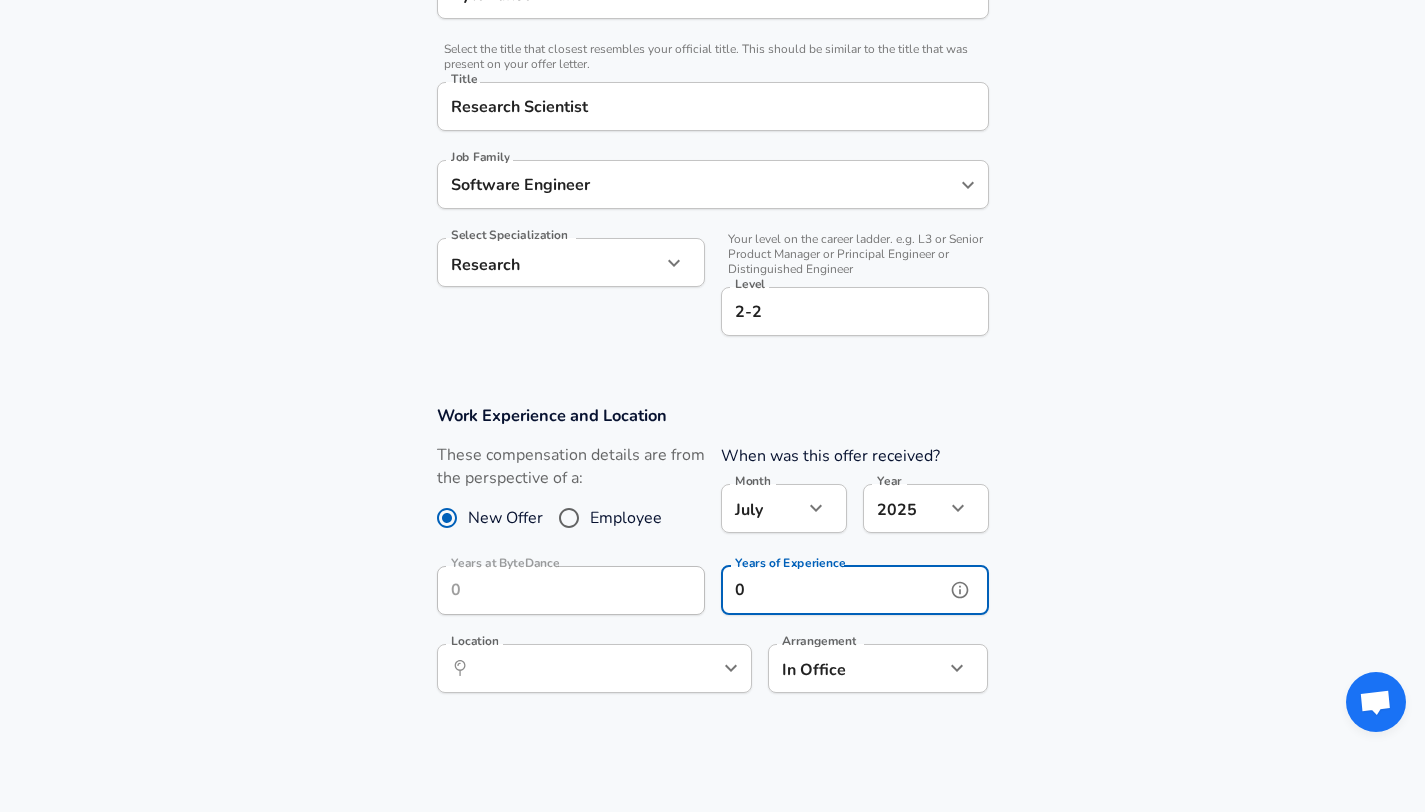 type on "0" 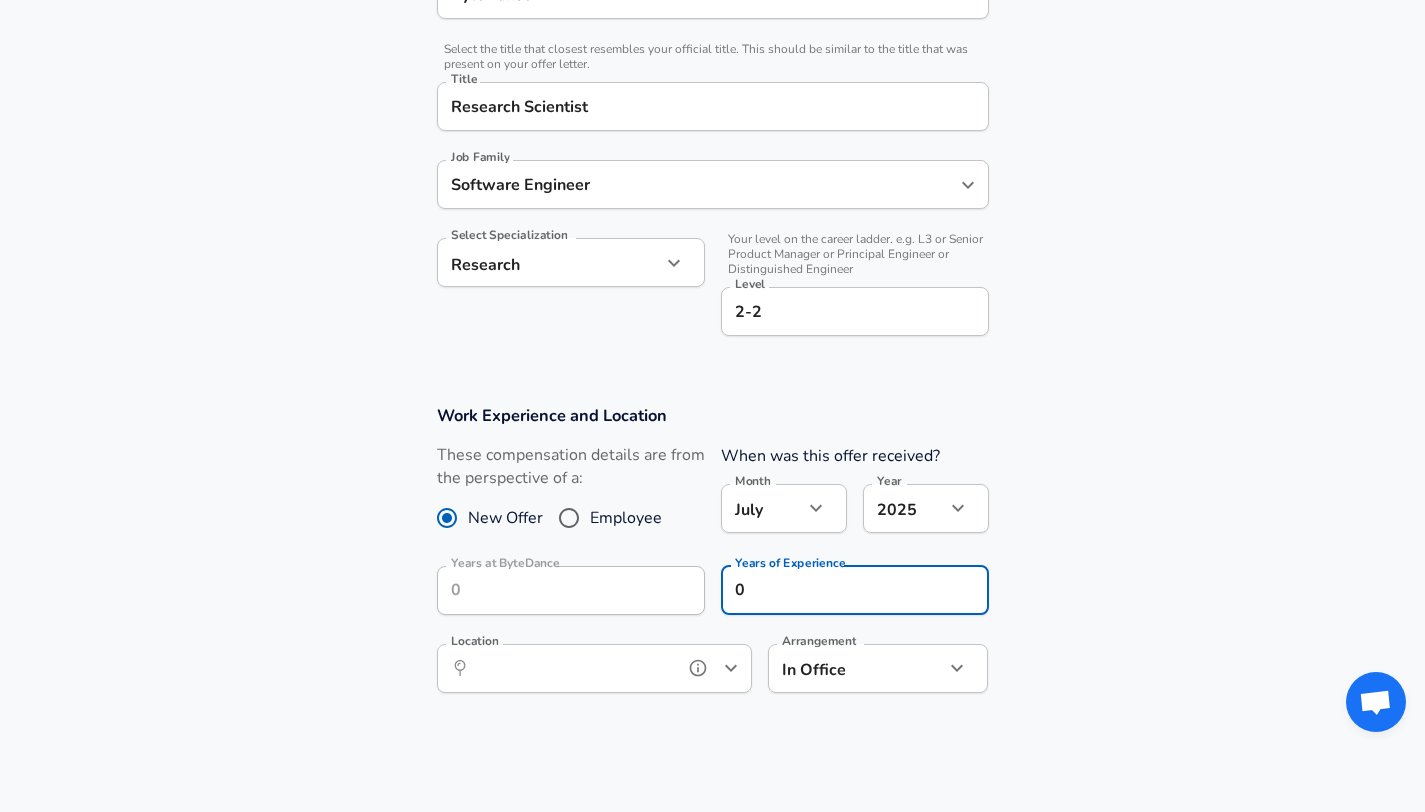 click on "Location" at bounding box center [572, 668] 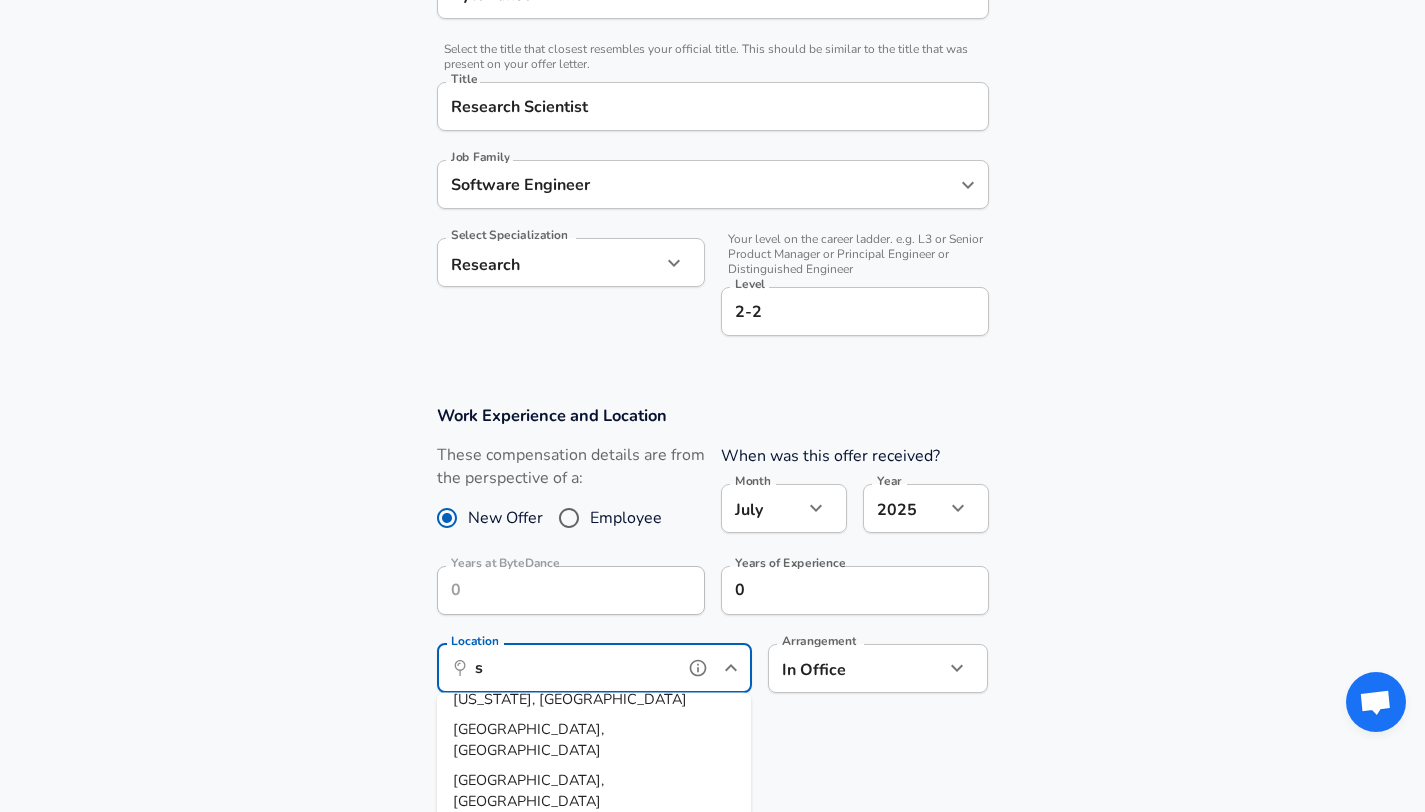 scroll, scrollTop: 0, scrollLeft: 0, axis: both 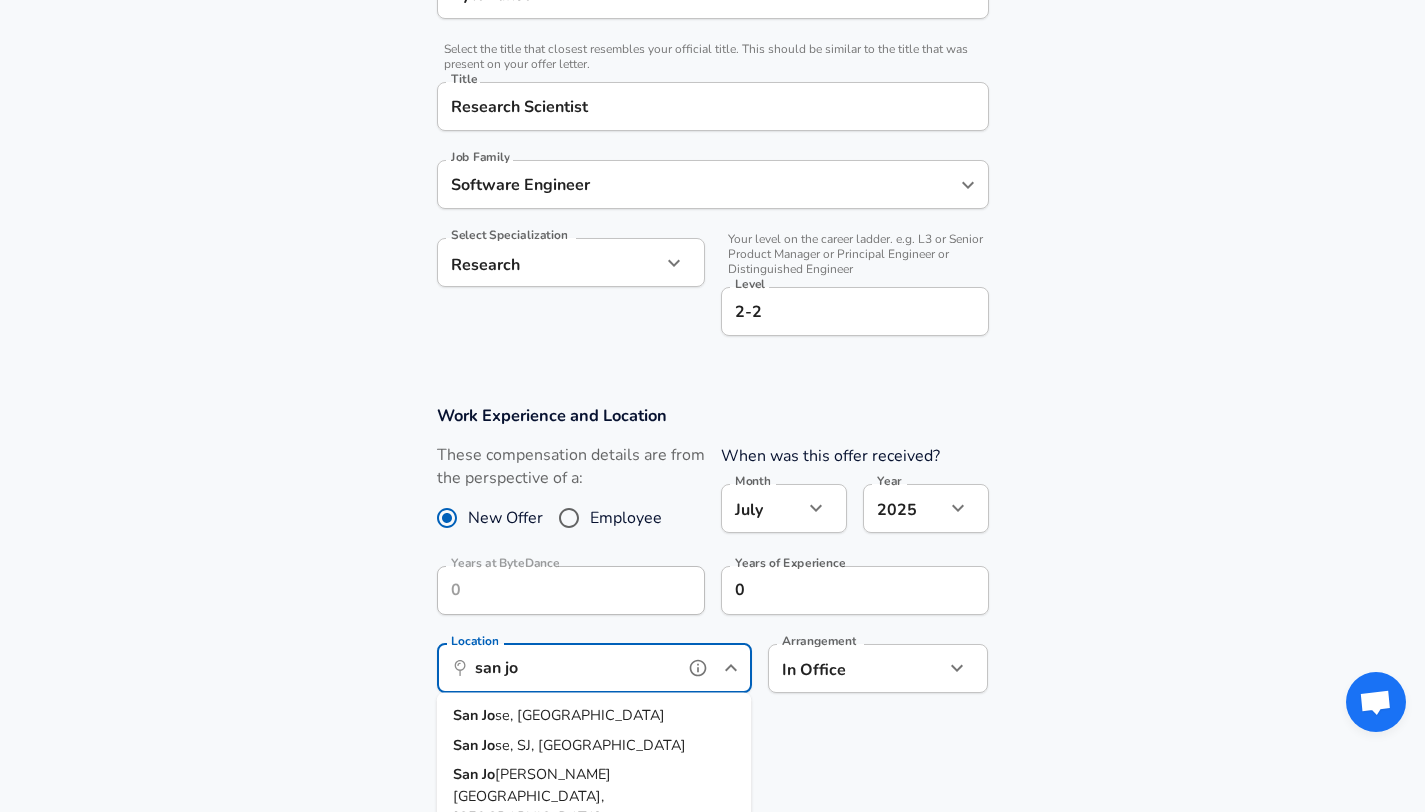 click on "San     Jo se, CA" at bounding box center (594, 716) 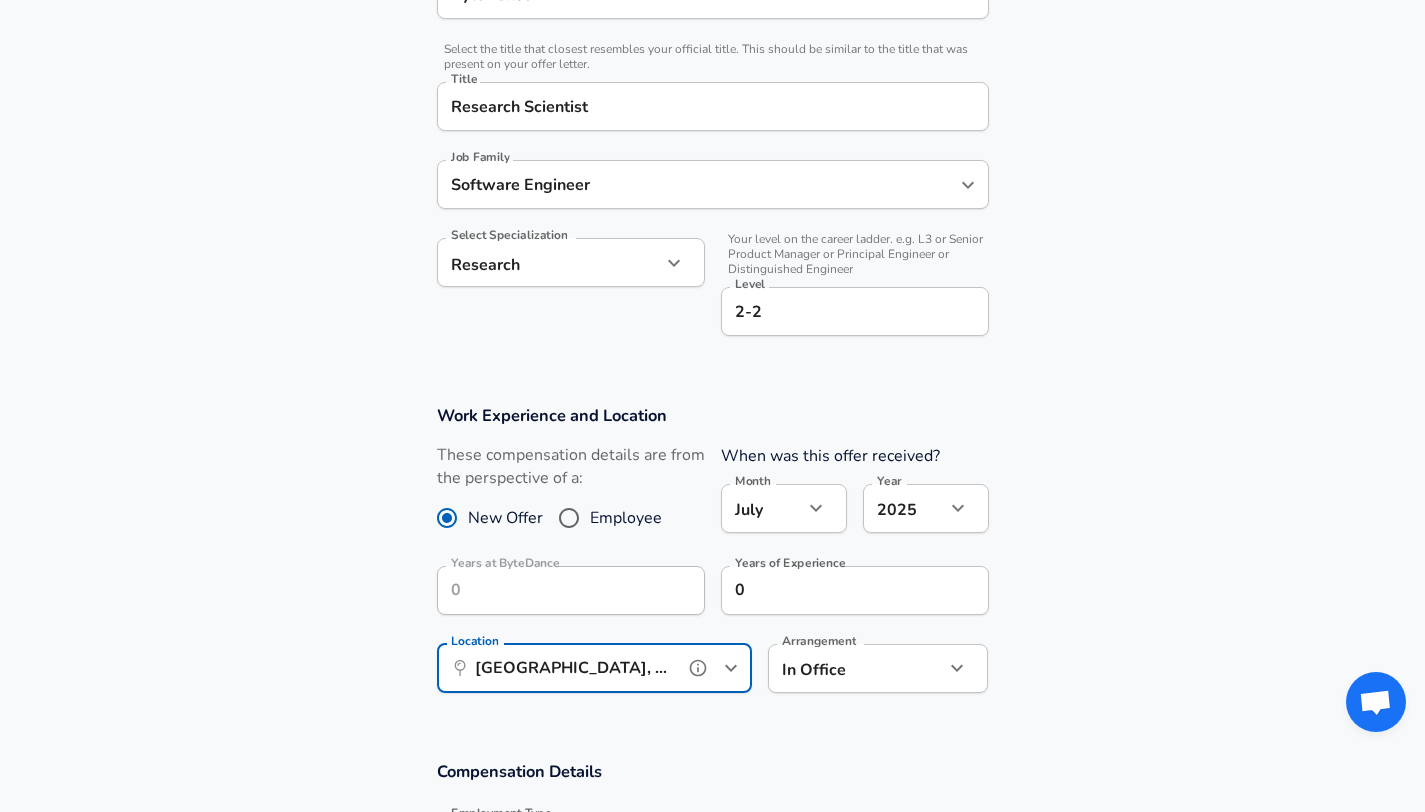 type on "San Jose, CA" 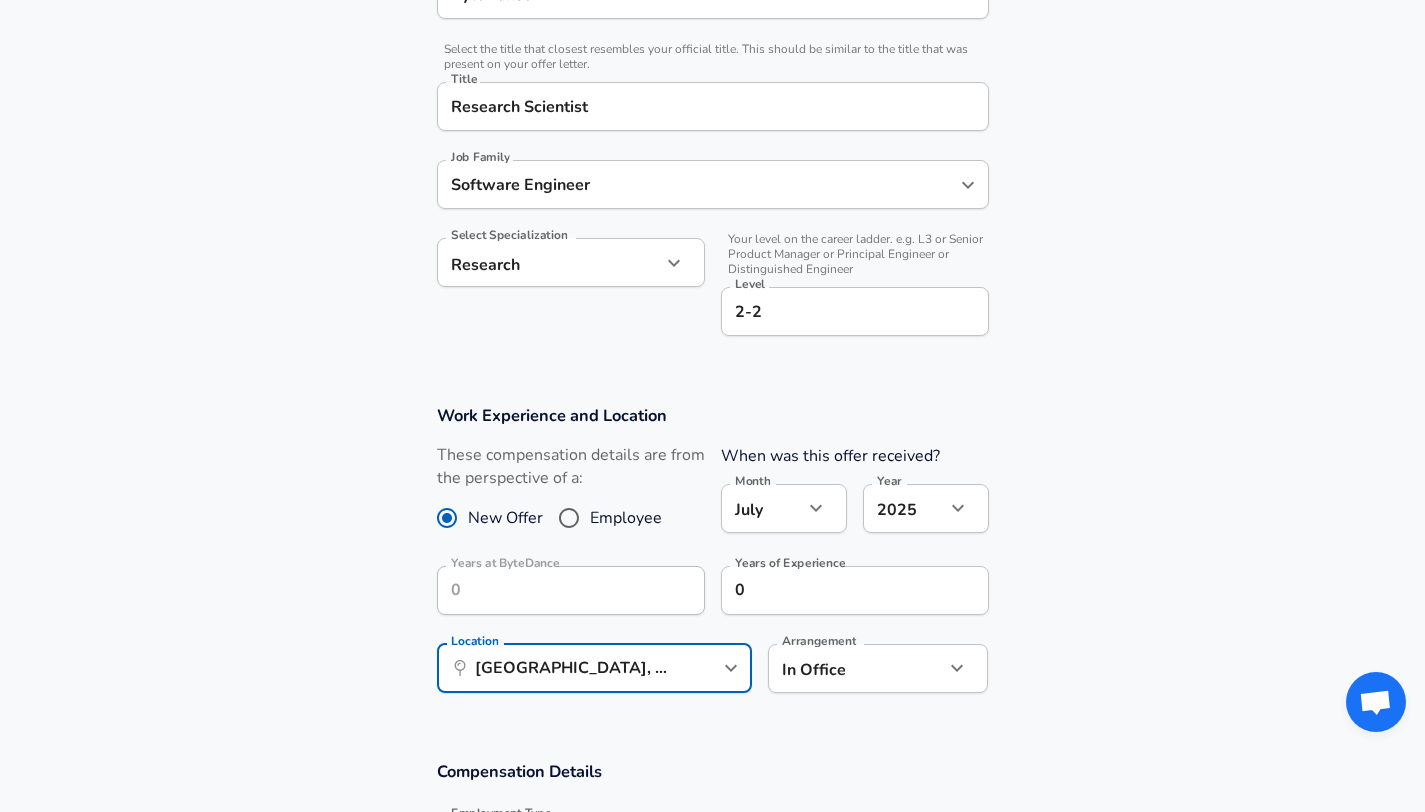 click on "Restart Add Your Salary Upload your offer letter   to verify your submission Enhance Privacy and Anonymity No Automatically hides specific fields until there are enough submissions to safely display the full details.   More Details Based on your submission and the data points that we have already collected, we will automatically hide and anonymize specific fields if there aren't enough data points to remain sufficiently anonymous. Company & Title Information   Enter the company you received your offer from Company ByteDance Company   Select the title that closest resembles your official title. This should be similar to the title that was present on your offer letter. Title Research Scientist Title Job Family Software Engineer Job Family Select Specialization Research Research Select Specialization   Your level on the career ladder. e.g. L3 or Senior Product Manager or Principal Engineer or Distinguished Engineer Level 2-2 Level Work Experience and Location New Offer Employee When was this offer received? July" at bounding box center [712, -67] 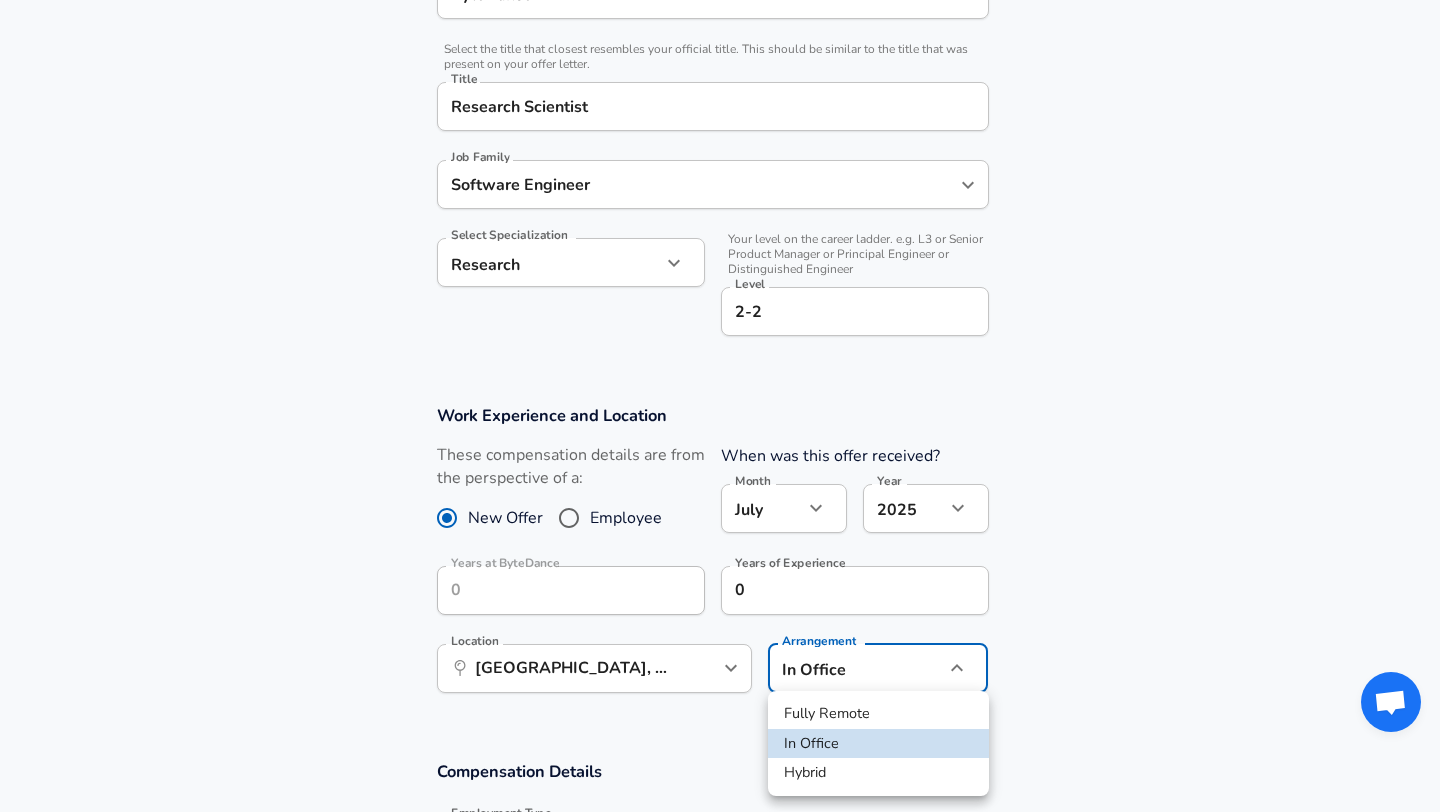 click on "Hybrid" at bounding box center (878, 773) 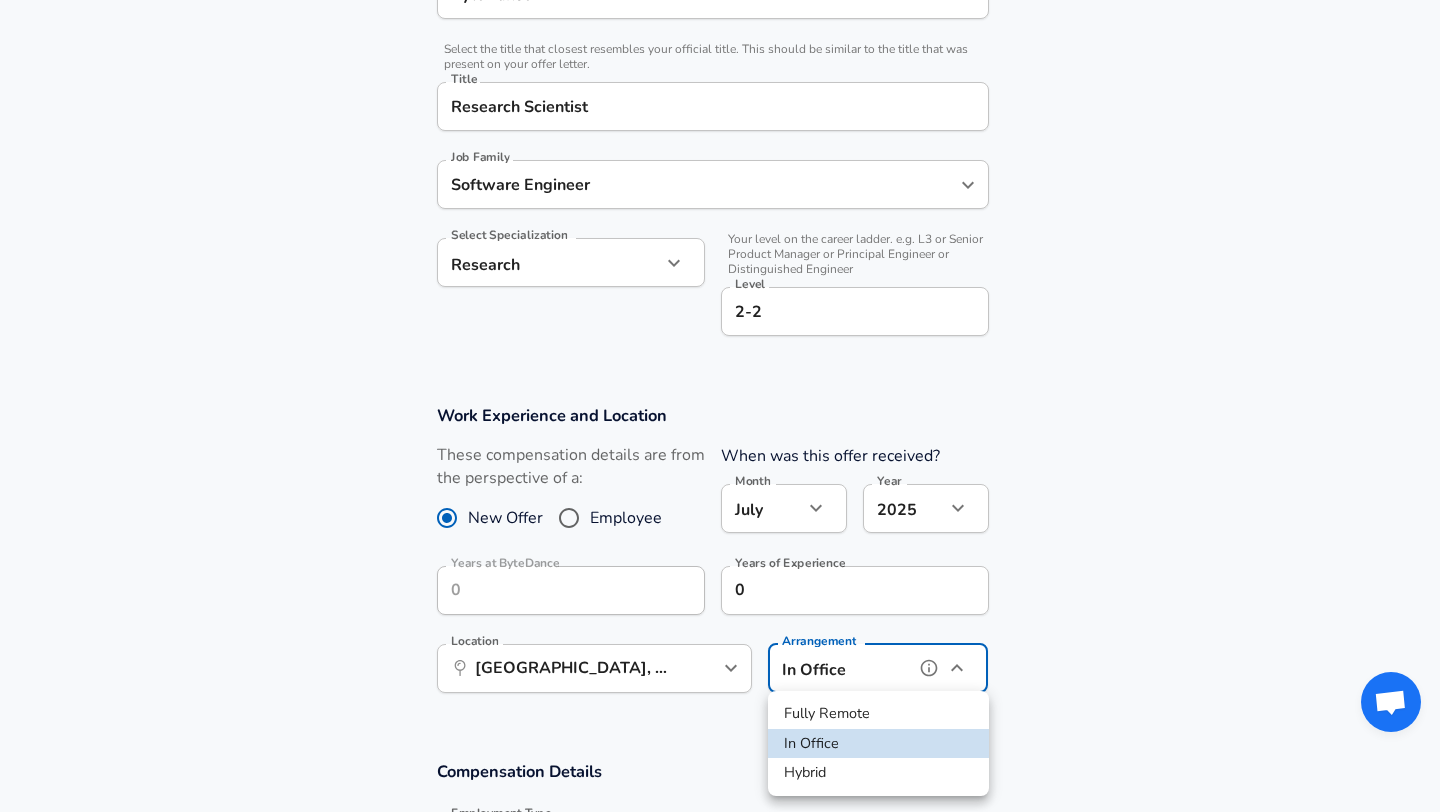 type on "hybrid" 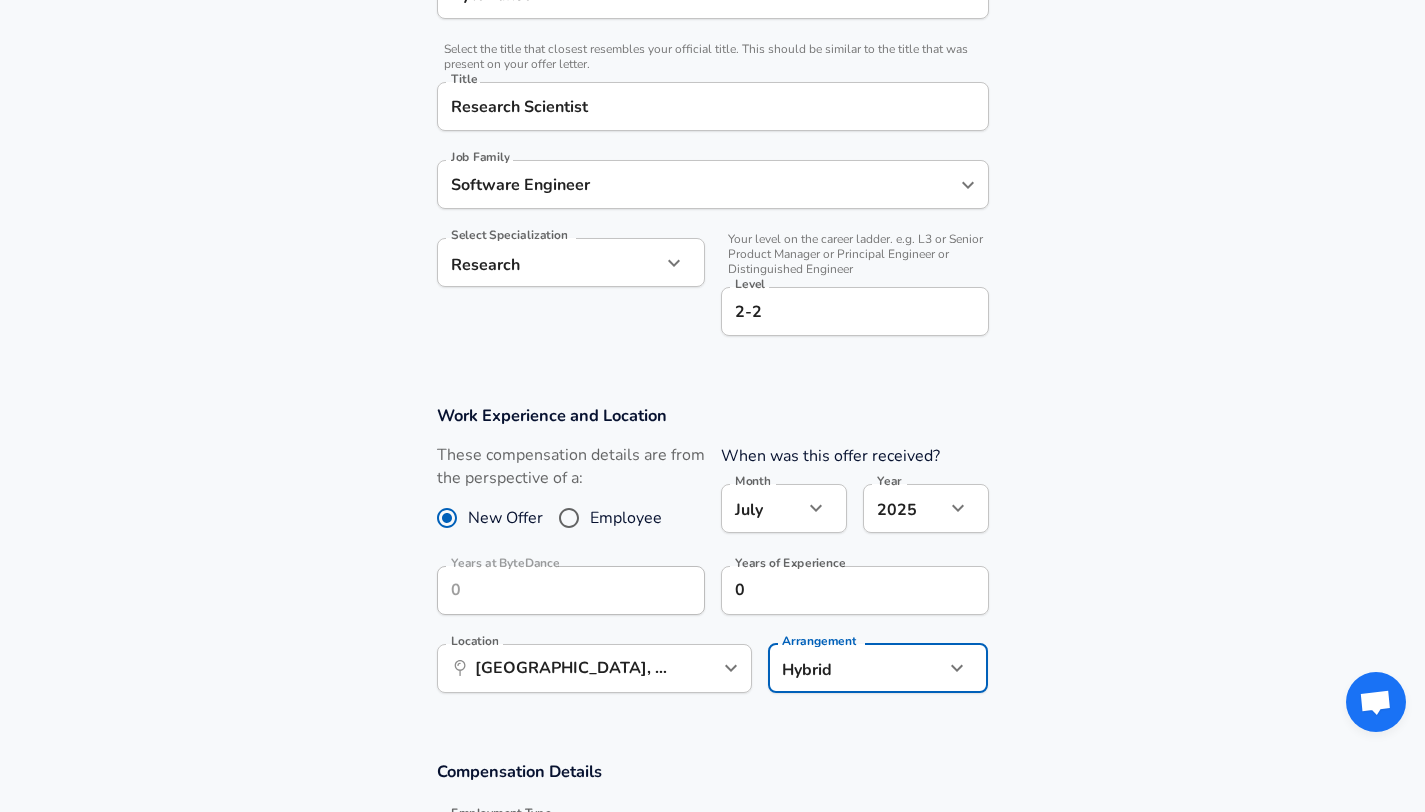 click on "Work Experience and Location These compensation details are from the perspective of a: New Offer Employee When was this offer received? Month July 7 Month Year 2025 2025 Year Years at ByteDance Years at ByteDance Years of Experience 0 Years of Experience Location ​ San Jose, CA Location Arrangement Hybrid hybrid Arrangement" at bounding box center [712, 559] 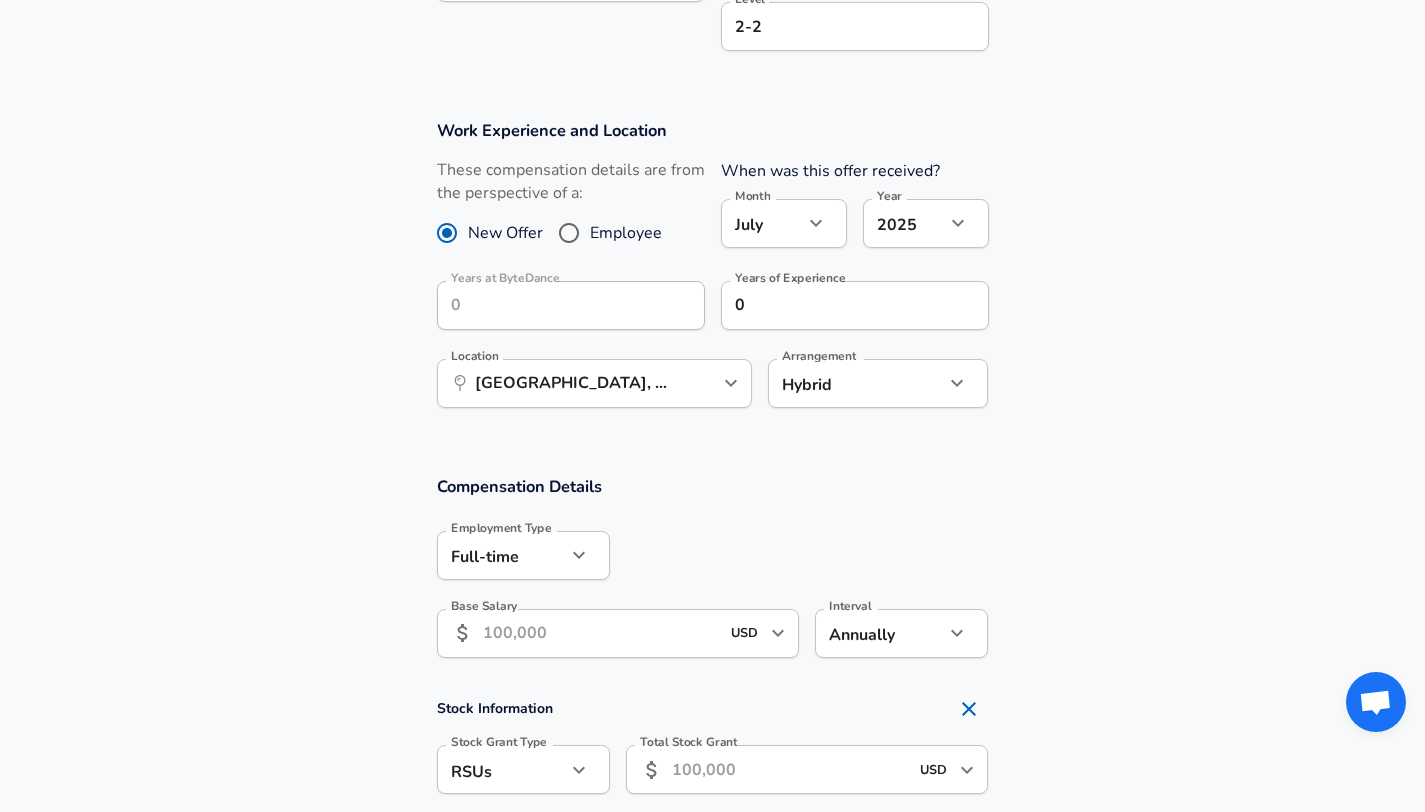scroll, scrollTop: 808, scrollLeft: 0, axis: vertical 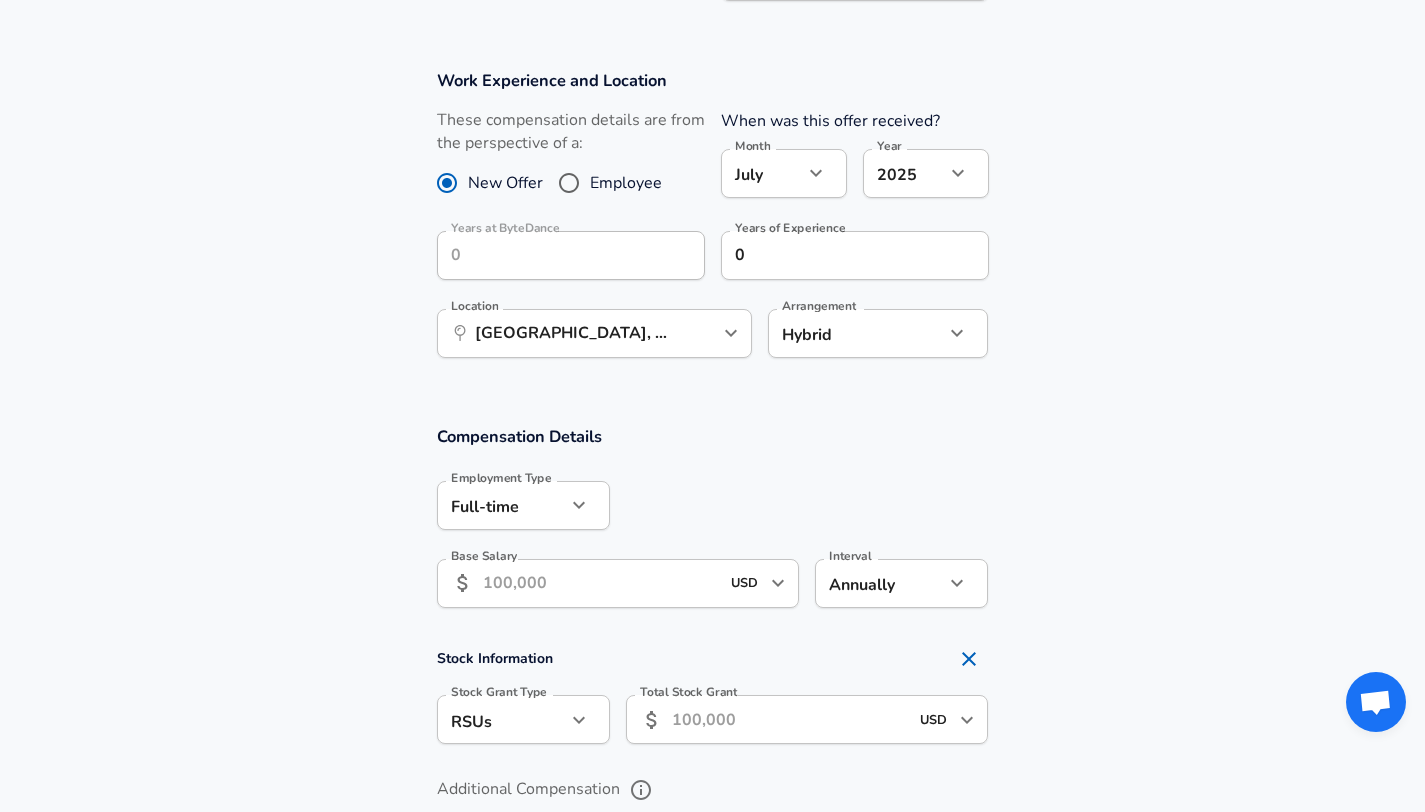 click on "Base Salary" at bounding box center (601, 583) 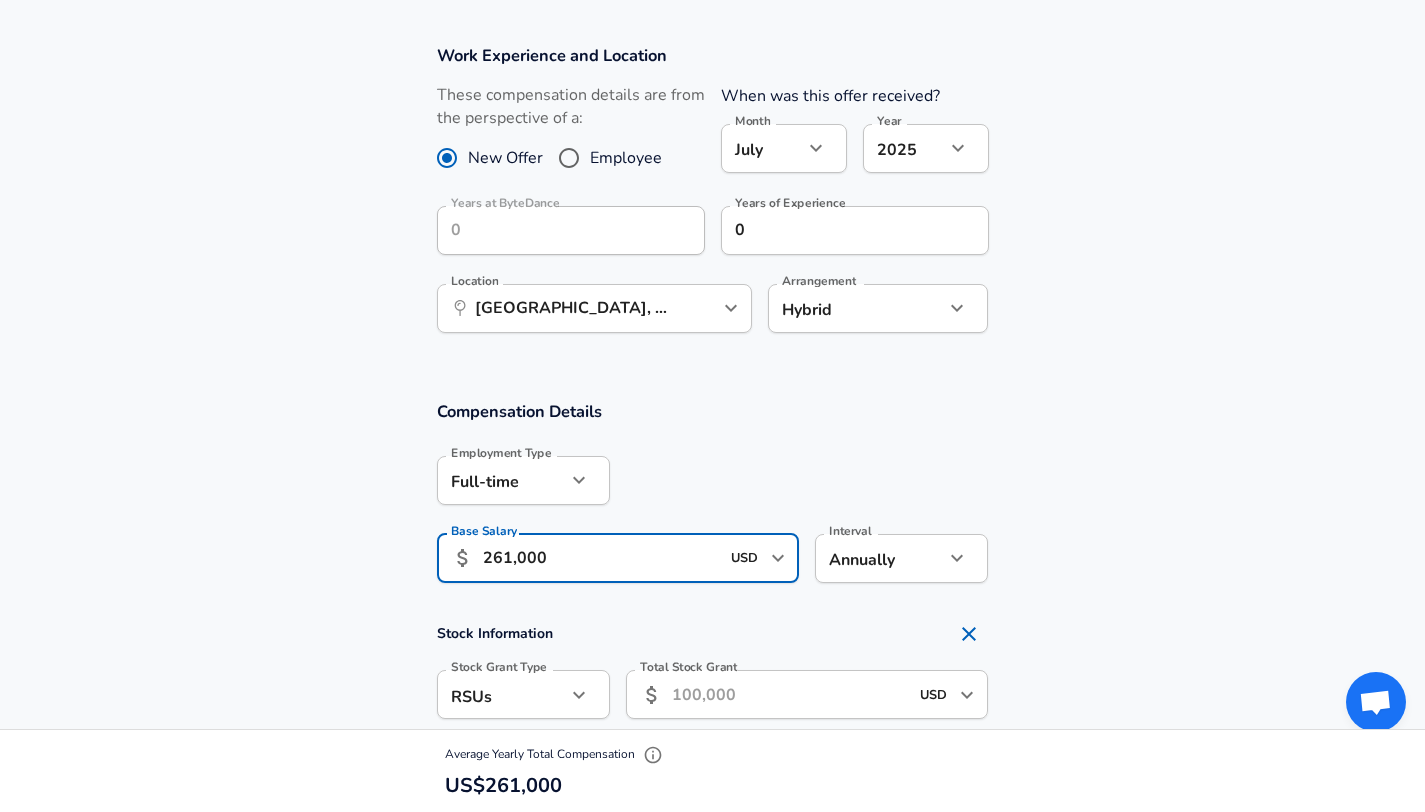 scroll, scrollTop: 1063, scrollLeft: 0, axis: vertical 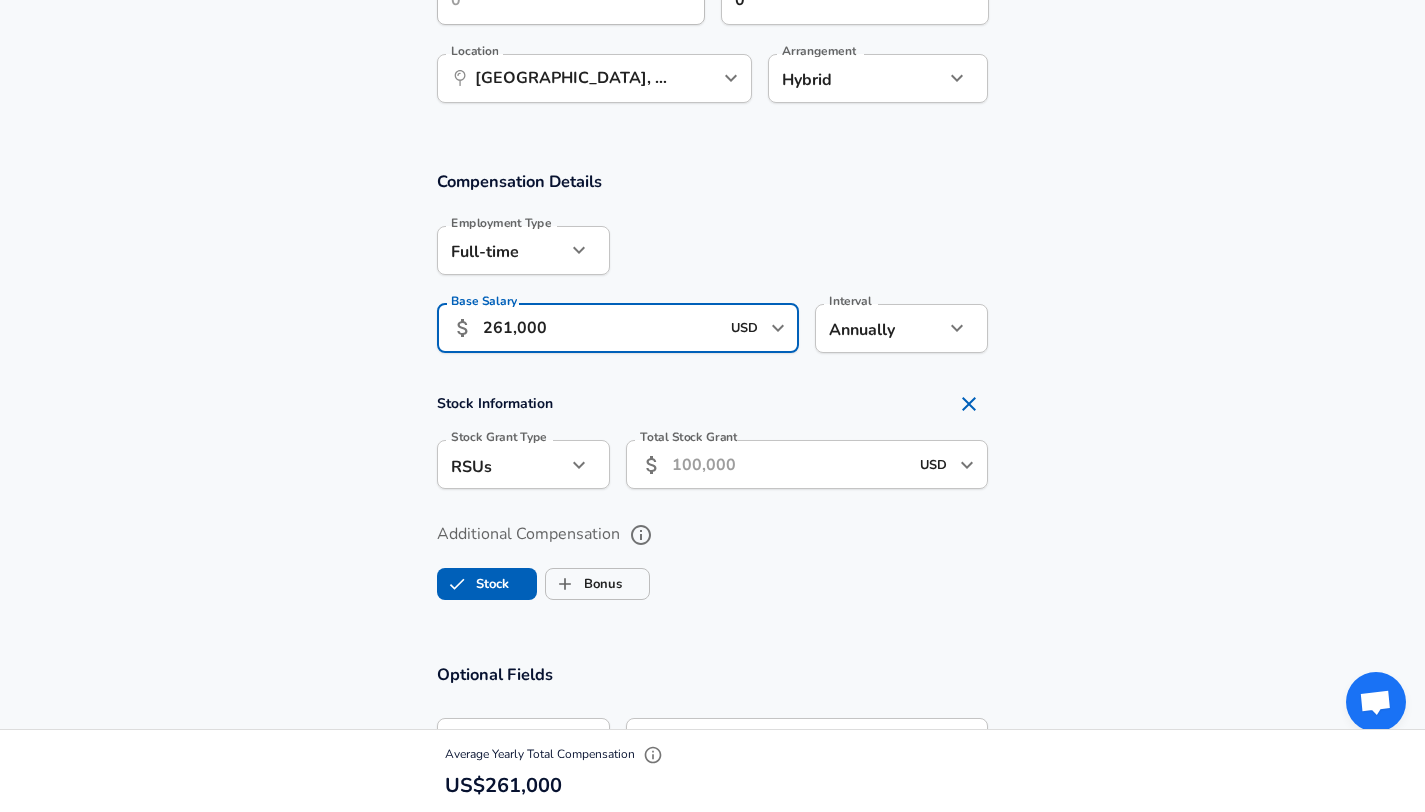 type on "261,000" 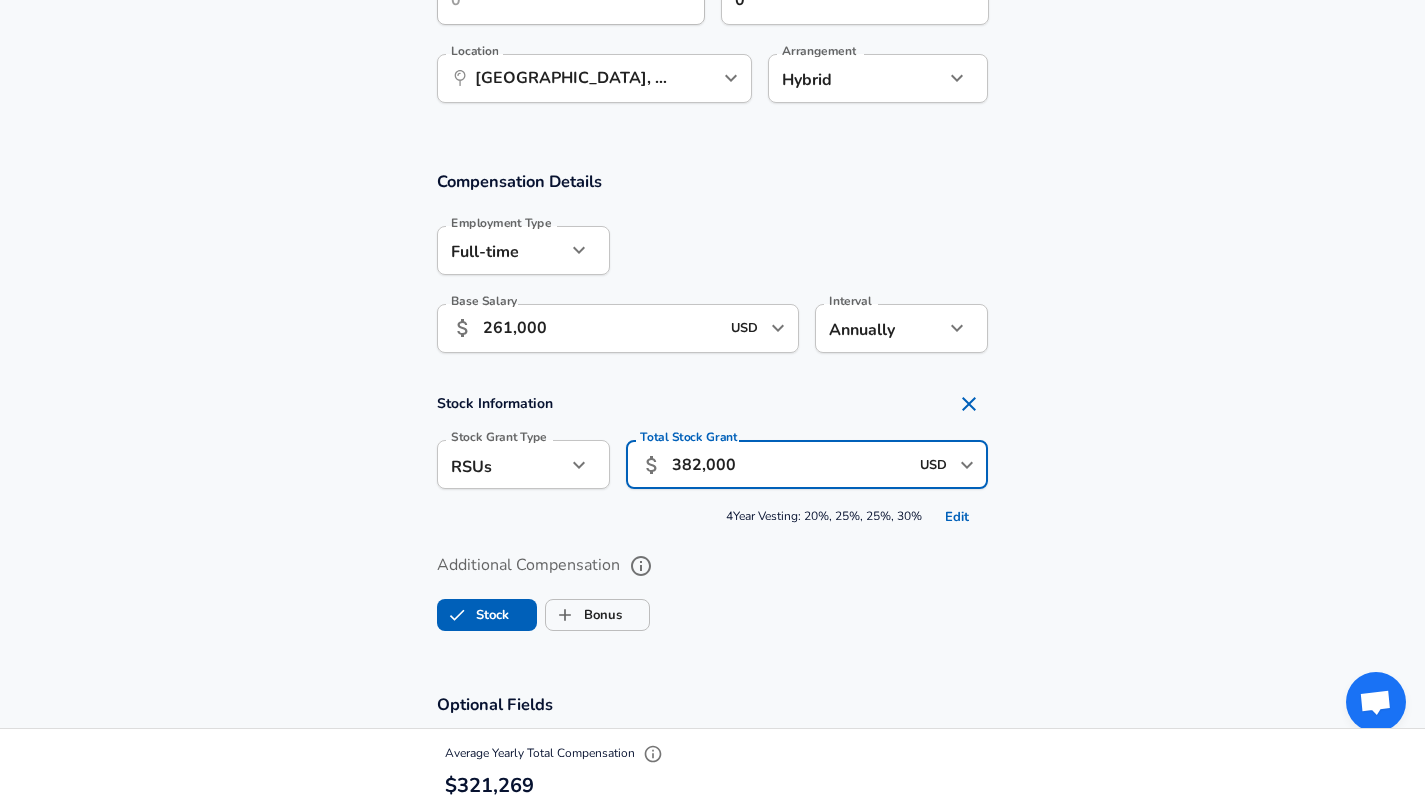 type on "382,000" 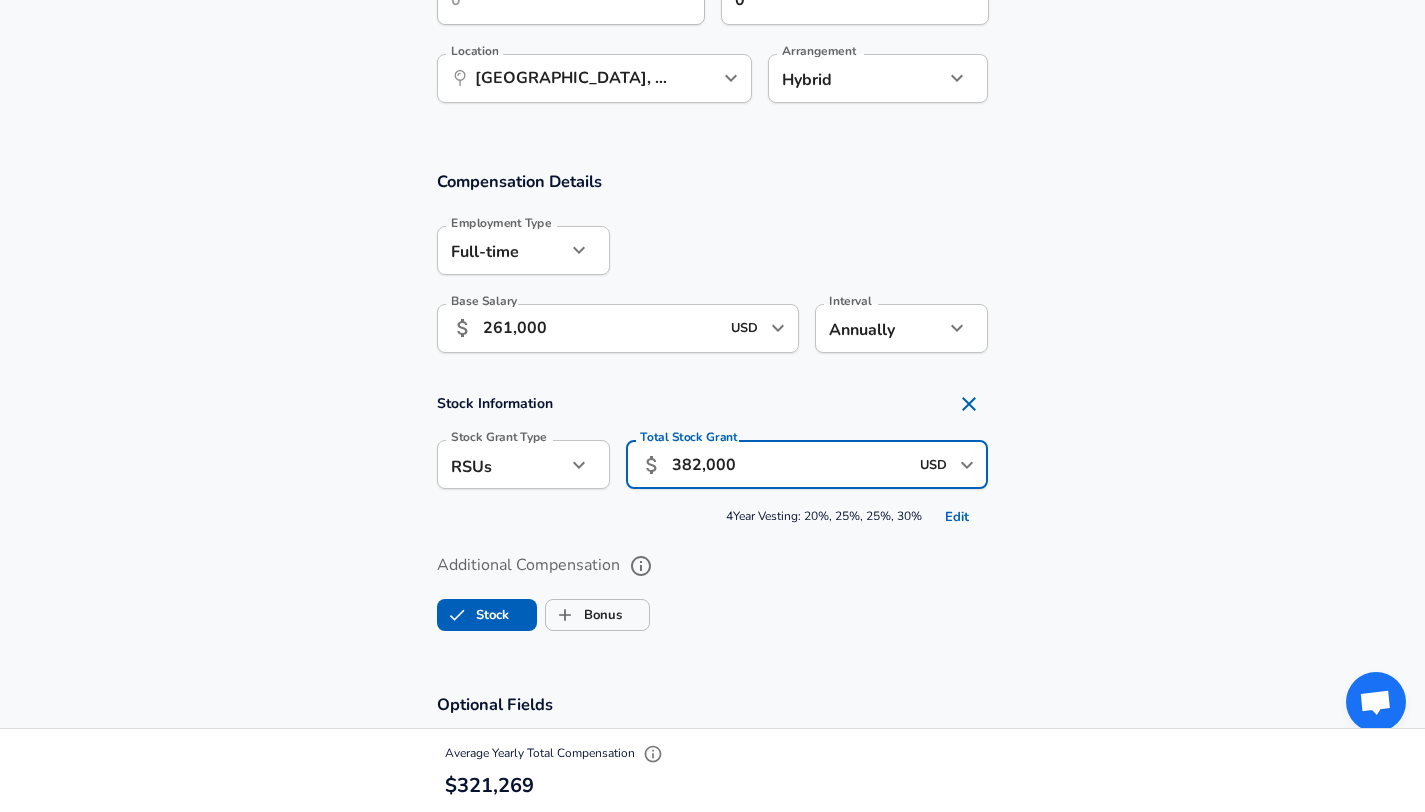 click on "Stock Information  Stock Grant Type RSUs stock Stock Grant Type Total Stock Grant ​ 382,000 USD ​ Total Stock Grant 4  Year Vesting:   20%, 25%, 25%, 30%   Edit" at bounding box center [712, 458] 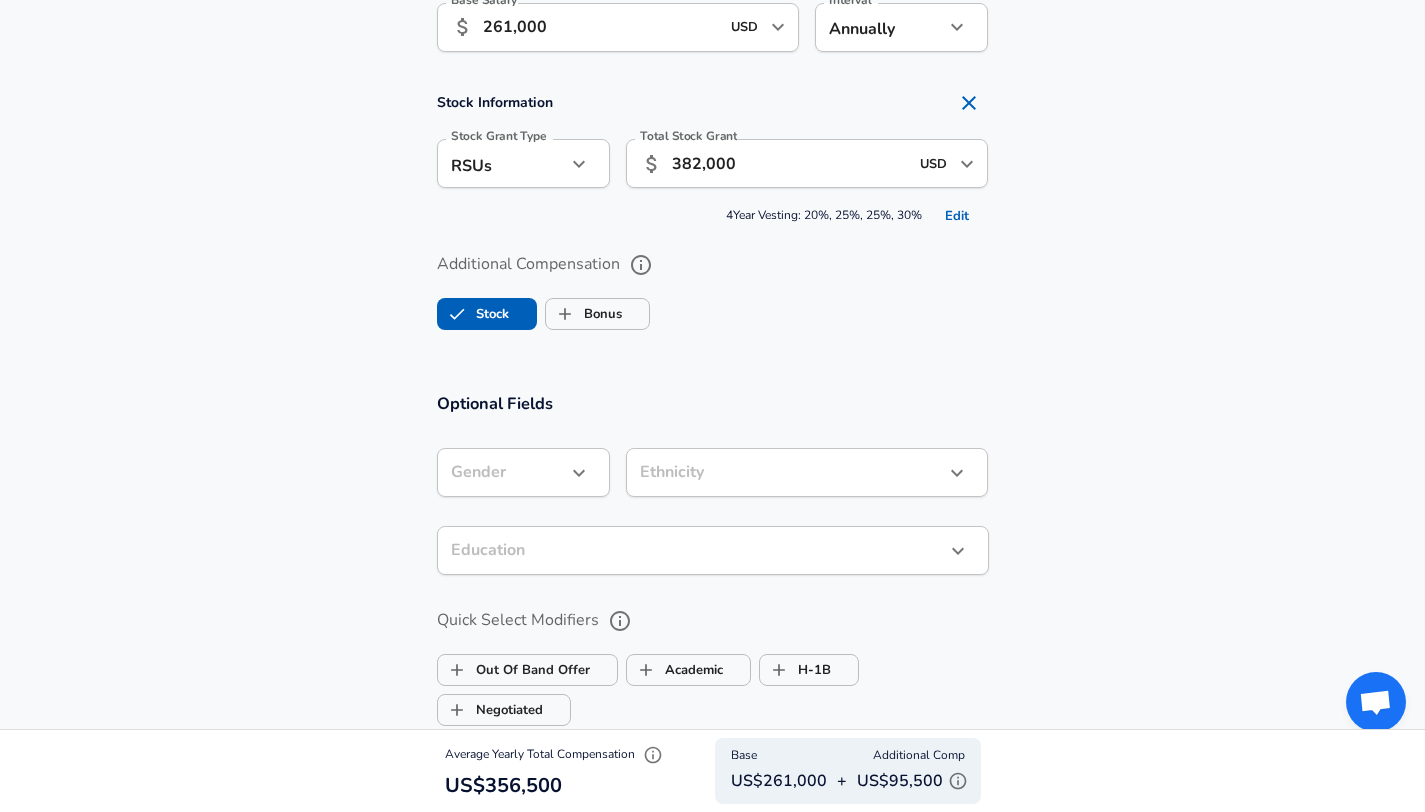scroll, scrollTop: 1361, scrollLeft: 0, axis: vertical 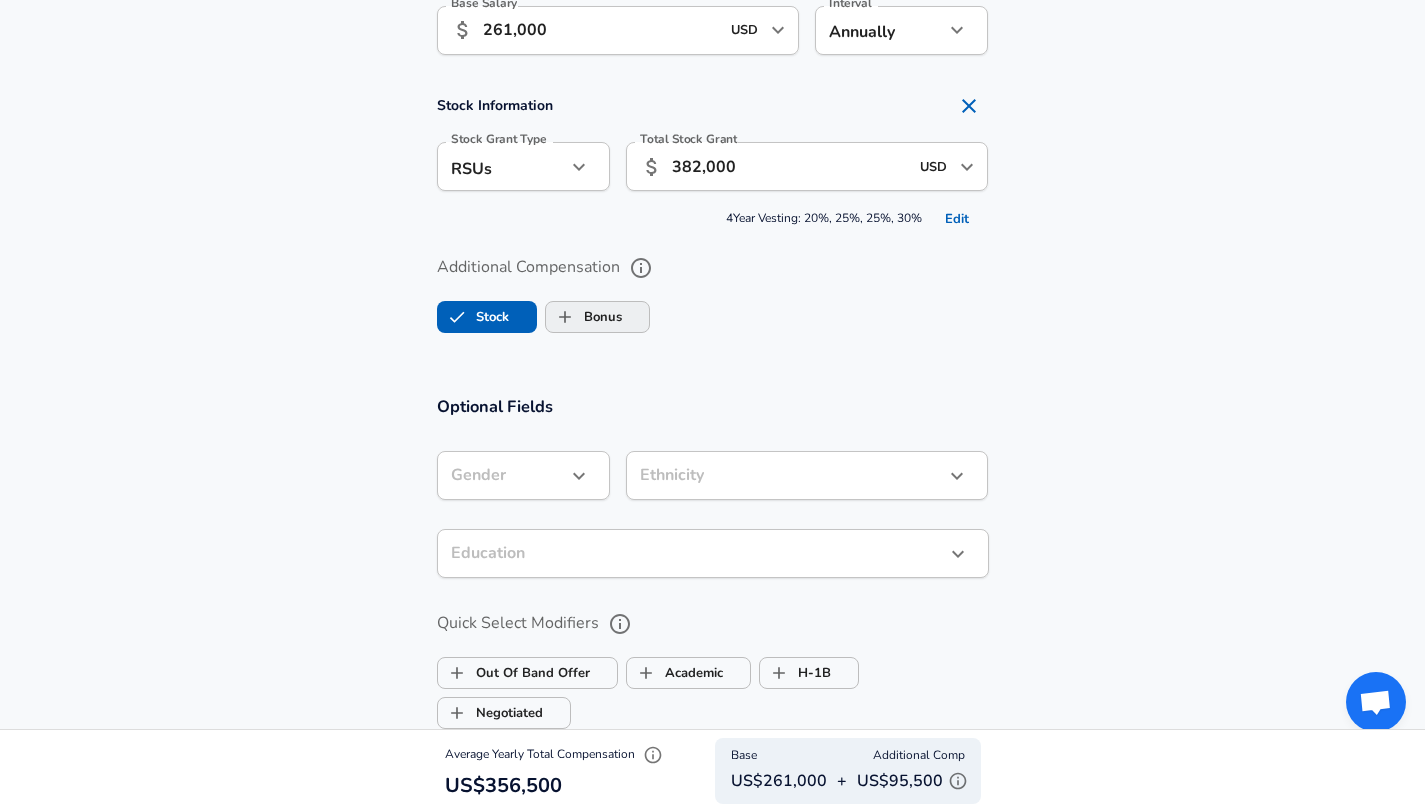 click on "Bonus" at bounding box center (597, 317) 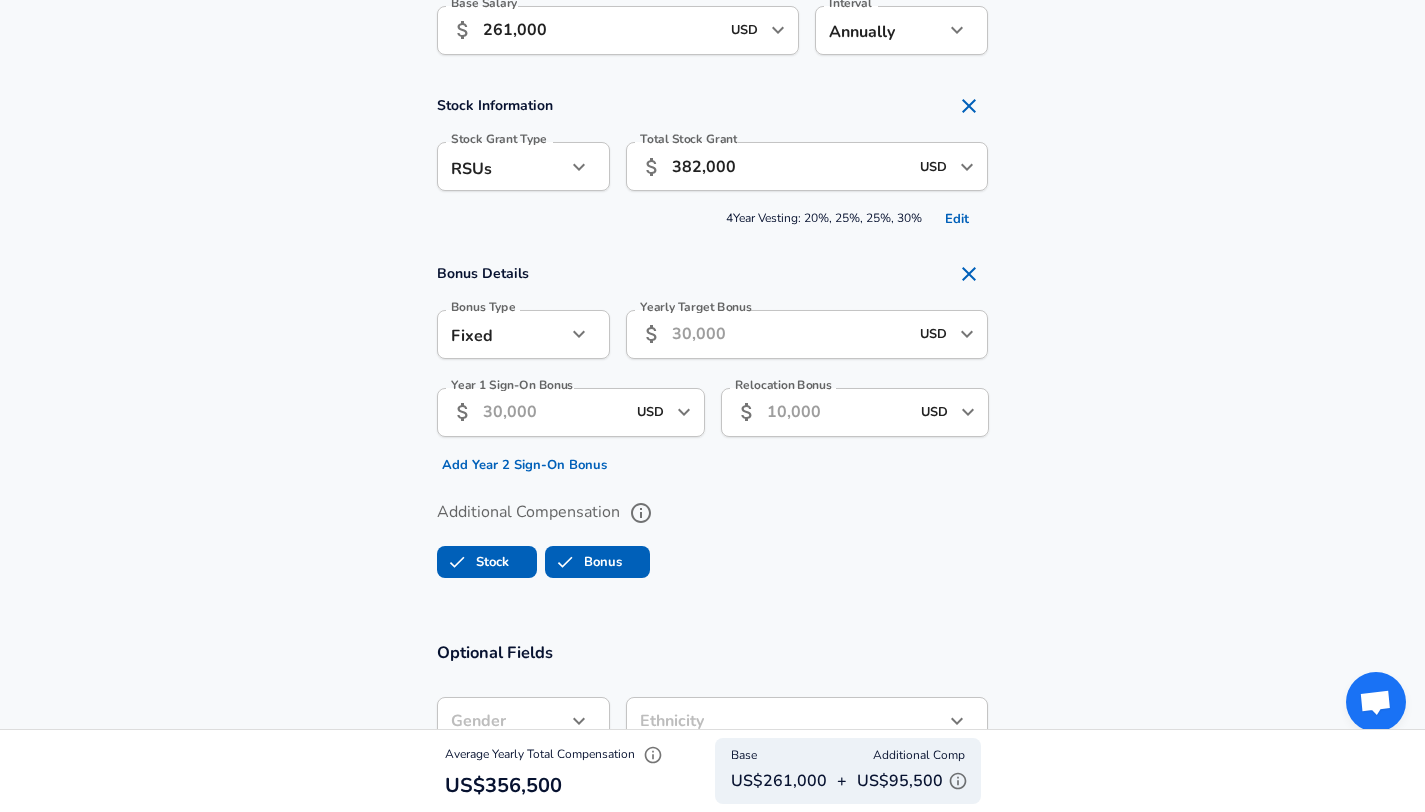 click 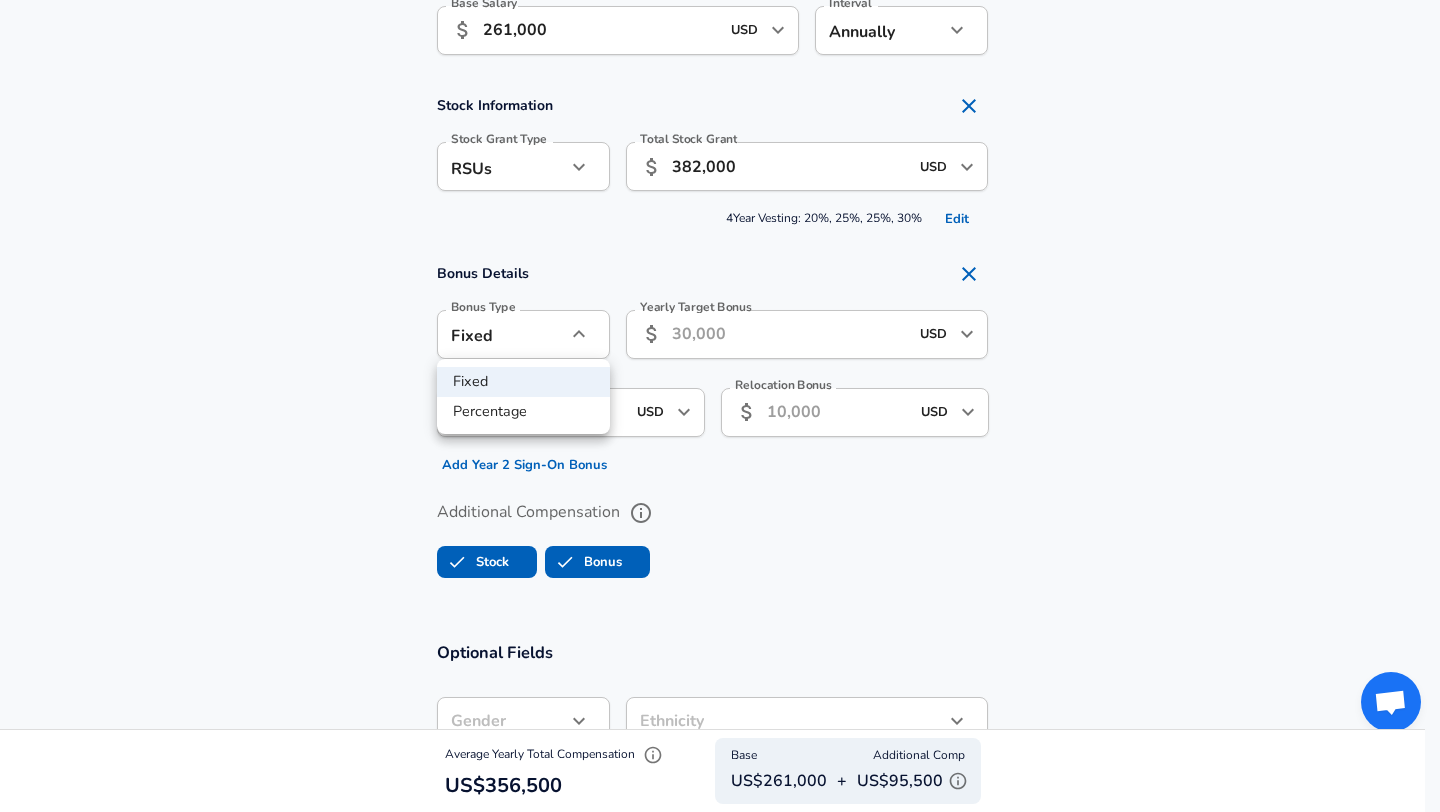 click on "Percentage" at bounding box center [523, 412] 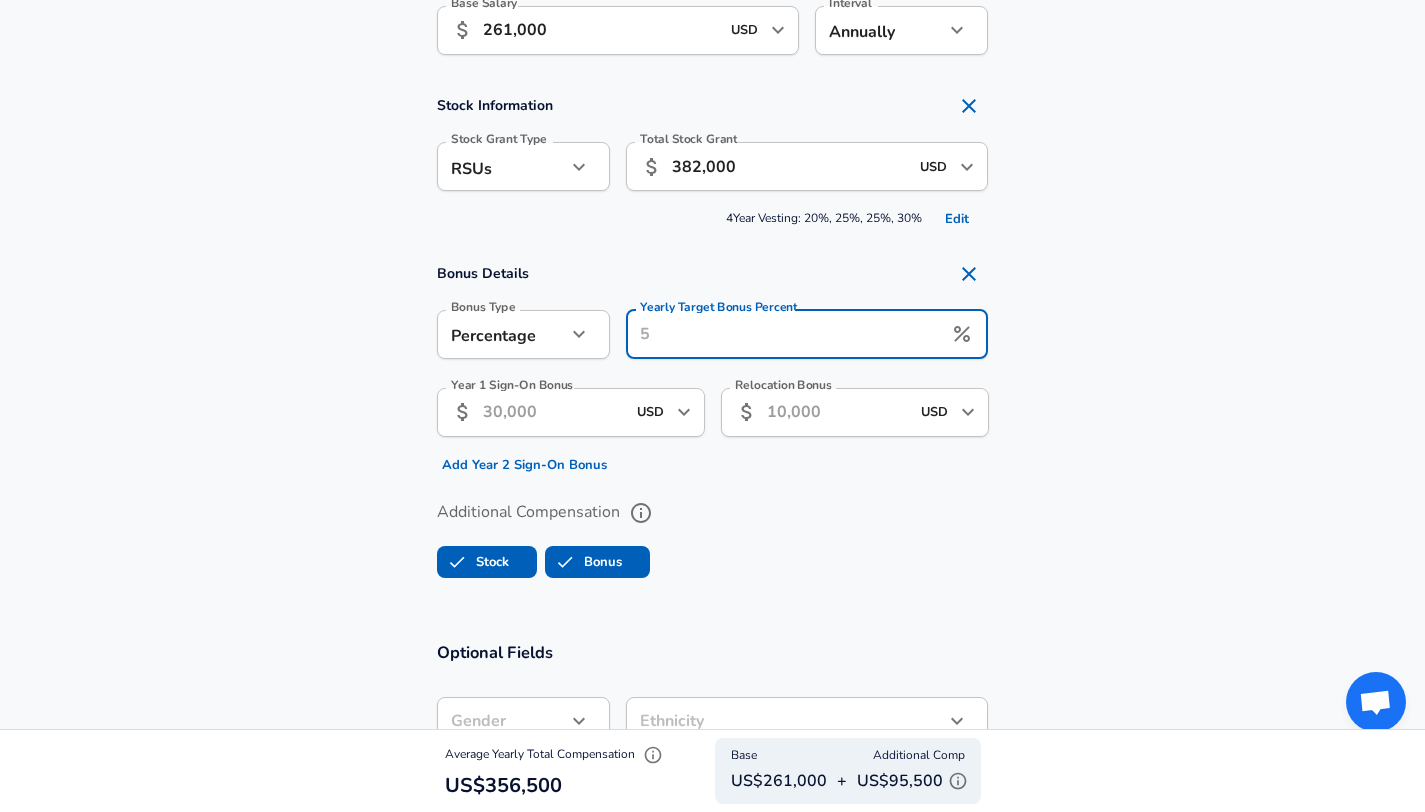 click on "Yearly Target Bonus Percent Yearly Target Bonus Percent" at bounding box center (807, 337) 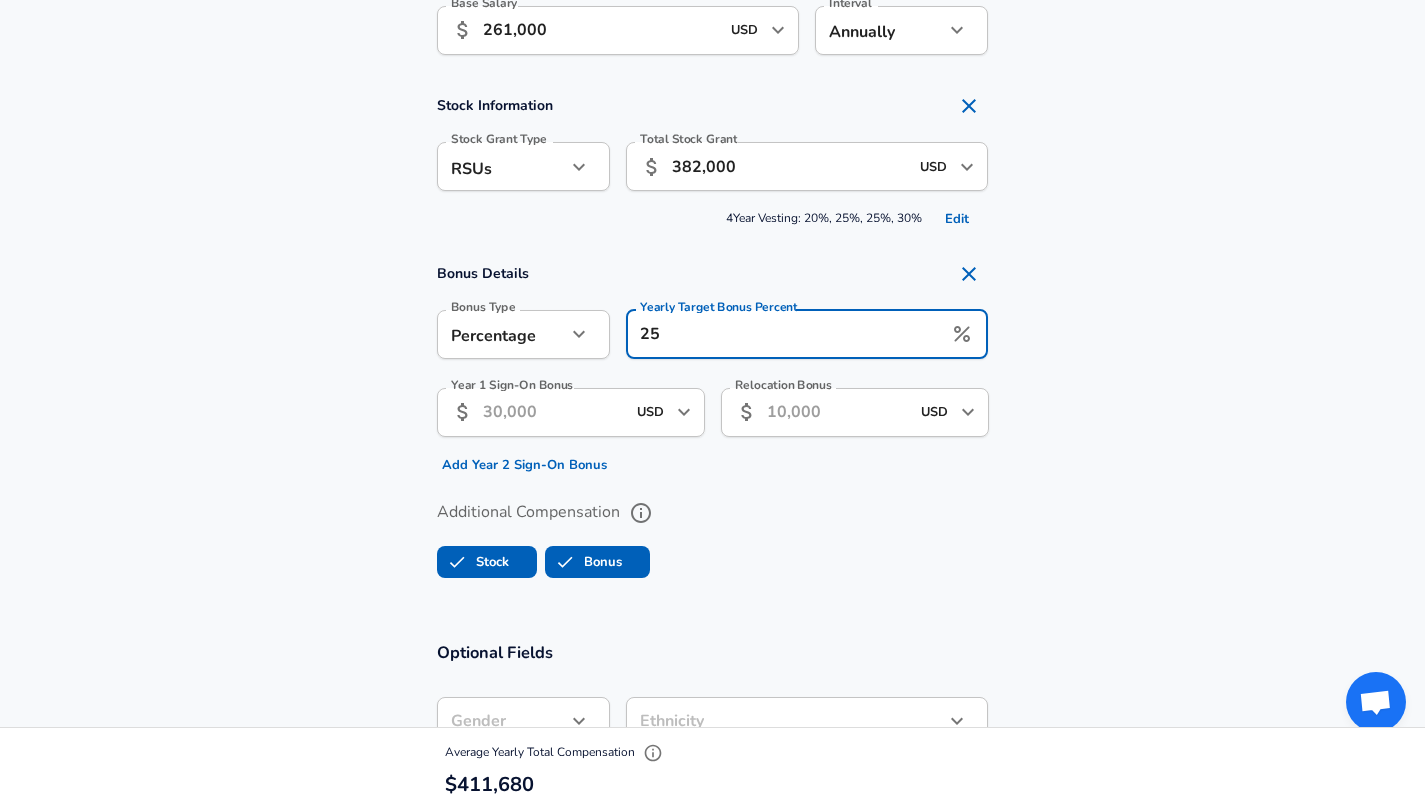 type on "25" 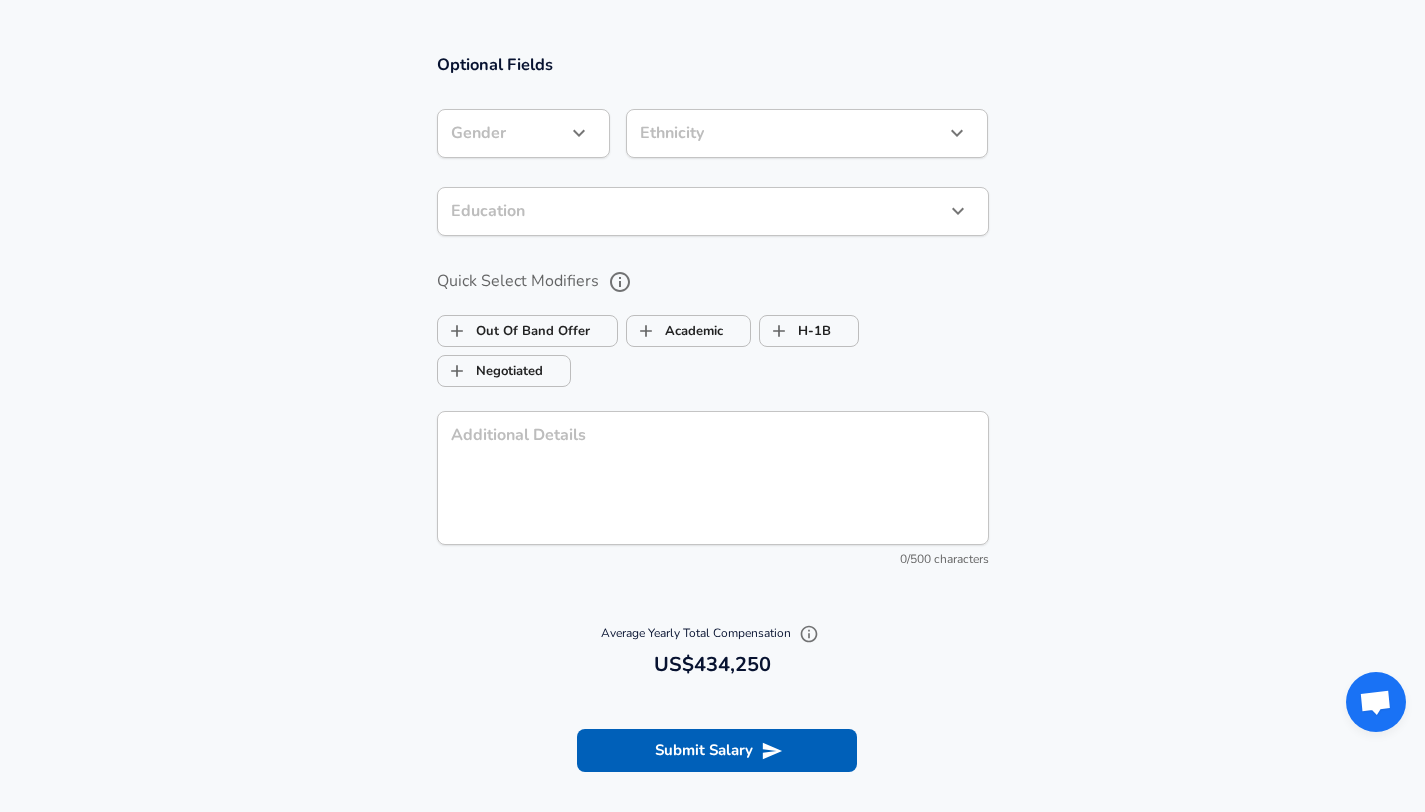 scroll, scrollTop: 1553, scrollLeft: 0, axis: vertical 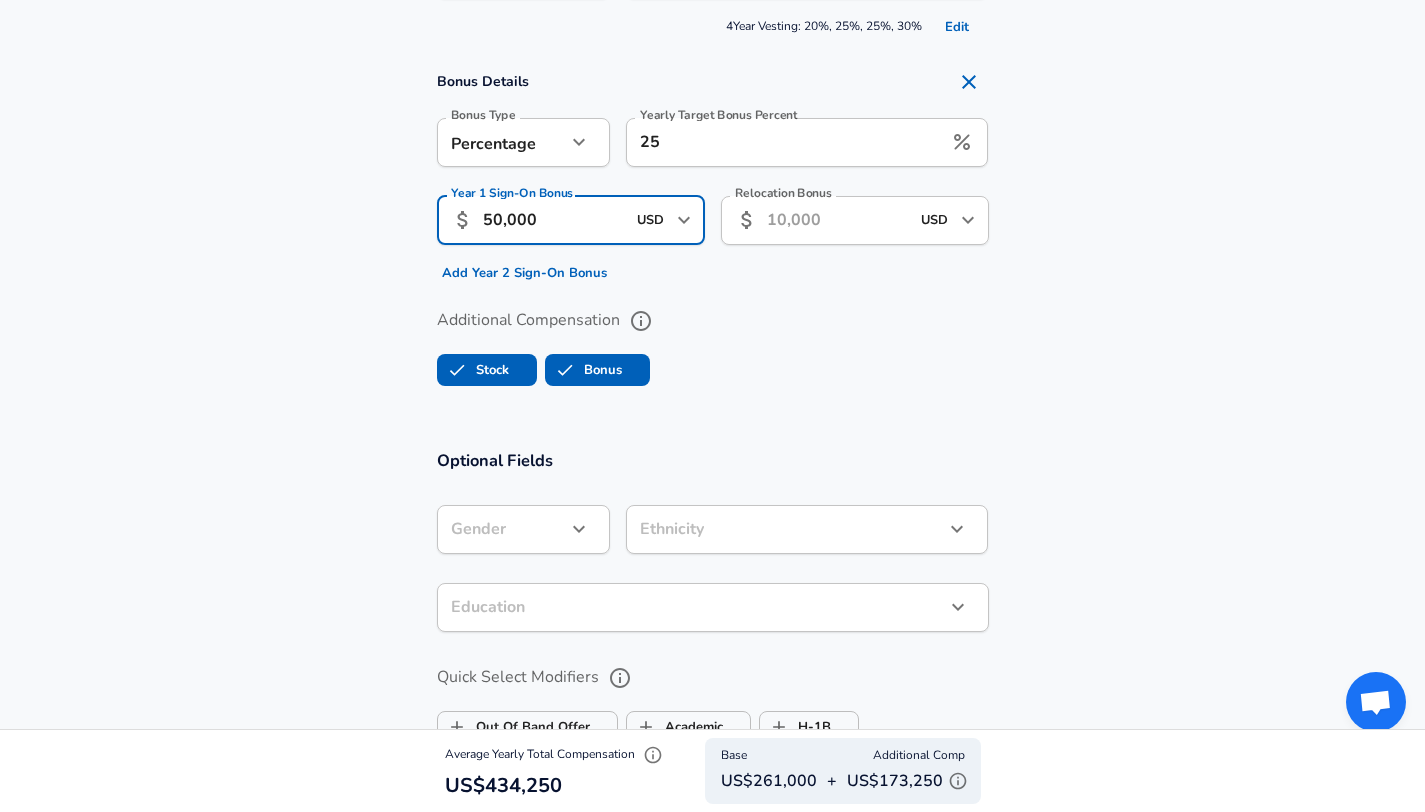 type on "50,000" 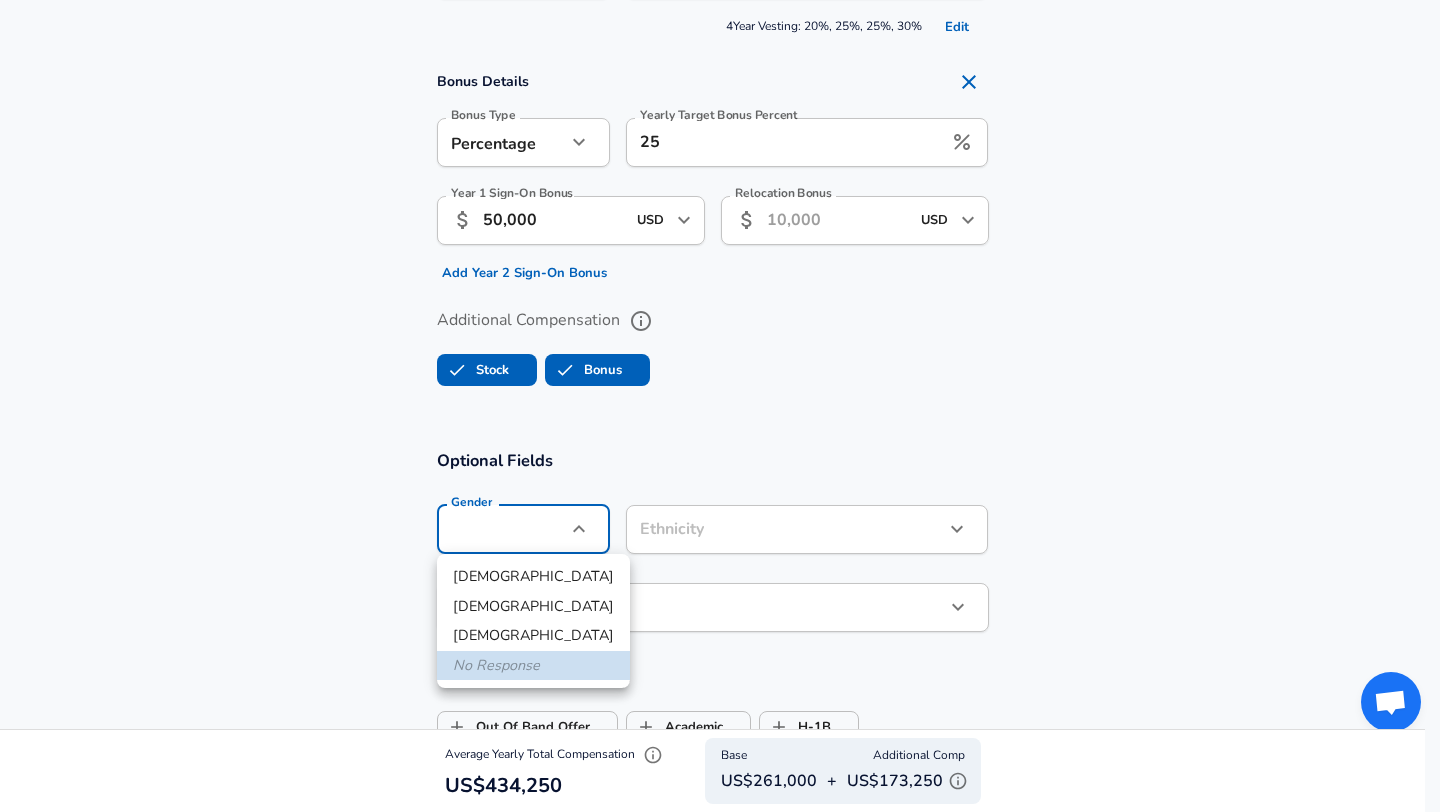 click on "Male" at bounding box center [533, 577] 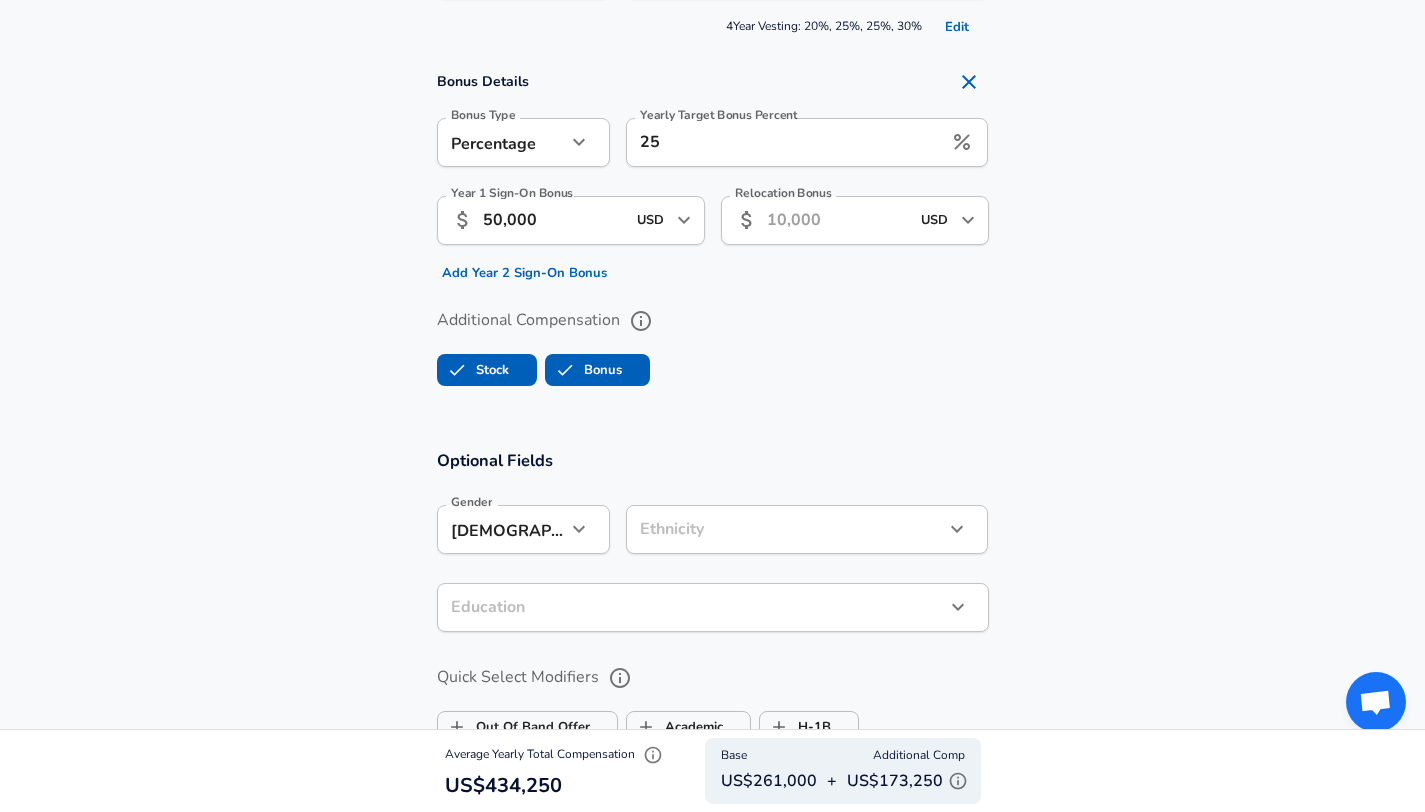 click on "Restart Add Your Salary Upload your offer letter   to verify your submission Enhance Privacy and Anonymity No Automatically hides specific fields until there are enough submissions to safely display the full details.   More Details Based on your submission and the data points that we have already collected, we will automatically hide and anonymize specific fields if there aren't enough data points to remain sufficiently anonymous. Company & Title Information   Enter the company you received your offer from Company ByteDance Company   Select the title that closest resembles your official title. This should be similar to the title that was present on your offer letter. Title Research Scientist Title Job Family Software Engineer Job Family Select Specialization Research Research Select Specialization   Your level on the career ladder. e.g. L3 or Senior Product Manager or Principal Engineer or Distinguished Engineer Level 2-2 Level Work Experience and Location New Offer Employee When was this offer received? July" at bounding box center [712, -1147] 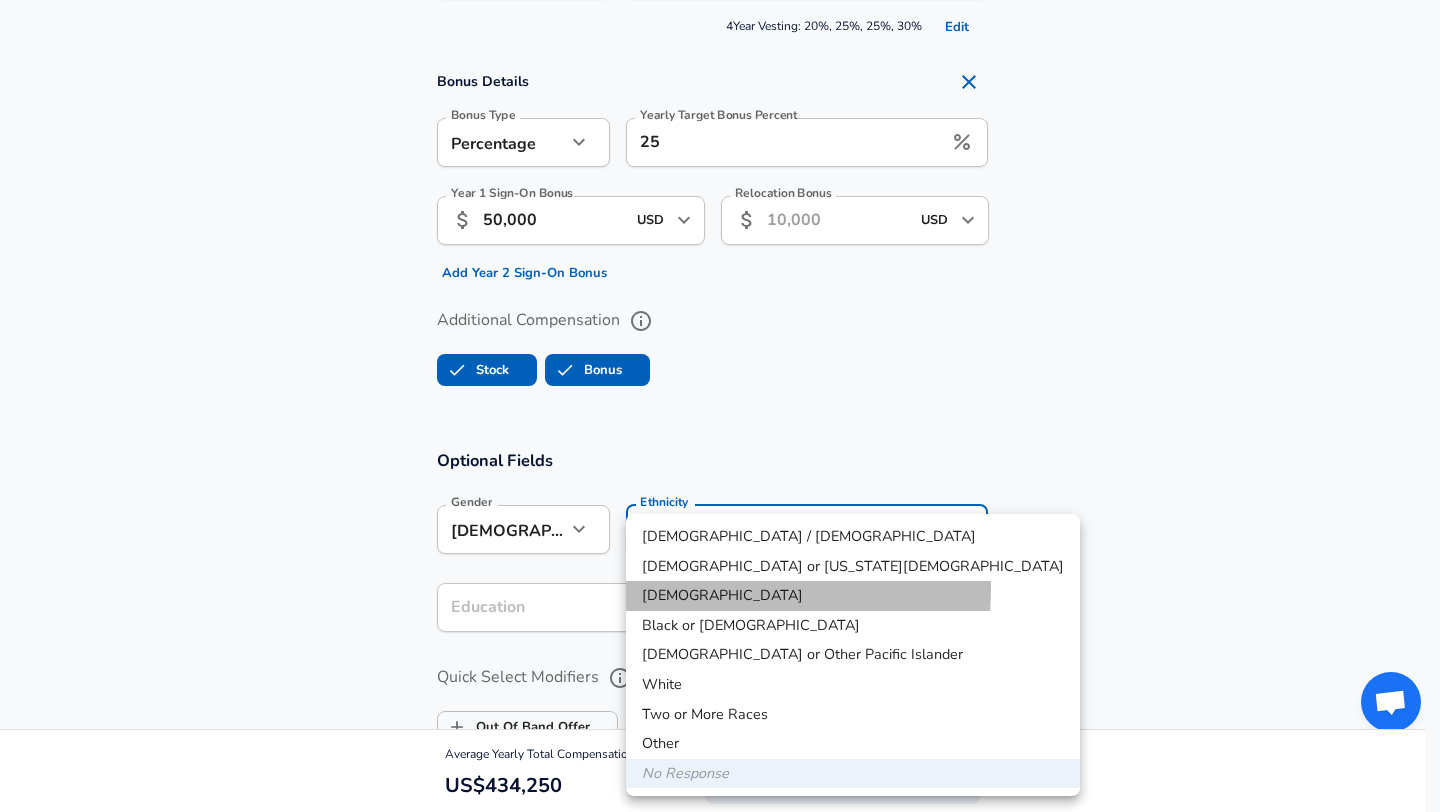 click on "Asian" at bounding box center [853, 596] 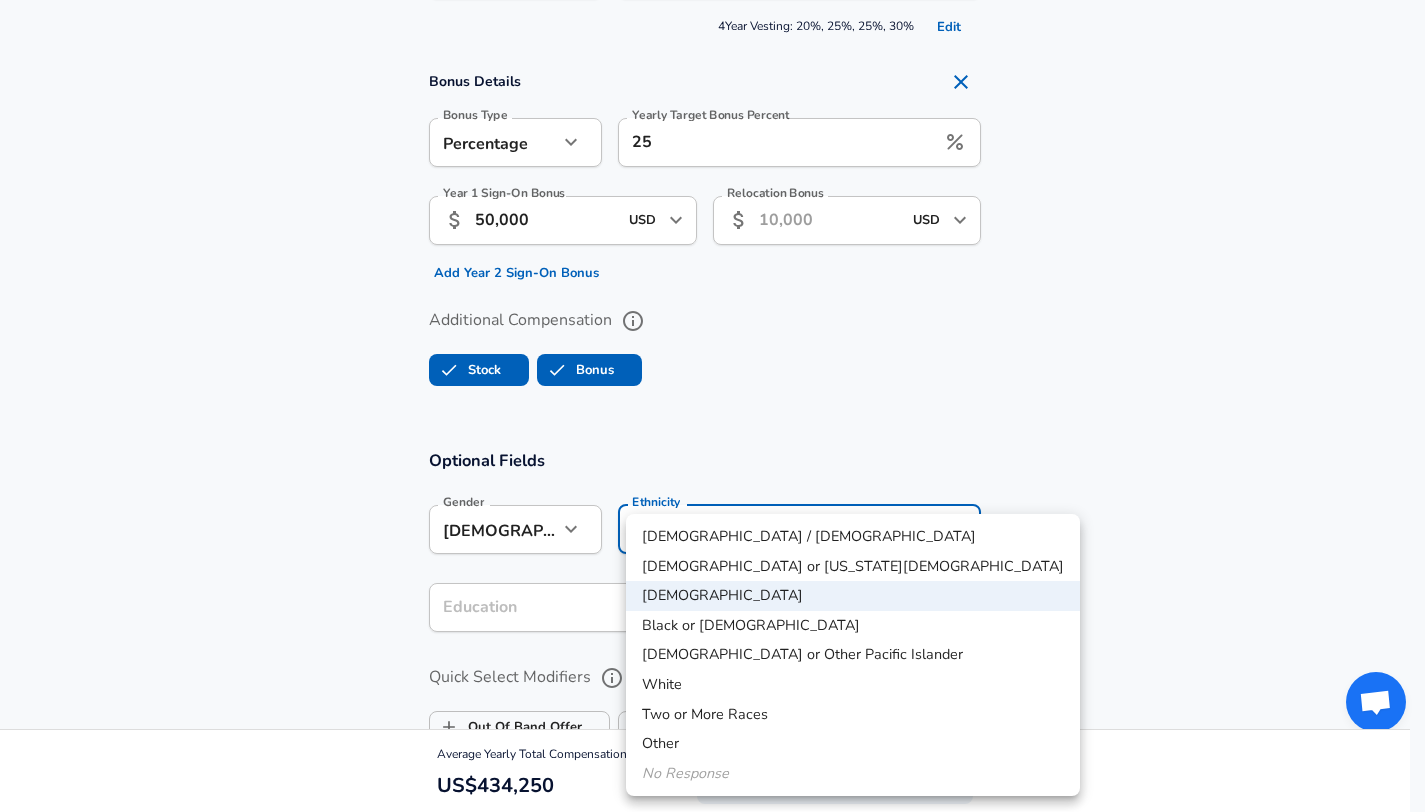 click on "Restart Add Your Salary Upload your offer letter   to verify your submission Enhance Privacy and Anonymity No Automatically hides specific fields until there are enough submissions to safely display the full details.   More Details Based on your submission and the data points that we have already collected, we will automatically hide and anonymize specific fields if there aren't enough data points to remain sufficiently anonymous. Company & Title Information   Enter the company you received your offer from Company ByteDance Company   Select the title that closest resembles your official title. This should be similar to the title that was present on your offer letter. Title Research Scientist Title Job Family Software Engineer Job Family Select Specialization Research Research Select Specialization   Your level on the career ladder. e.g. L3 or Senior Product Manager or Principal Engineer or Distinguished Engineer Level 2-2 Level Work Experience and Location New Offer Employee When was this offer received? July" at bounding box center (712, -1147) 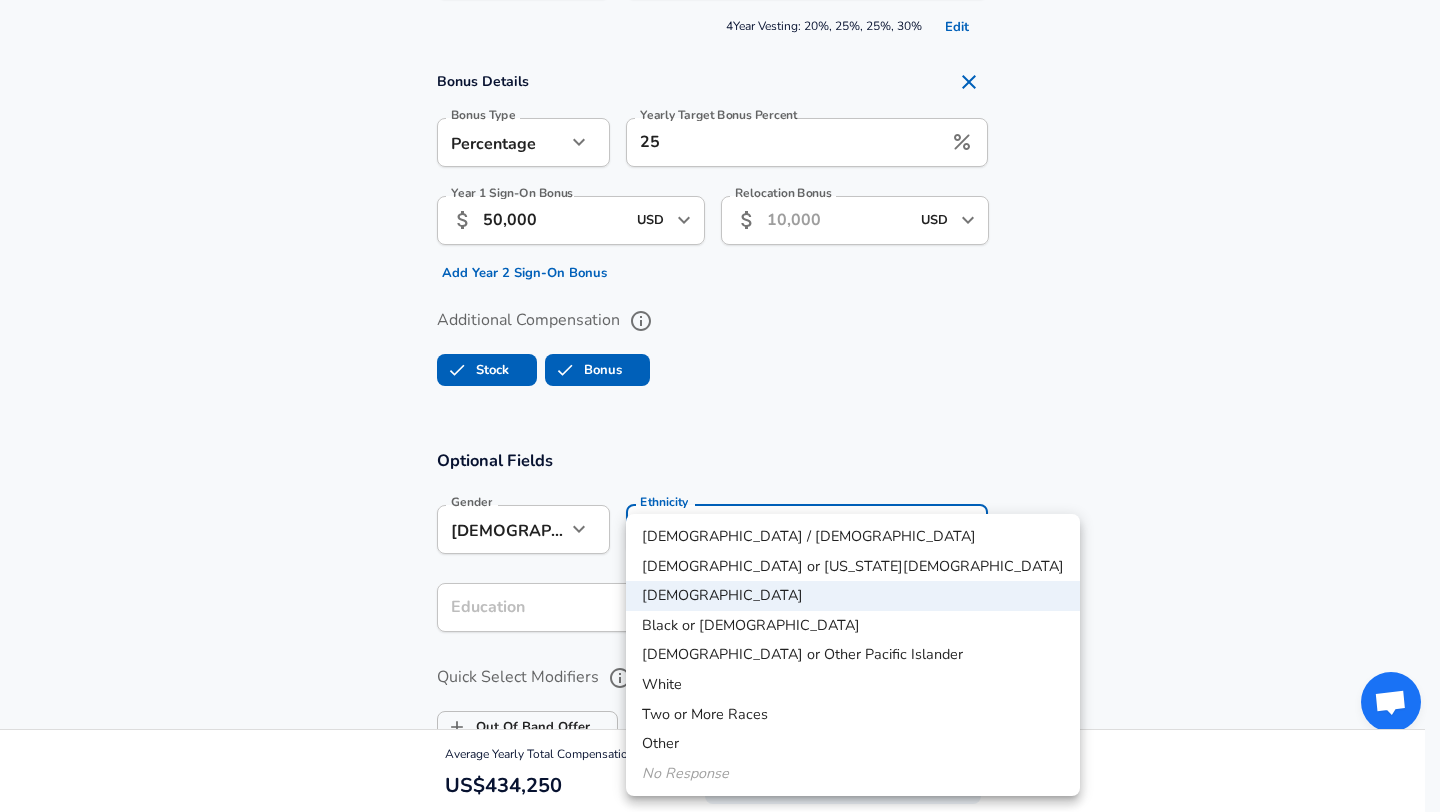 click at bounding box center (720, 406) 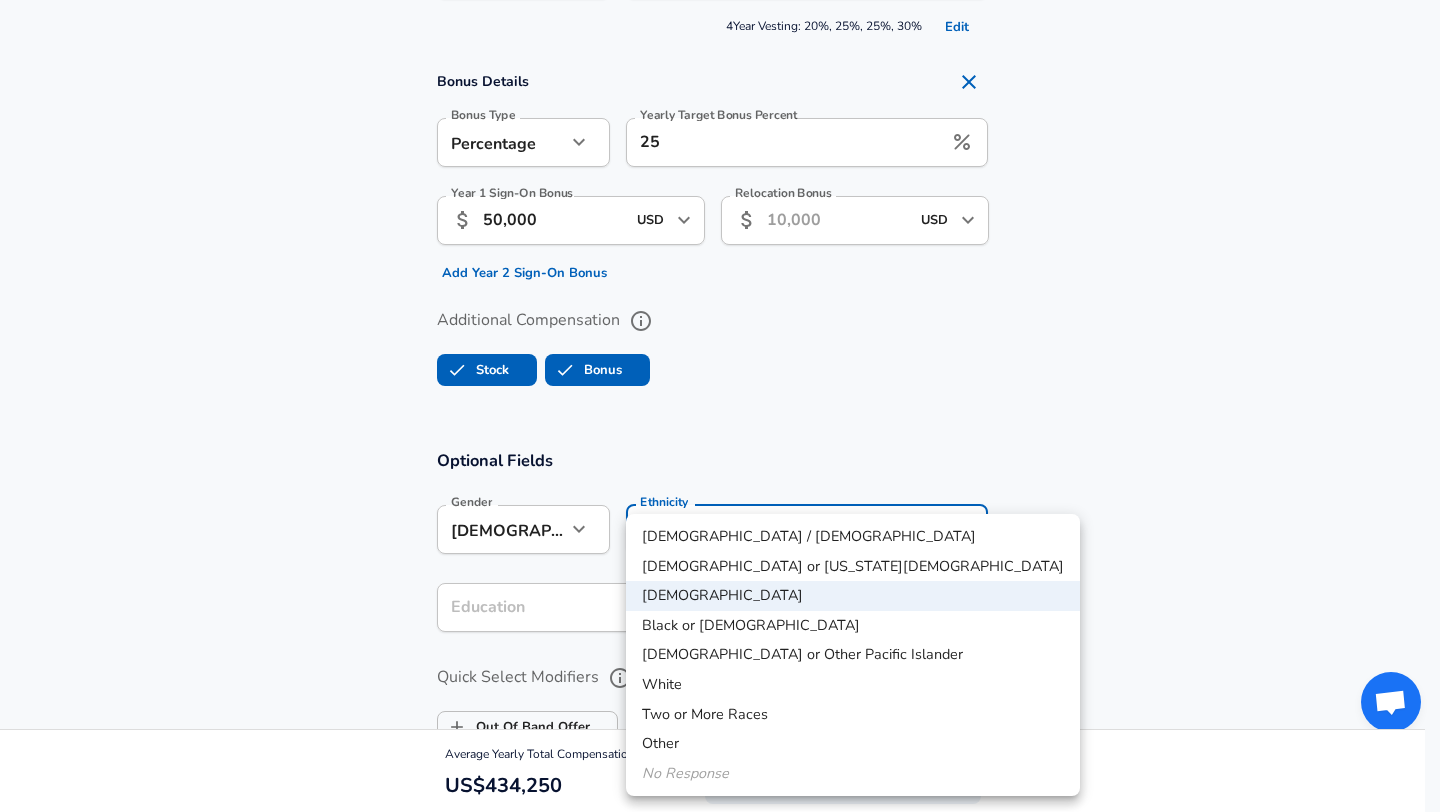 click on "Restart Add Your Salary Upload your offer letter   to verify your submission Enhance Privacy and Anonymity No Automatically hides specific fields until there are enough submissions to safely display the full details.   More Details Based on your submission and the data points that we have already collected, we will automatically hide and anonymize specific fields if there aren't enough data points to remain sufficiently anonymous. Company & Title Information   Enter the company you received your offer from Company ByteDance Company   Select the title that closest resembles your official title. This should be similar to the title that was present on your offer letter. Title Research Scientist Title Job Family Software Engineer Job Family Select Specialization Research Research Select Specialization   Your level on the career ladder. e.g. L3 or Senior Product Manager or Principal Engineer or Distinguished Engineer Level 2-2 Level Work Experience and Location New Offer Employee When was this offer received? July" at bounding box center (720, -1147) 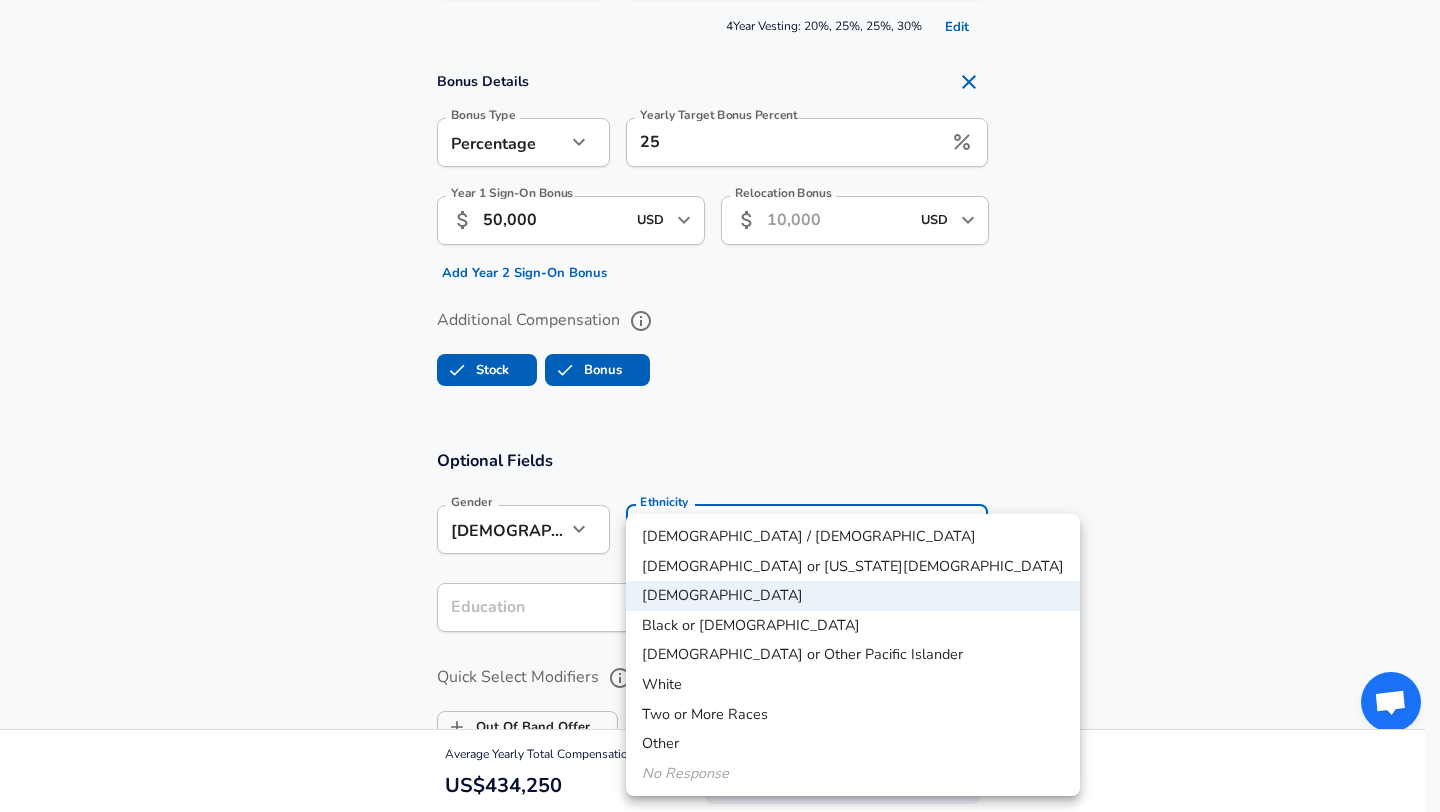 click at bounding box center [720, 406] 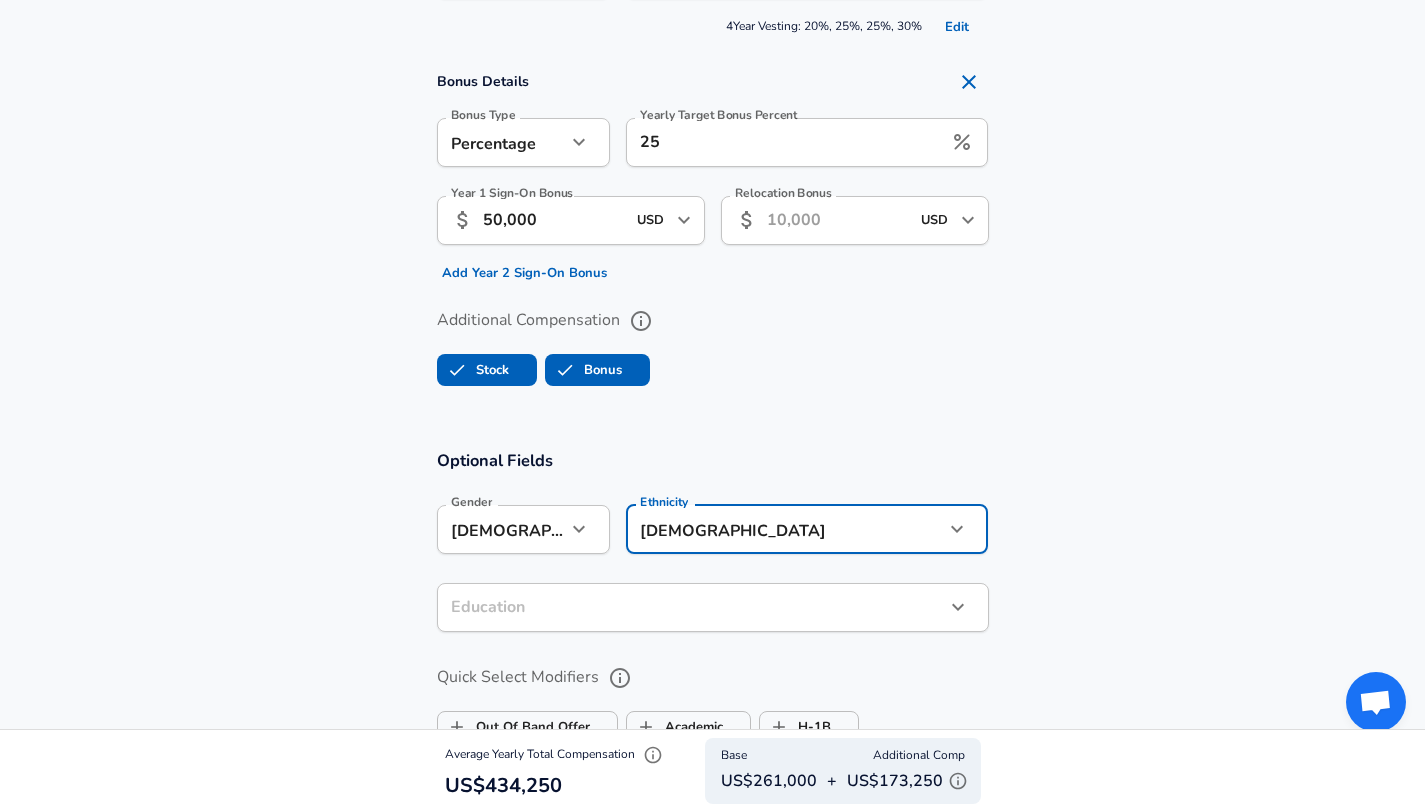 click at bounding box center (579, 529) 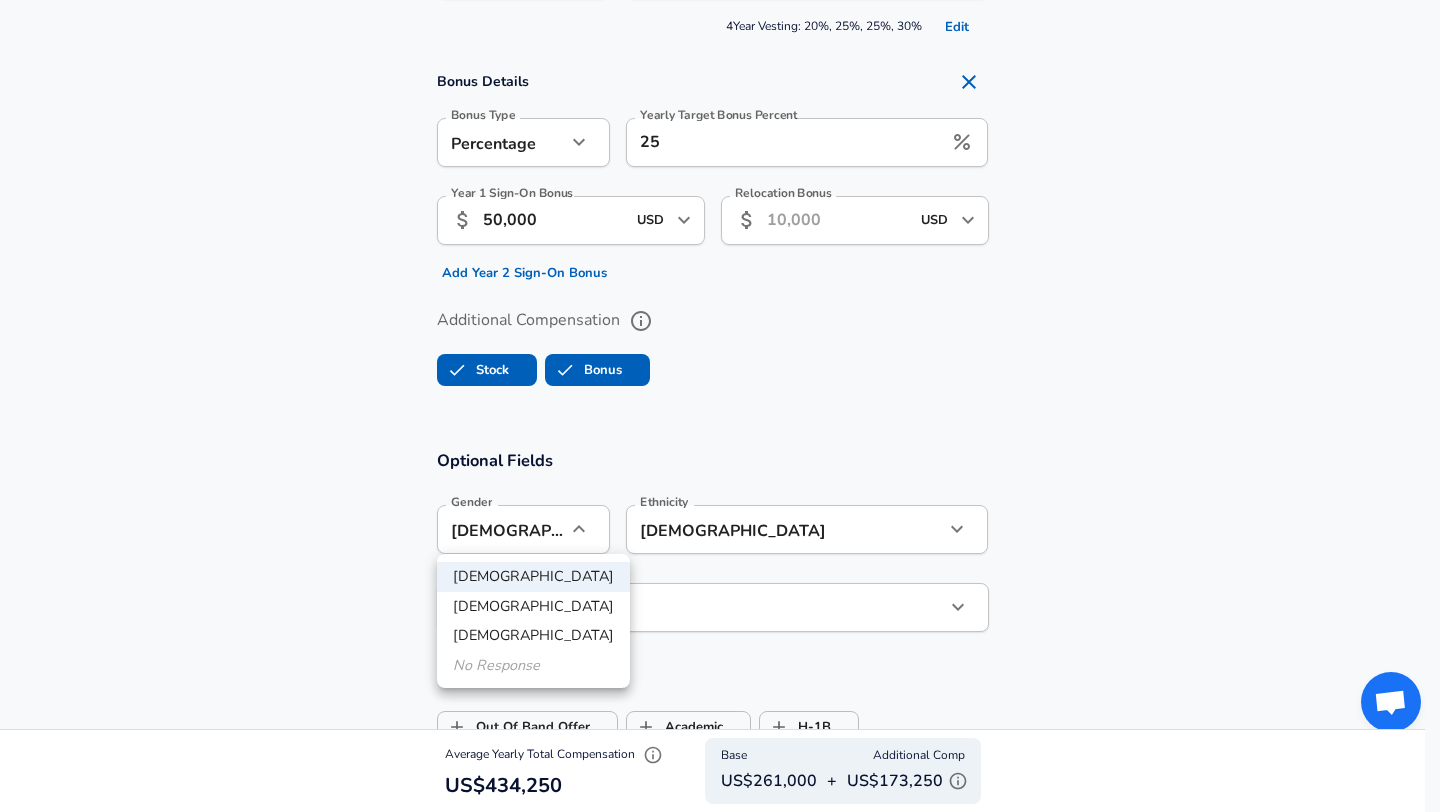 click on "No Response" at bounding box center [533, 666] 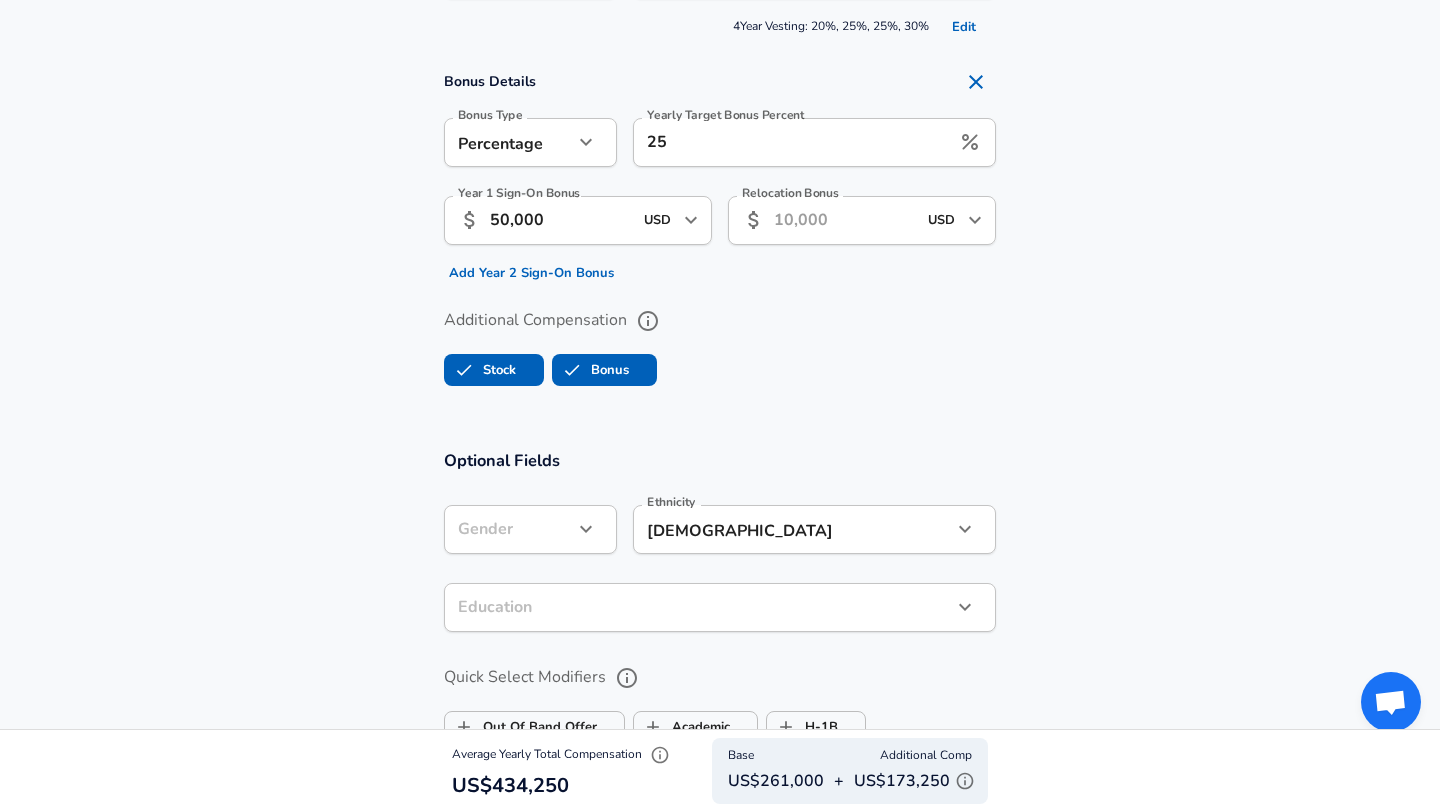 click on "Restart Add Your Salary Upload your offer letter   to verify your submission Enhance Privacy and Anonymity No Automatically hides specific fields until there are enough submissions to safely display the full details.   More Details Based on your submission and the data points that we have already collected, we will automatically hide and anonymize specific fields if there aren't enough data points to remain sufficiently anonymous. Company & Title Information   Enter the company you received your offer from Company ByteDance Company   Select the title that closest resembles your official title. This should be similar to the title that was present on your offer letter. Title Research Scientist Title Job Family Software Engineer Job Family Select Specialization Research Research Select Specialization   Your level on the career ladder. e.g. L3 or Senior Product Manager or Principal Engineer or Distinguished Engineer Level 2-2 Level Work Experience and Location New Offer Employee When was this offer received? July" at bounding box center (720, -1147) 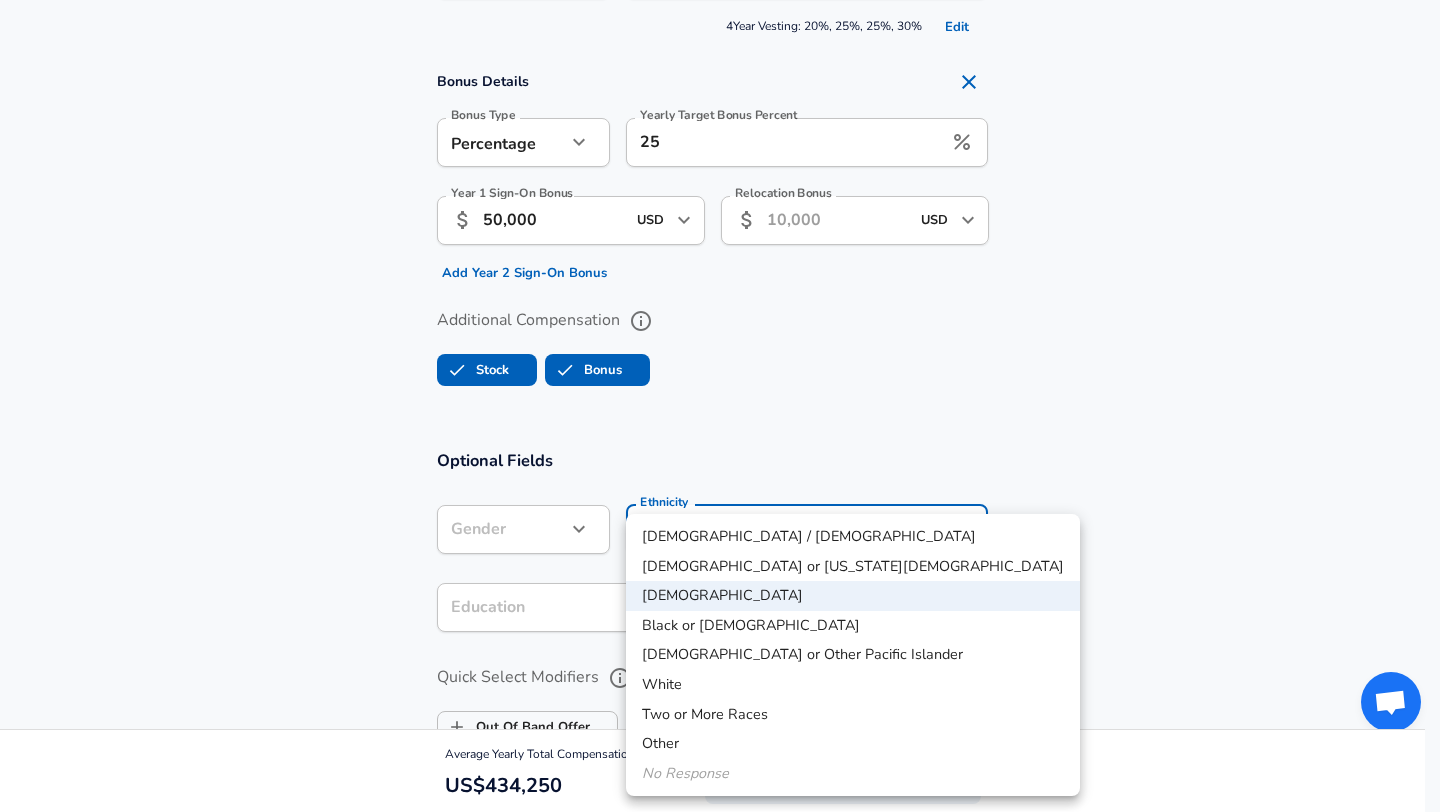click on "No Response" at bounding box center (853, 774) 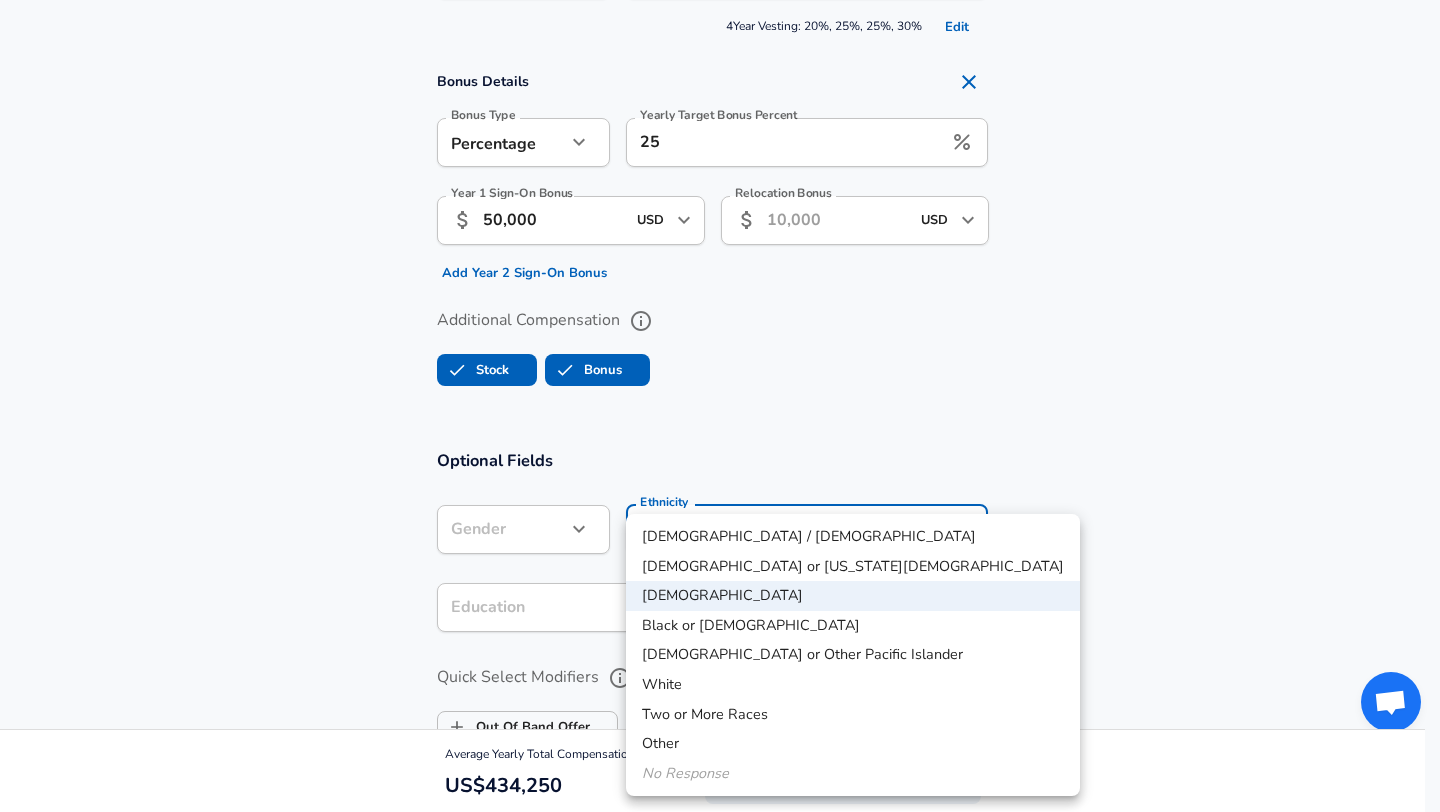 type 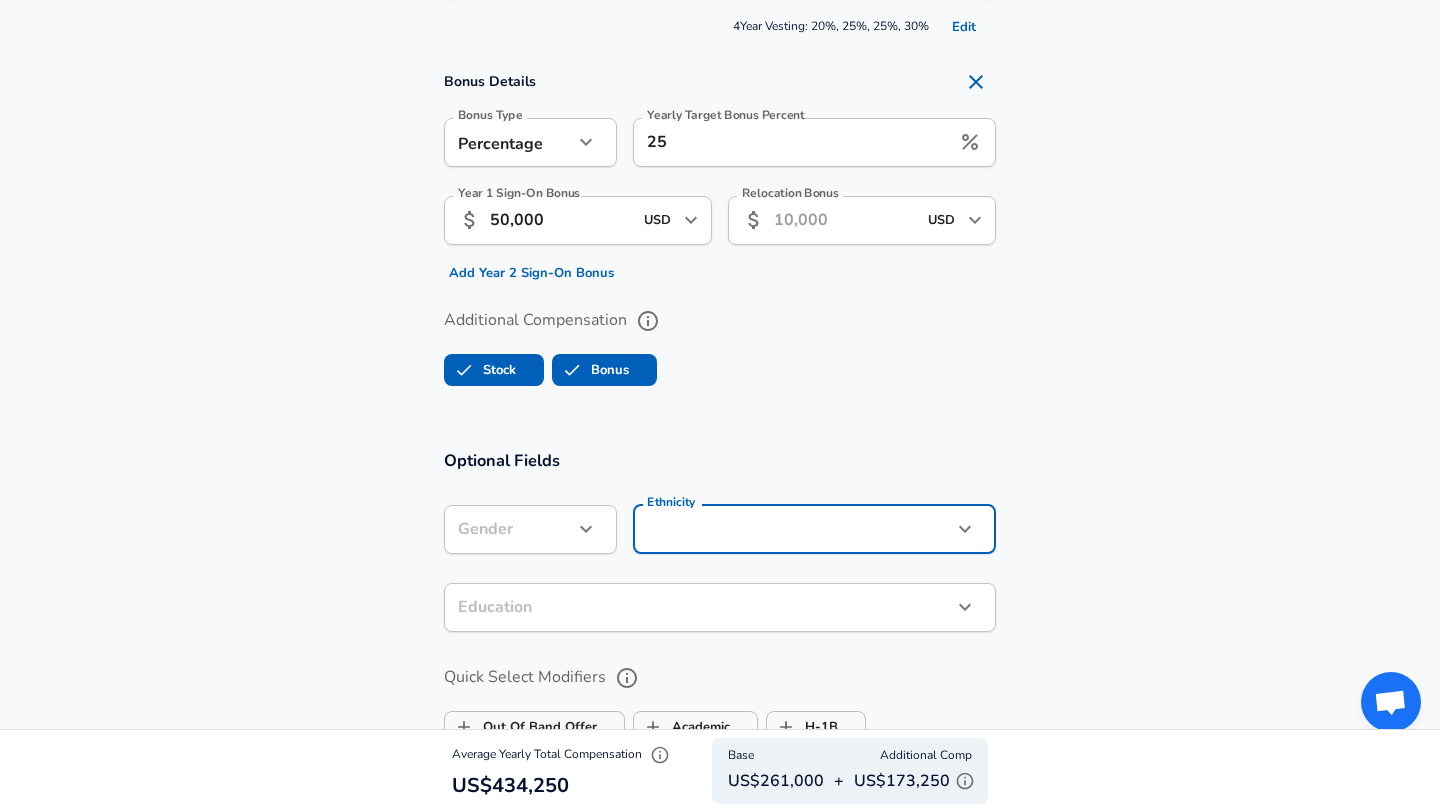 click on "Restart Add Your Salary Upload your offer letter   to verify your submission Enhance Privacy and Anonymity No Automatically hides specific fields until there are enough submissions to safely display the full details.   More Details Based on your submission and the data points that we have already collected, we will automatically hide and anonymize specific fields if there aren't enough data points to remain sufficiently anonymous. Company & Title Information   Enter the company you received your offer from Company ByteDance Company   Select the title that closest resembles your official title. This should be similar to the title that was present on your offer letter. Title Research Scientist Title Job Family Software Engineer Job Family Select Specialization Research Research Select Specialization   Your level on the career ladder. e.g. L3 or Senior Product Manager or Principal Engineer or Distinguished Engineer Level 2-2 Level Work Experience and Location New Offer Employee When was this offer received? July" at bounding box center (720, -1147) 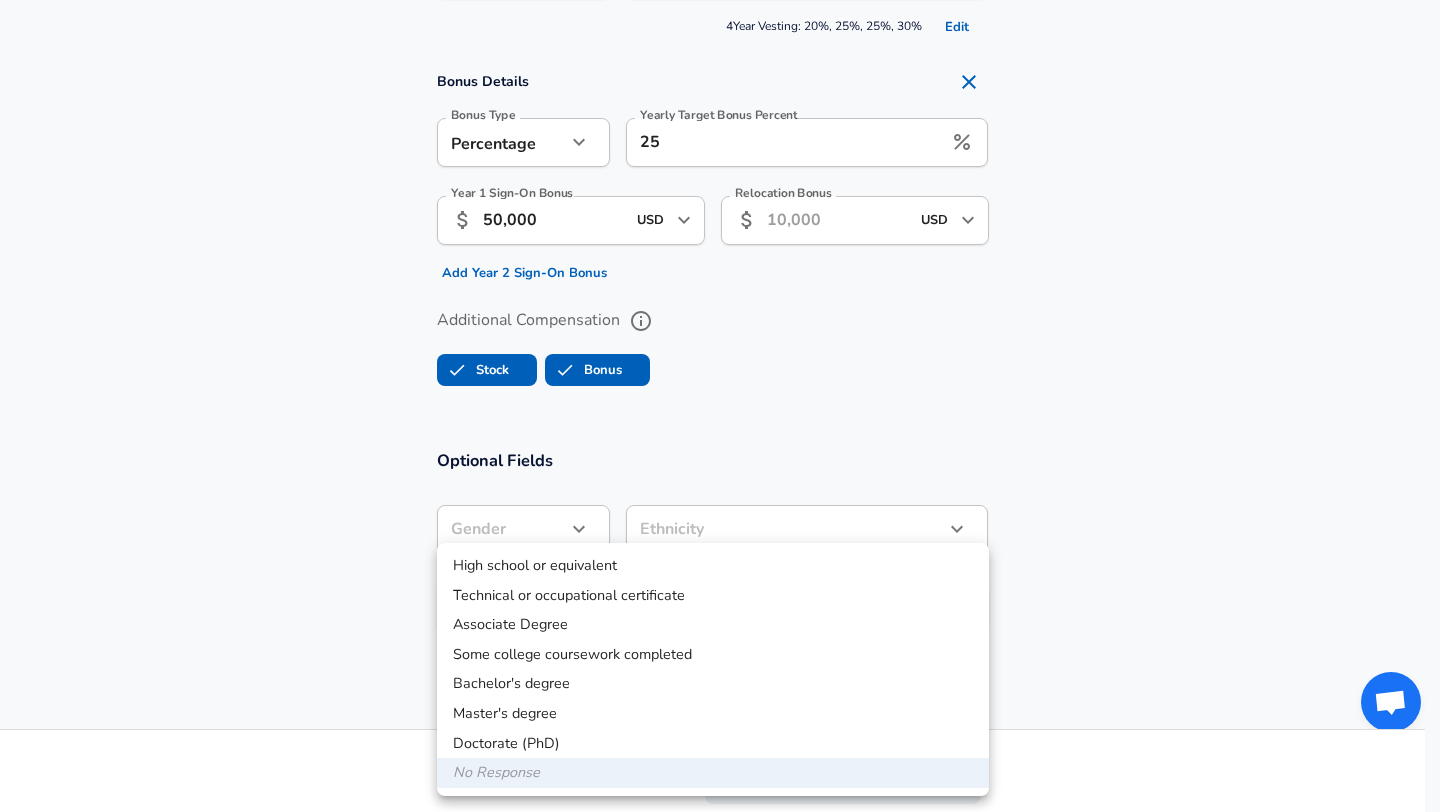 click on "Doctorate (PhD)" at bounding box center (713, 744) 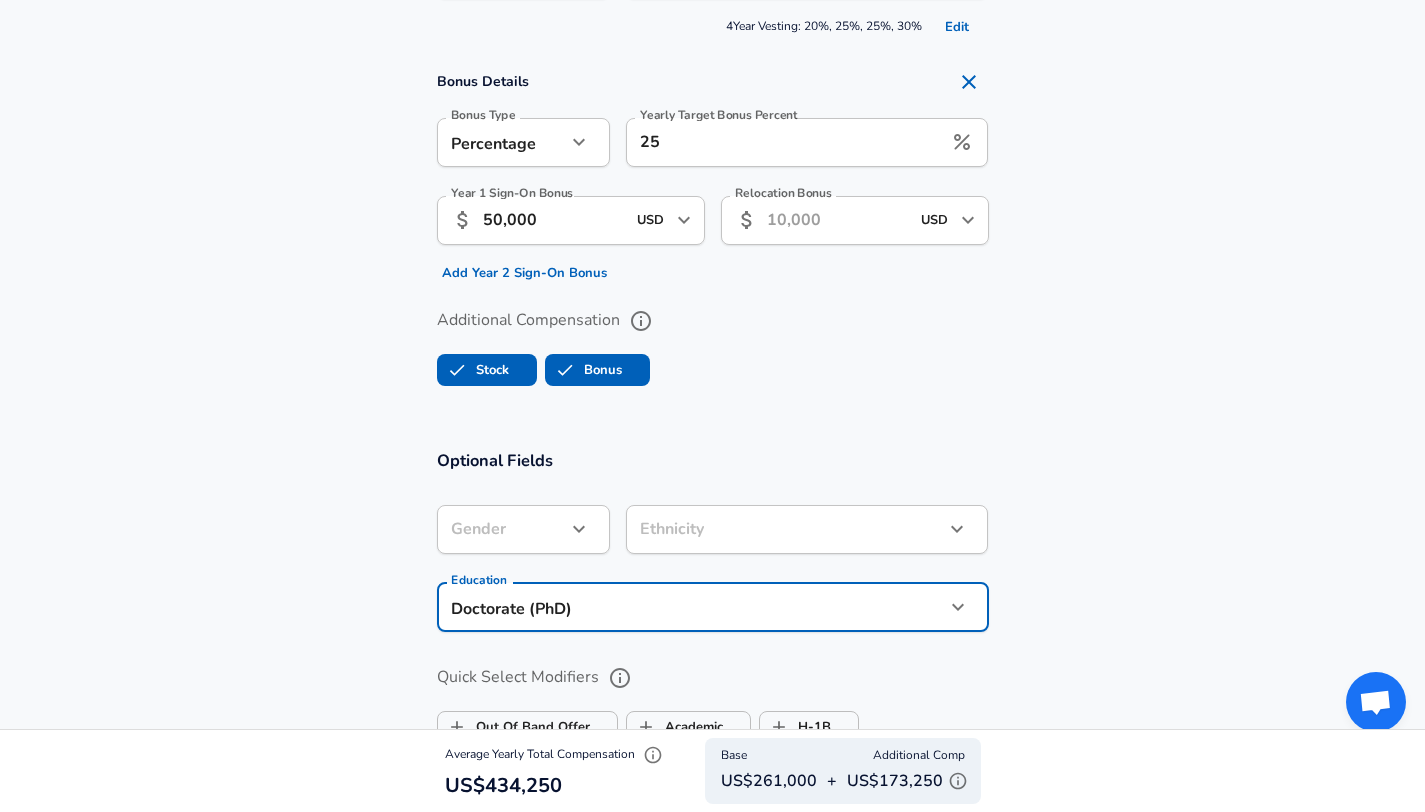click on "Optional Fields Gender ​ Gender Ethnicity ​ Ethnicity Education Doctorate (PhD) Doctorate (PhD) Education Quick Select Modifiers   Out Of Band Offer Academic H-1B Negotiated Additional Details x Additional Details 0 /500 characters Email Address bb04902103@gmail.com Email Address   Providing an email allows for editing or removal of your submission. We may also reach out if we have any questions. Your email will not be published." at bounding box center (712, 715) 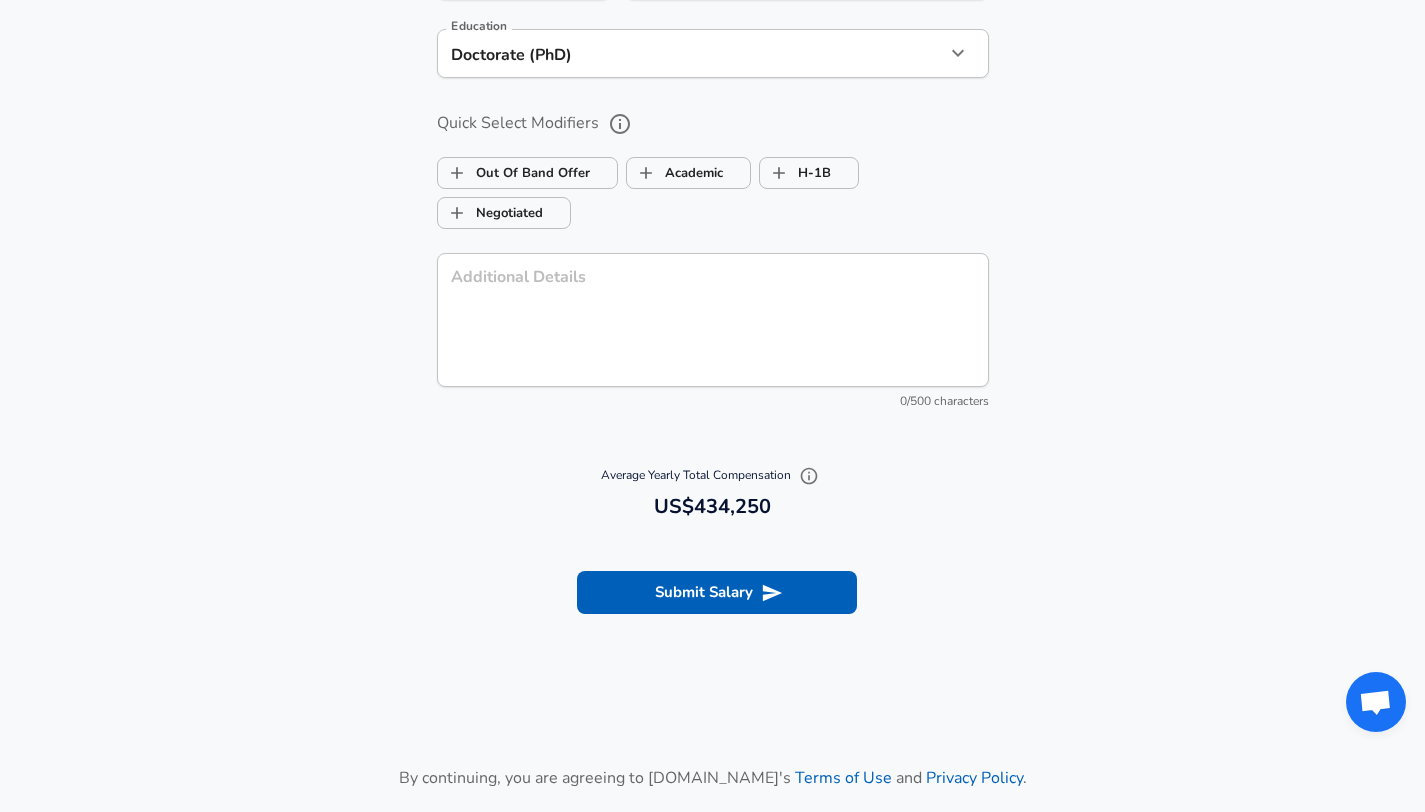 scroll, scrollTop: 0, scrollLeft: 0, axis: both 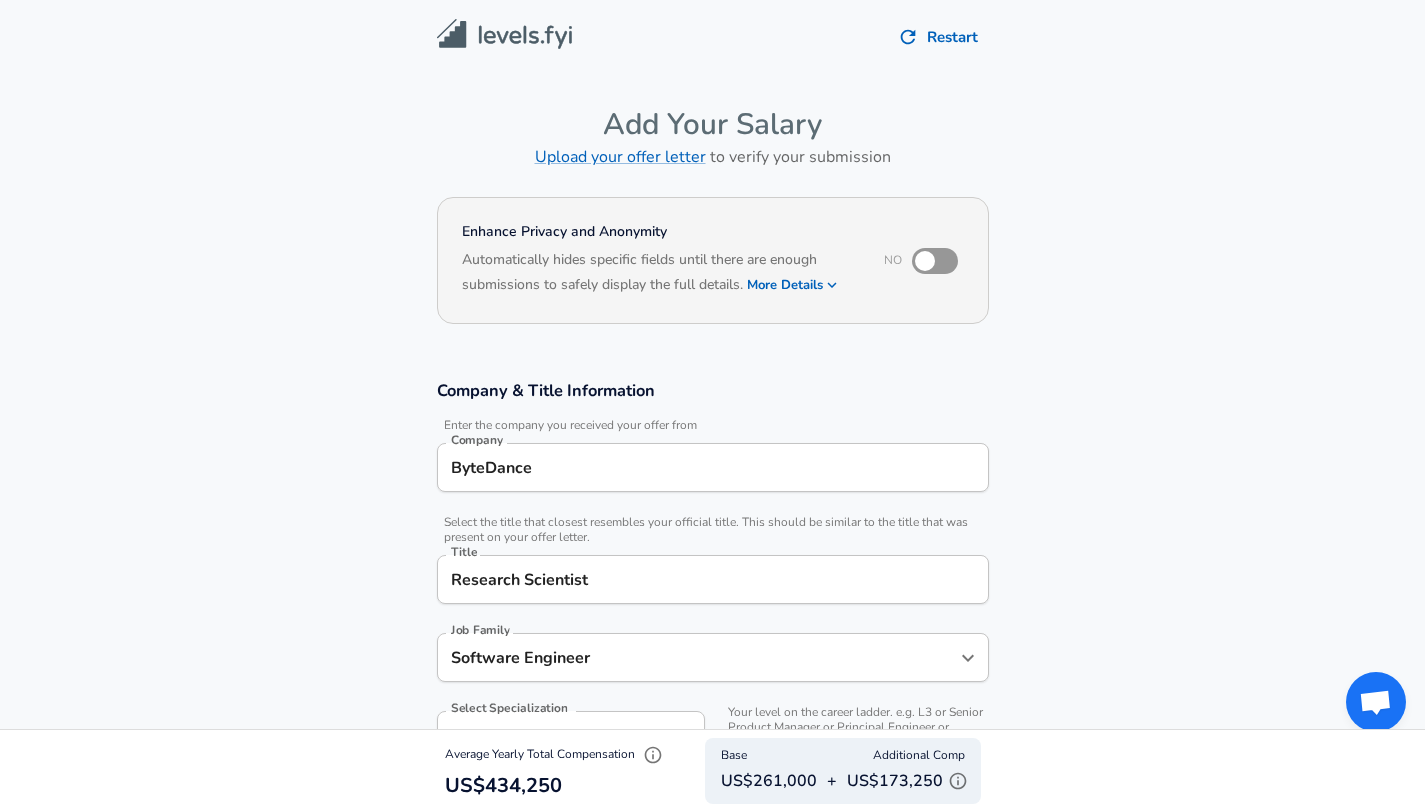 click at bounding box center (504, 34) 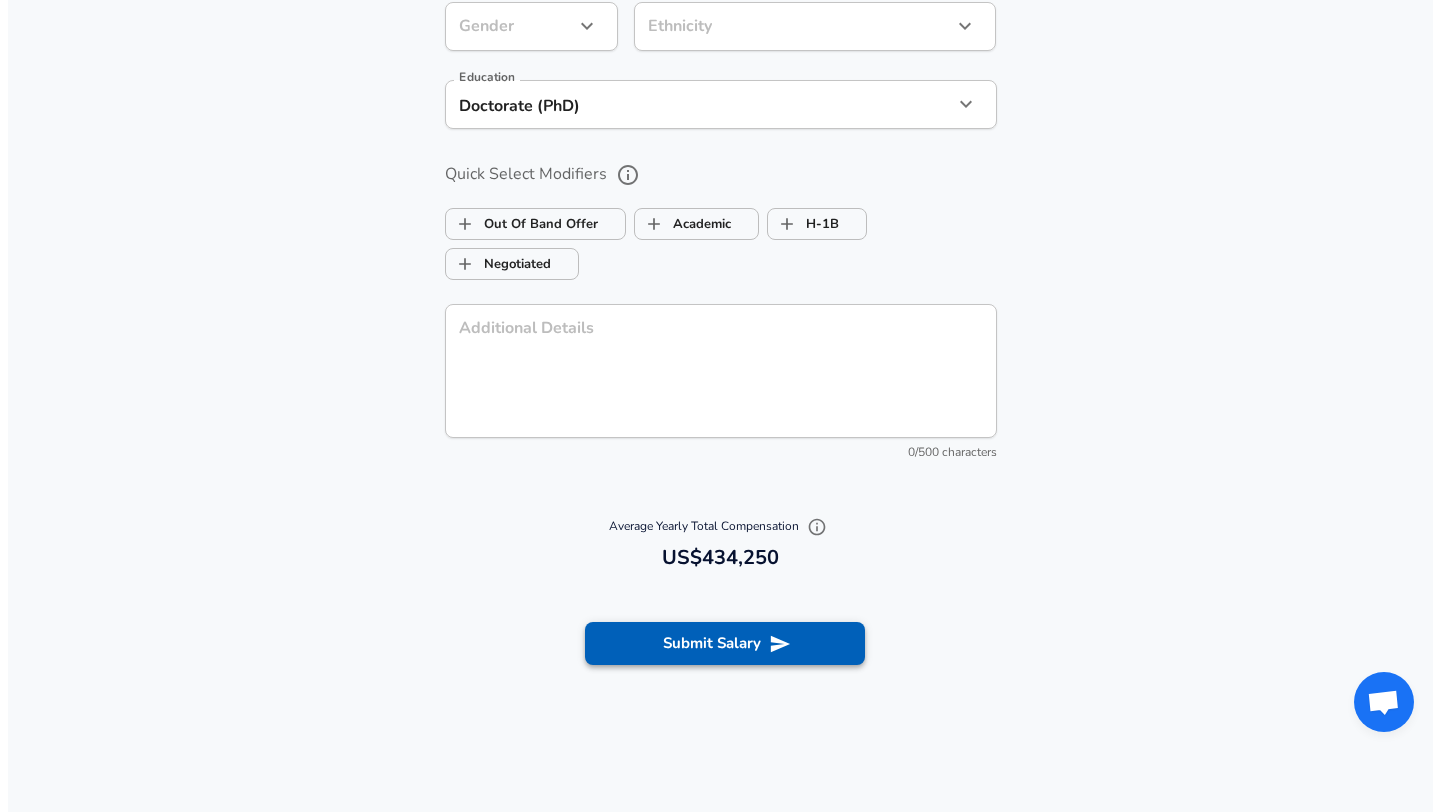 scroll, scrollTop: 2152, scrollLeft: 0, axis: vertical 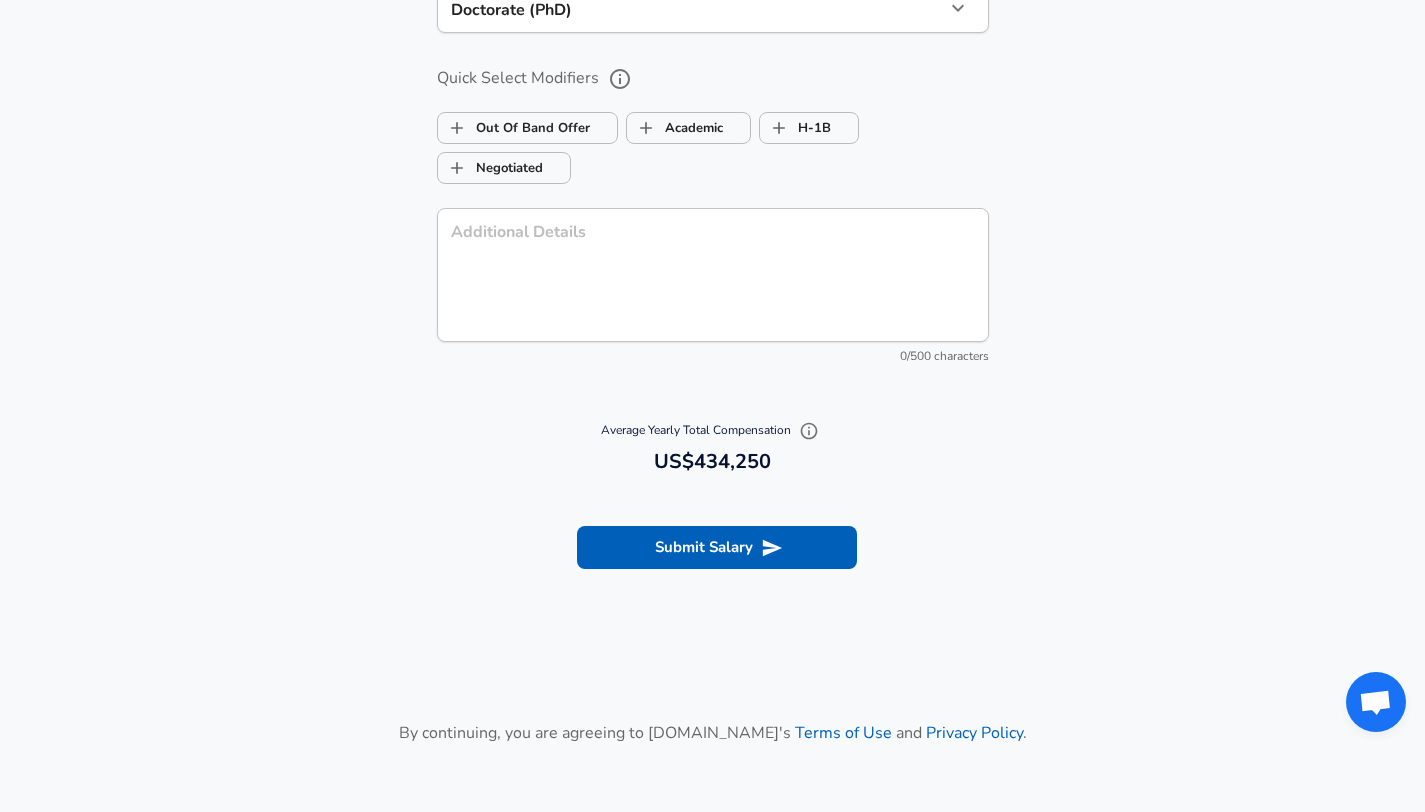 click on "Submit Salary" at bounding box center (717, 547) 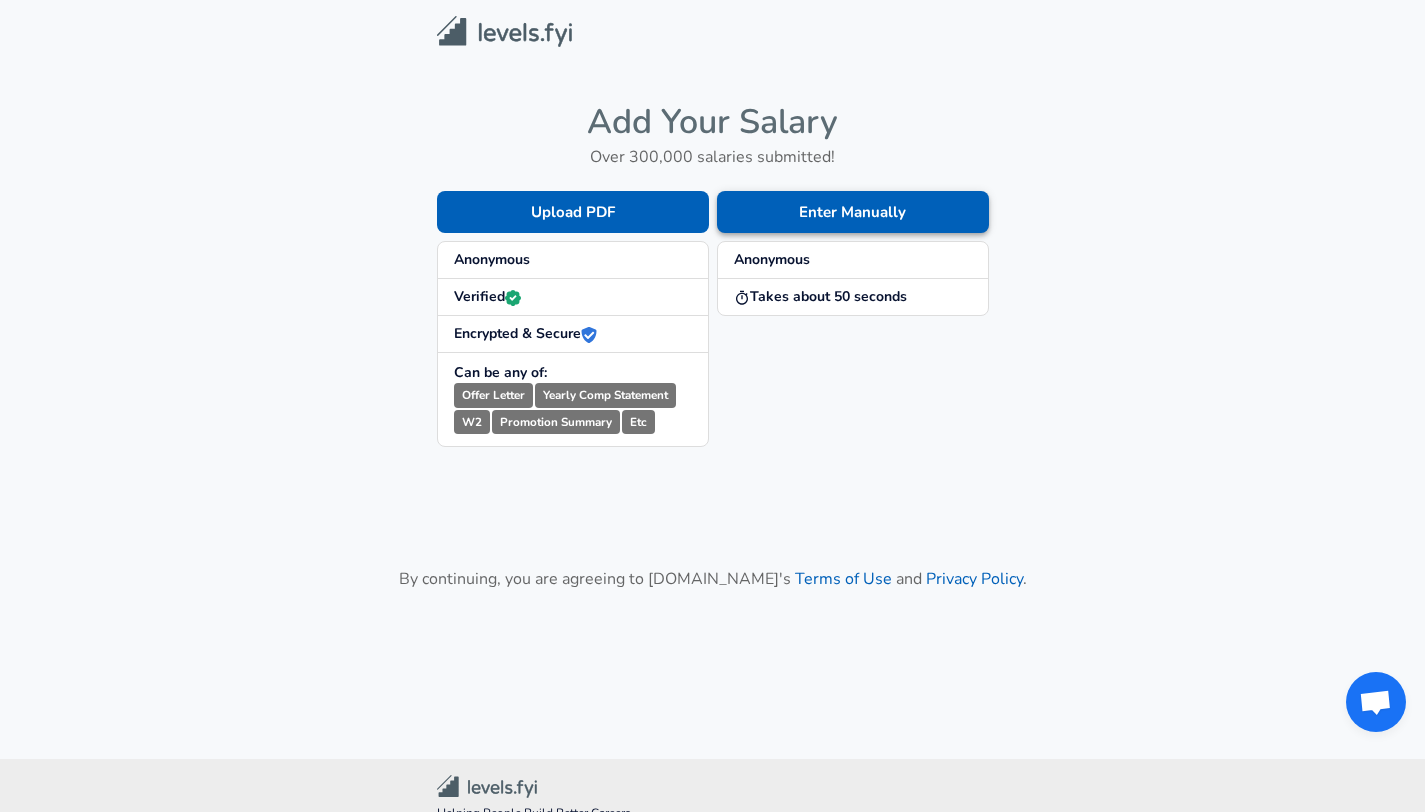 scroll, scrollTop: 0, scrollLeft: 0, axis: both 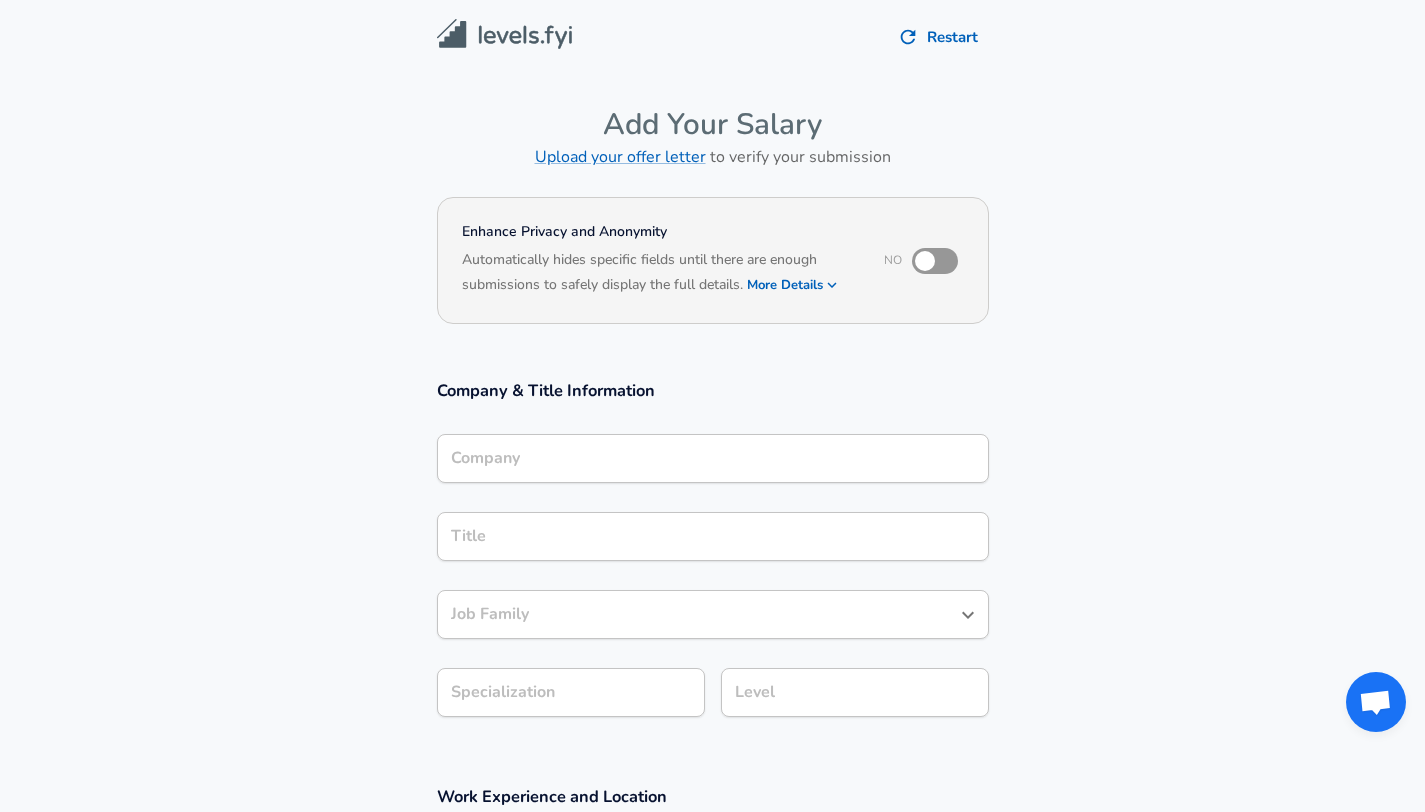 click on "Company" at bounding box center (713, 458) 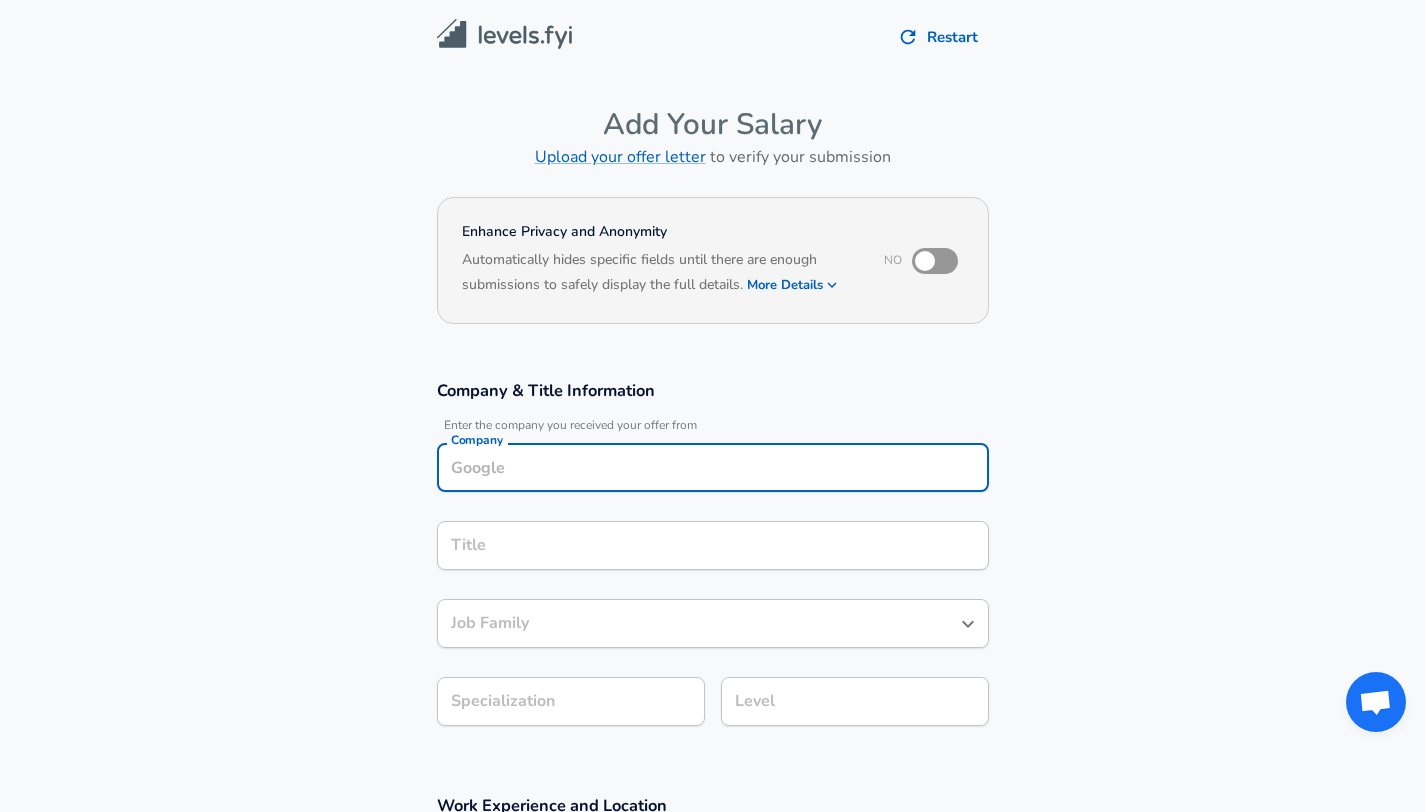 scroll, scrollTop: 20, scrollLeft: 0, axis: vertical 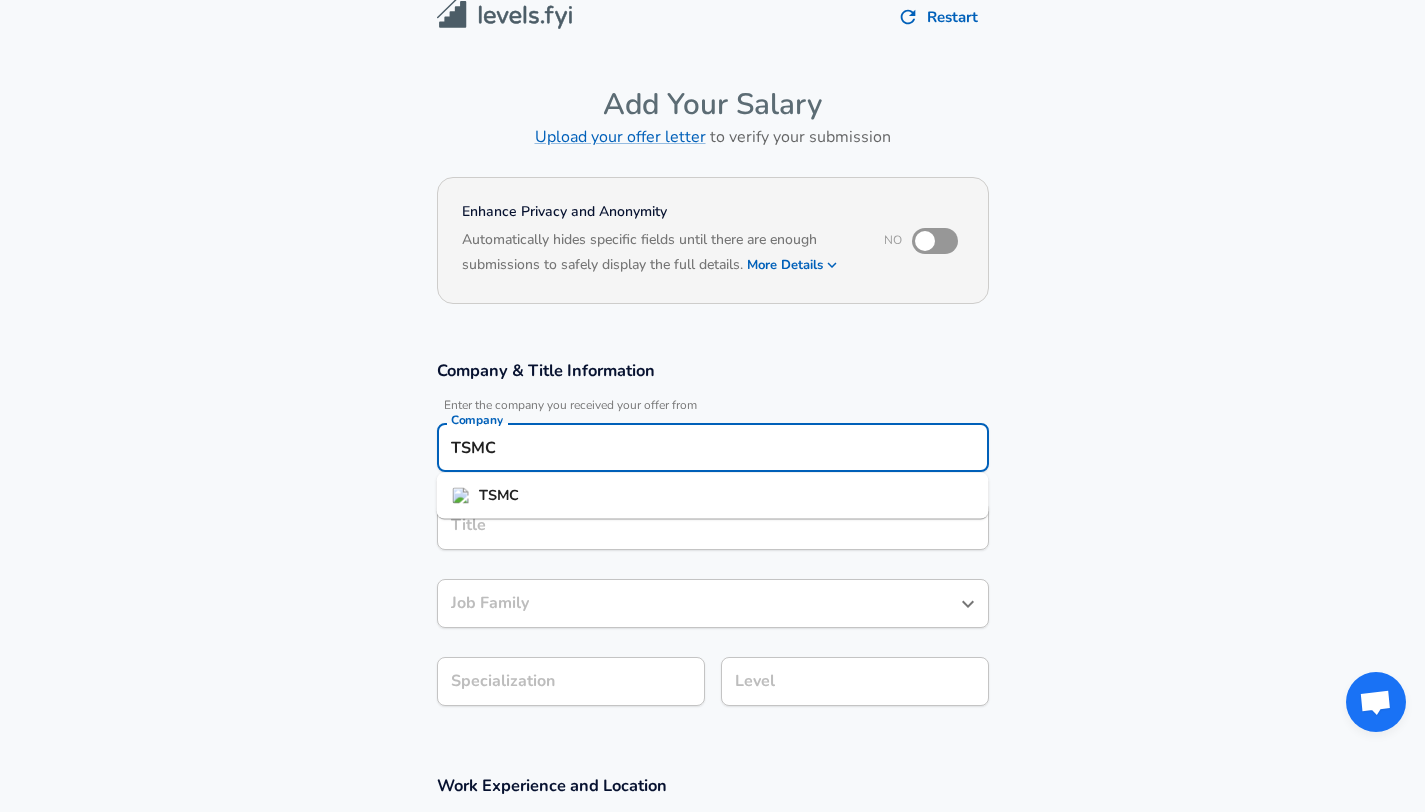 click on "TSMC" at bounding box center [713, 496] 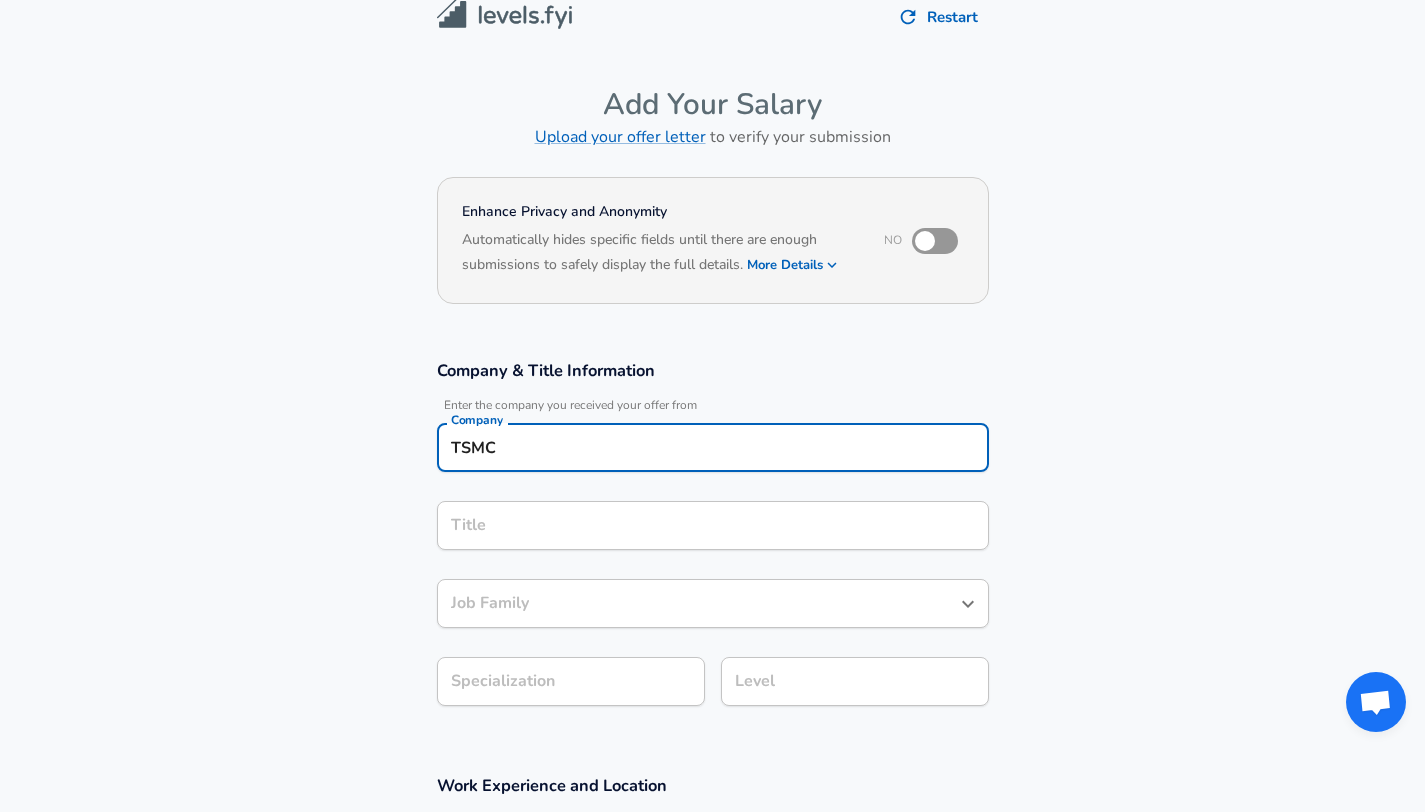 type on "TSMC" 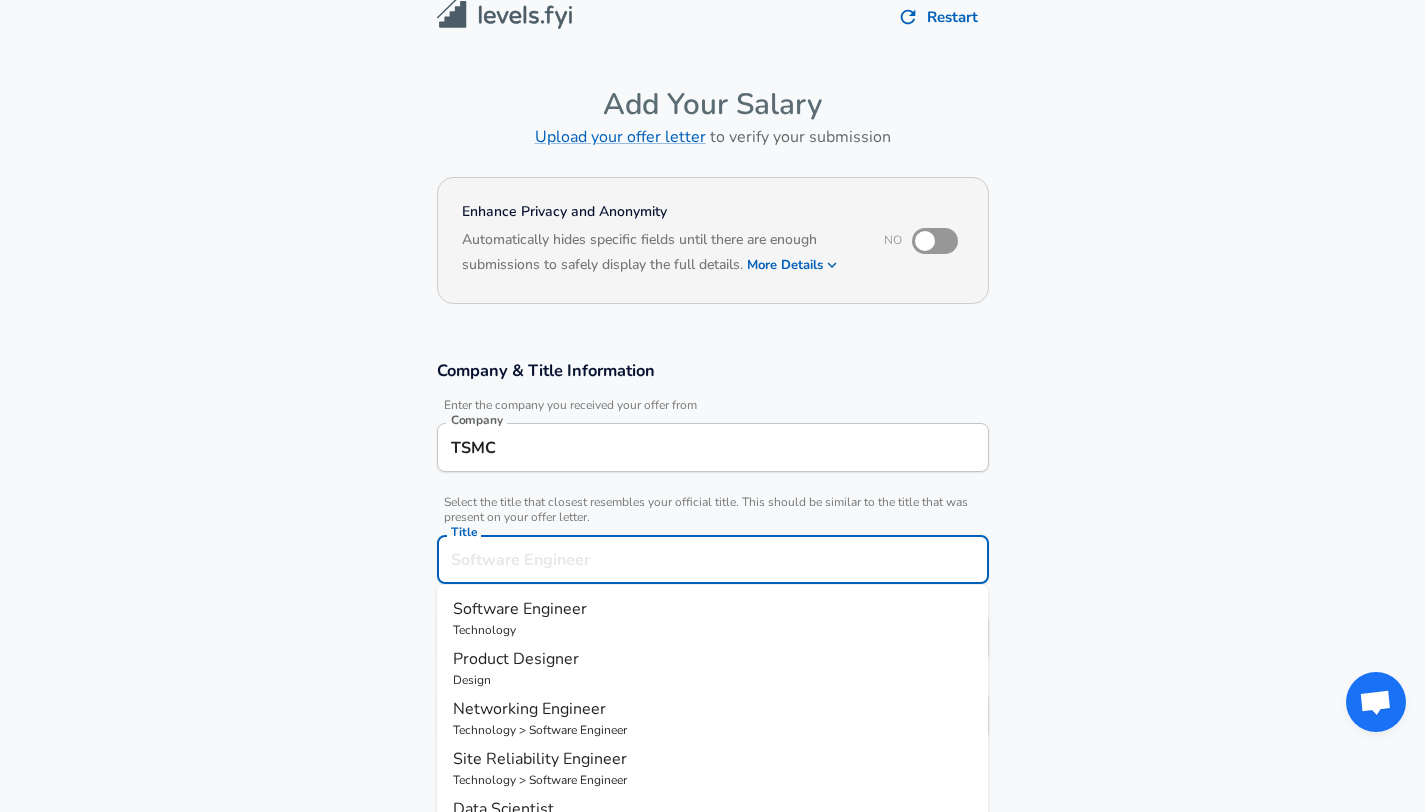 scroll, scrollTop: 60, scrollLeft: 0, axis: vertical 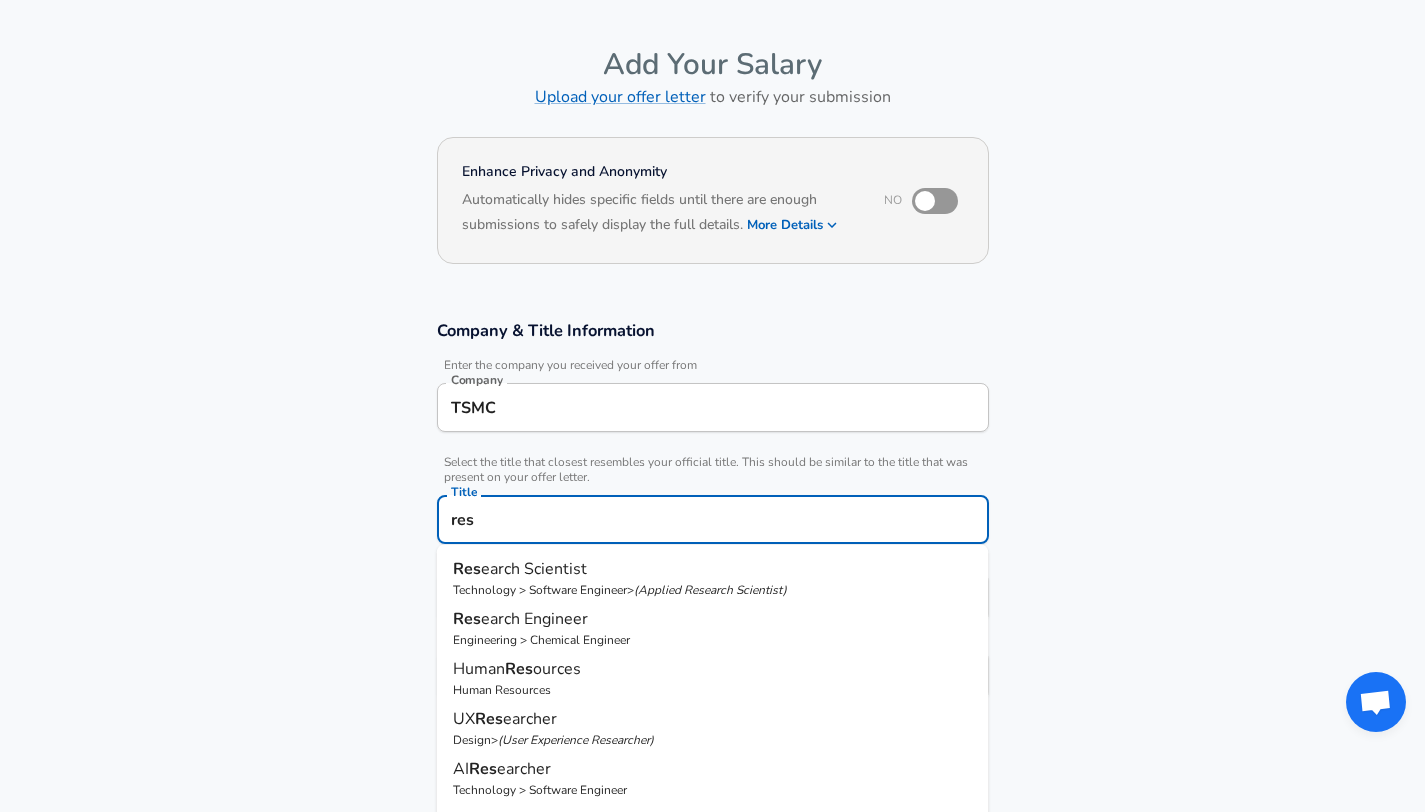 click on "Res earch Scientist" at bounding box center [713, 569] 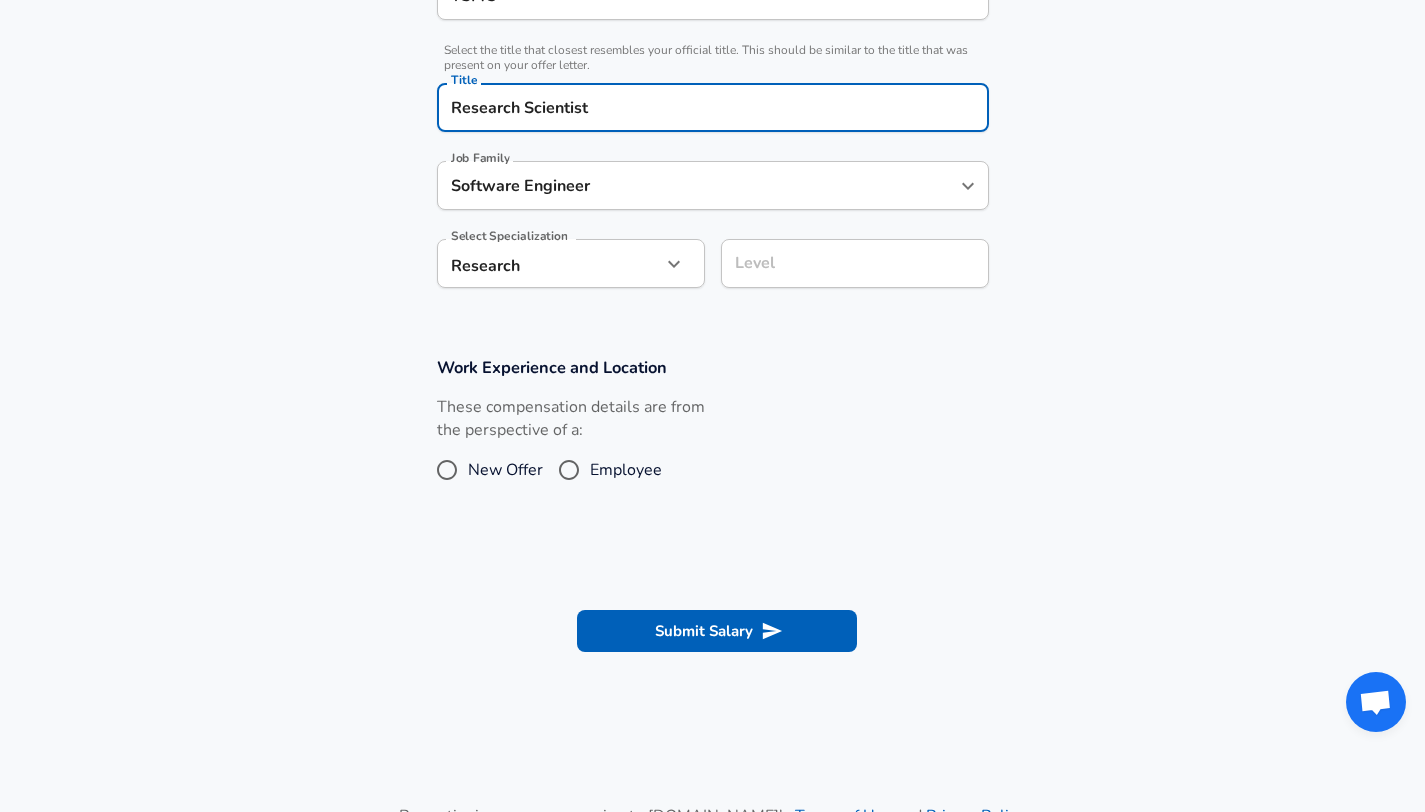type on "Research Scientist" 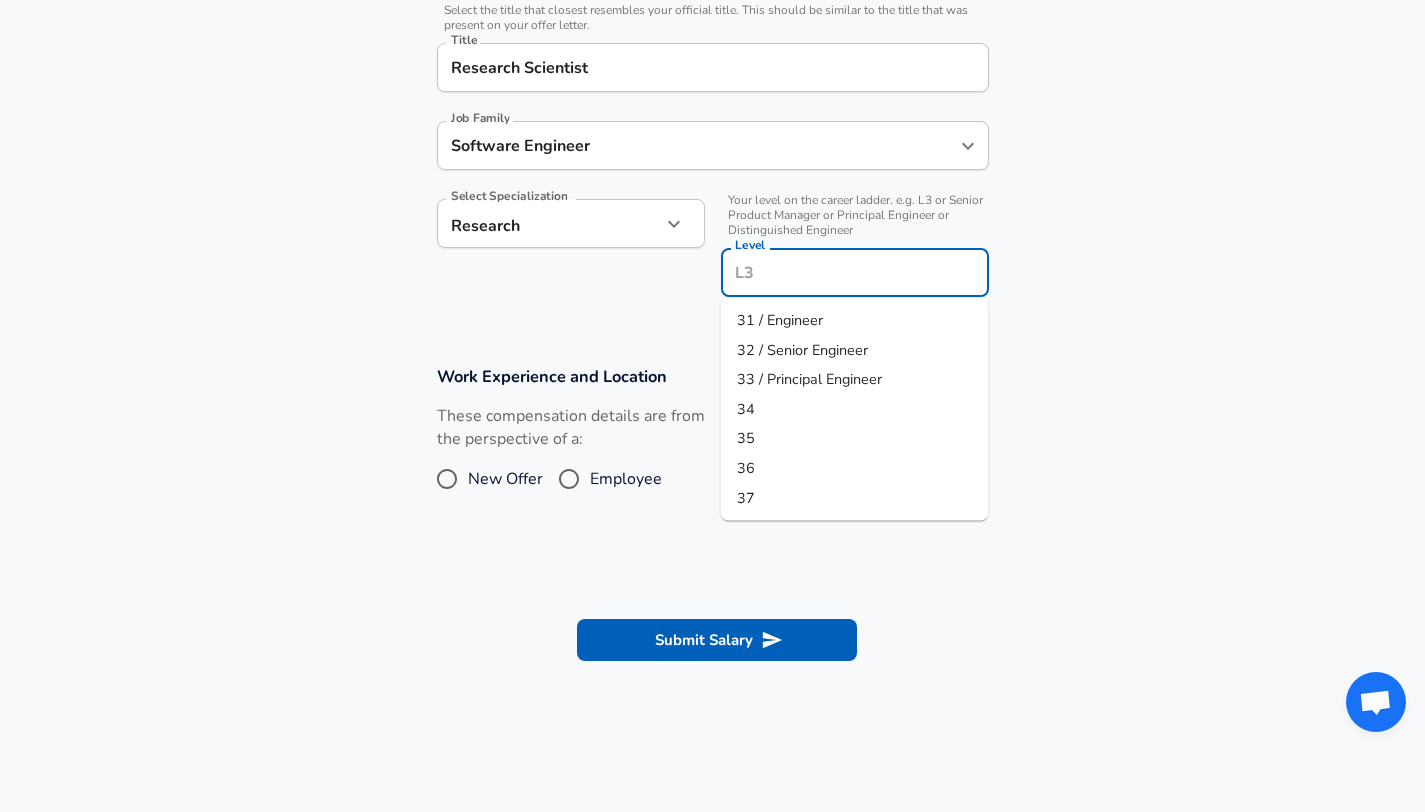 click on "33 / Principal Engineer" at bounding box center [809, 379] 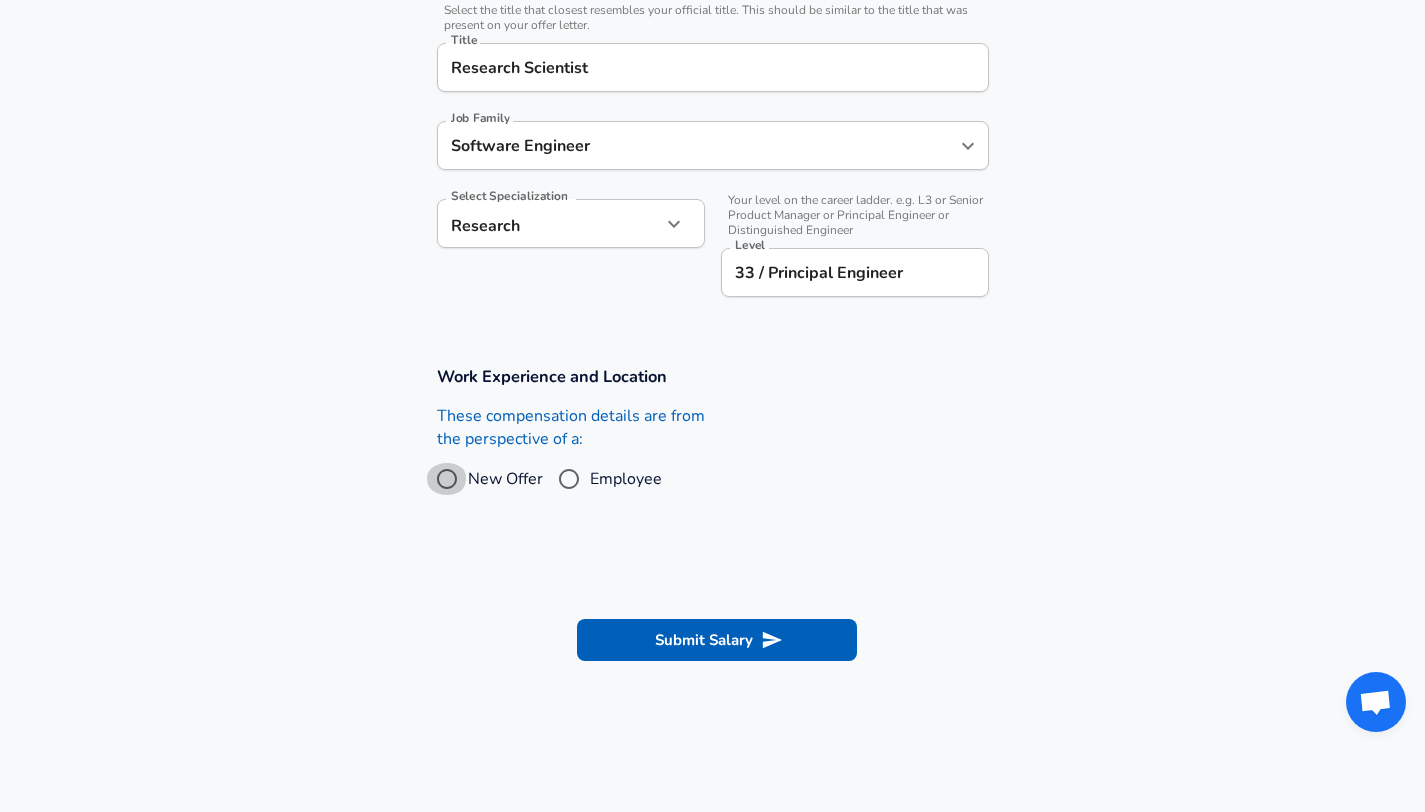 click on "New Offer" at bounding box center [447, 479] 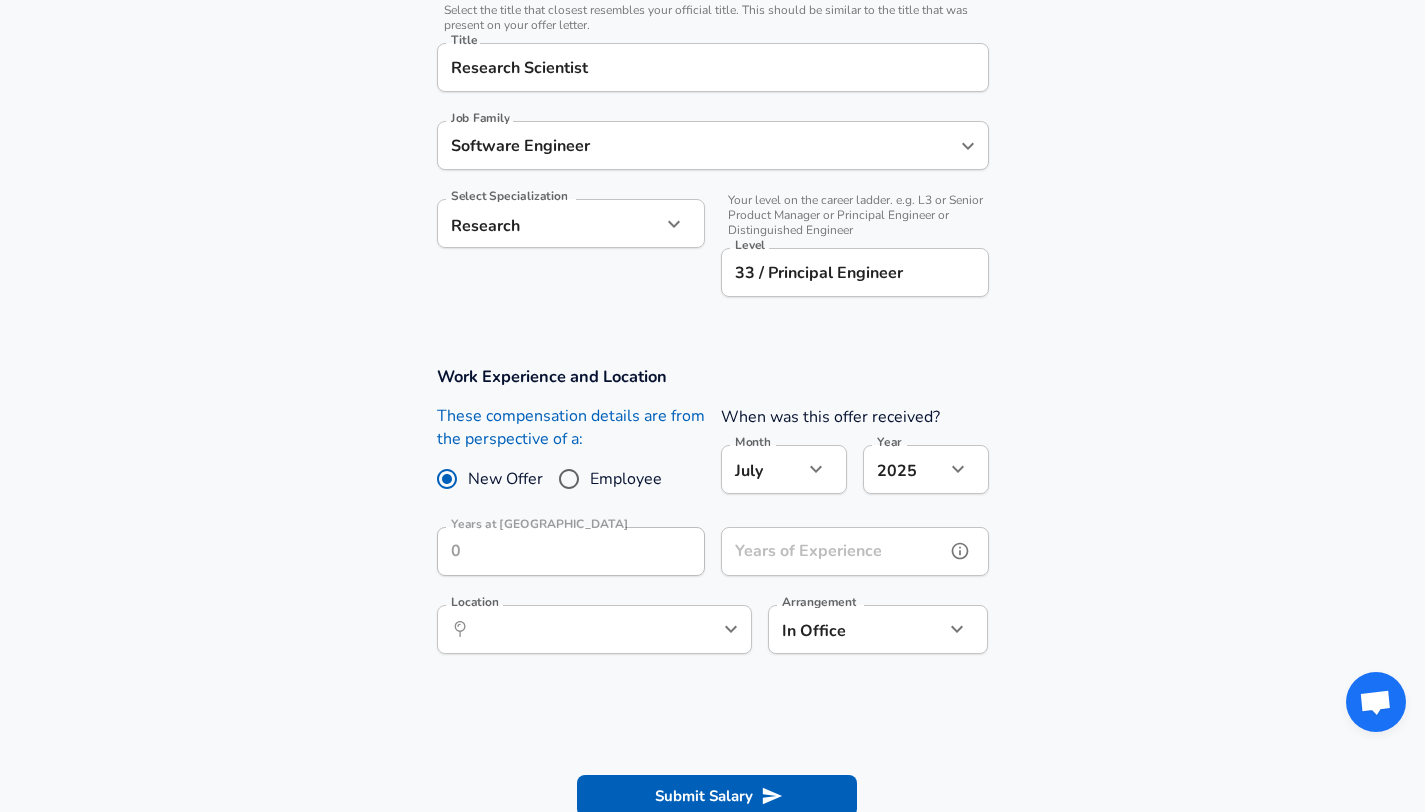 click on "Years of Experience" at bounding box center [833, 551] 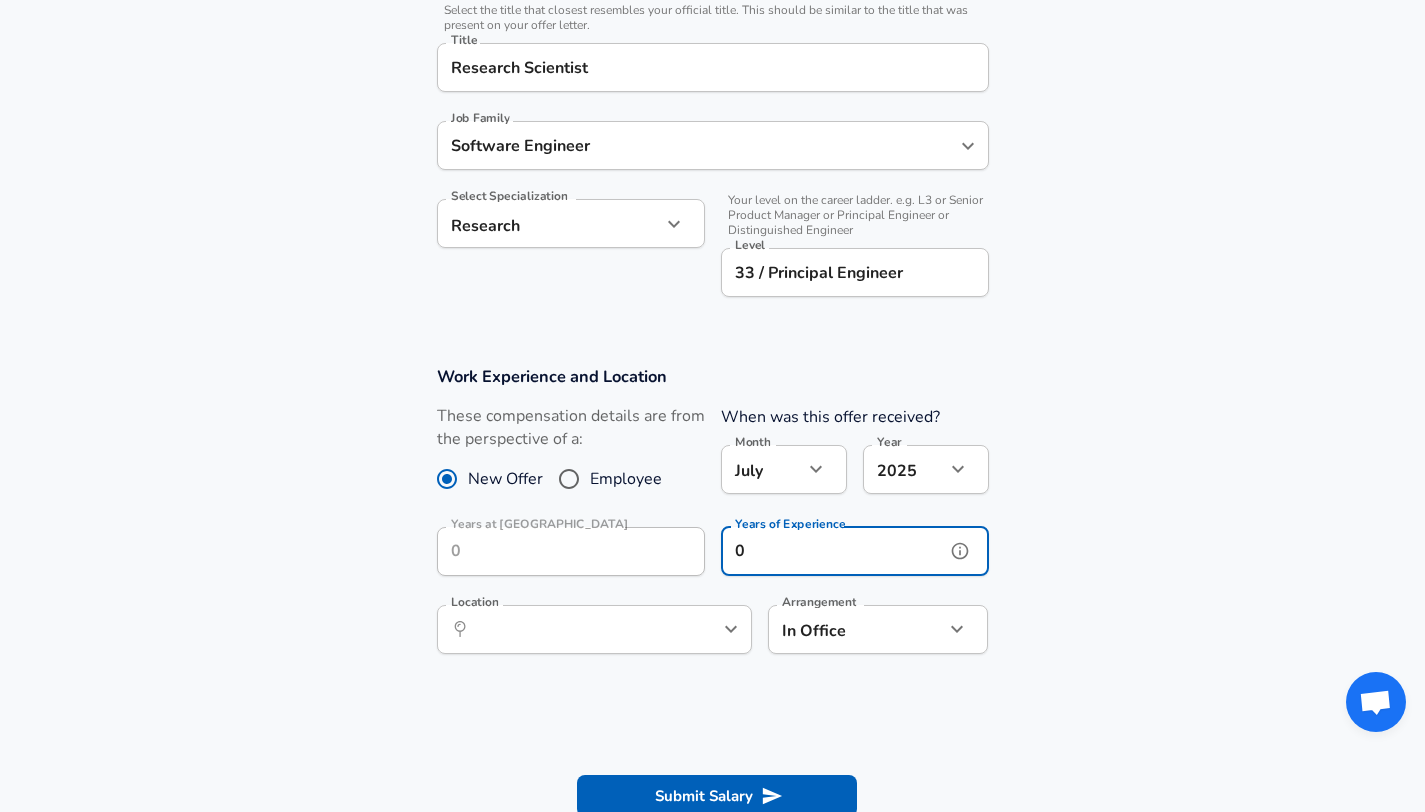 type on "0" 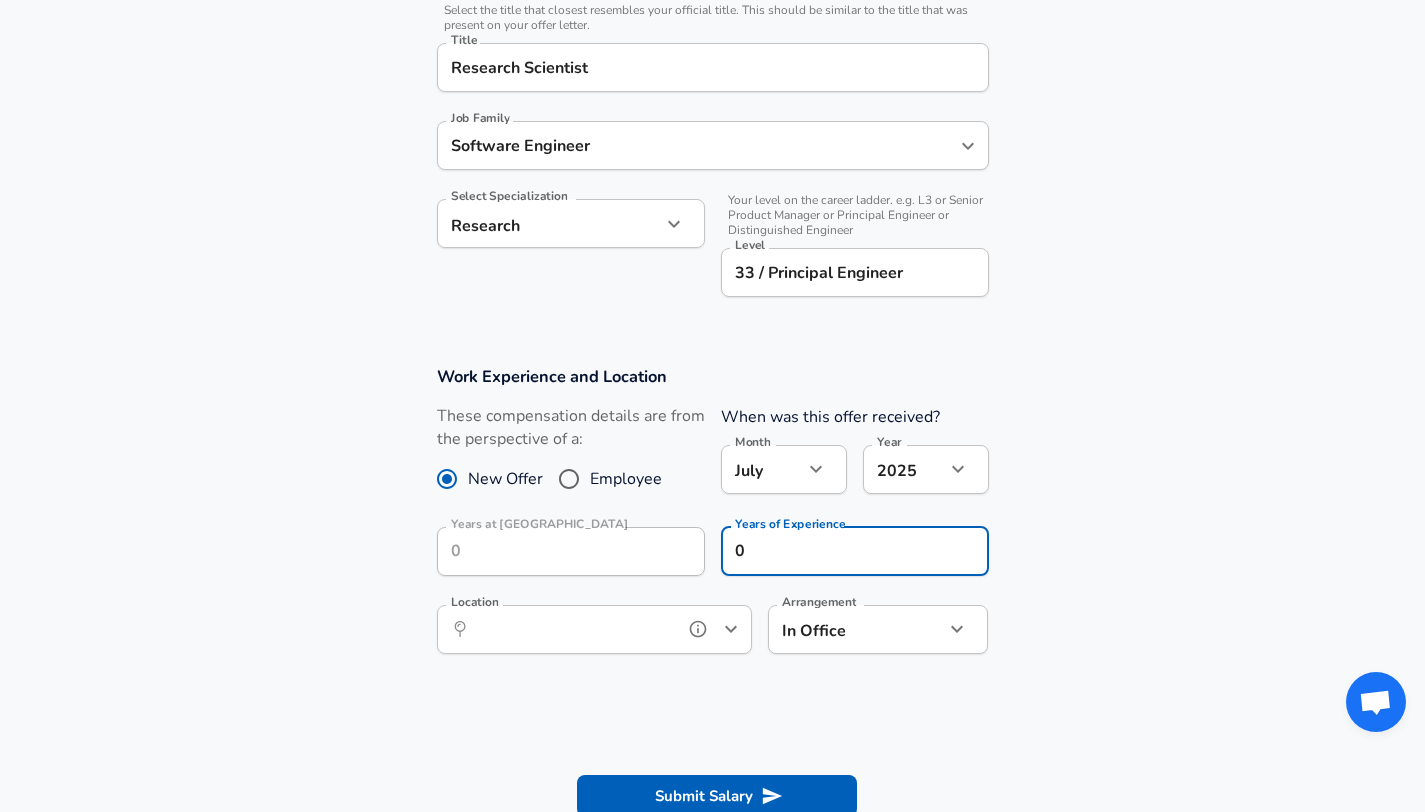 click on "Location" at bounding box center (572, 629) 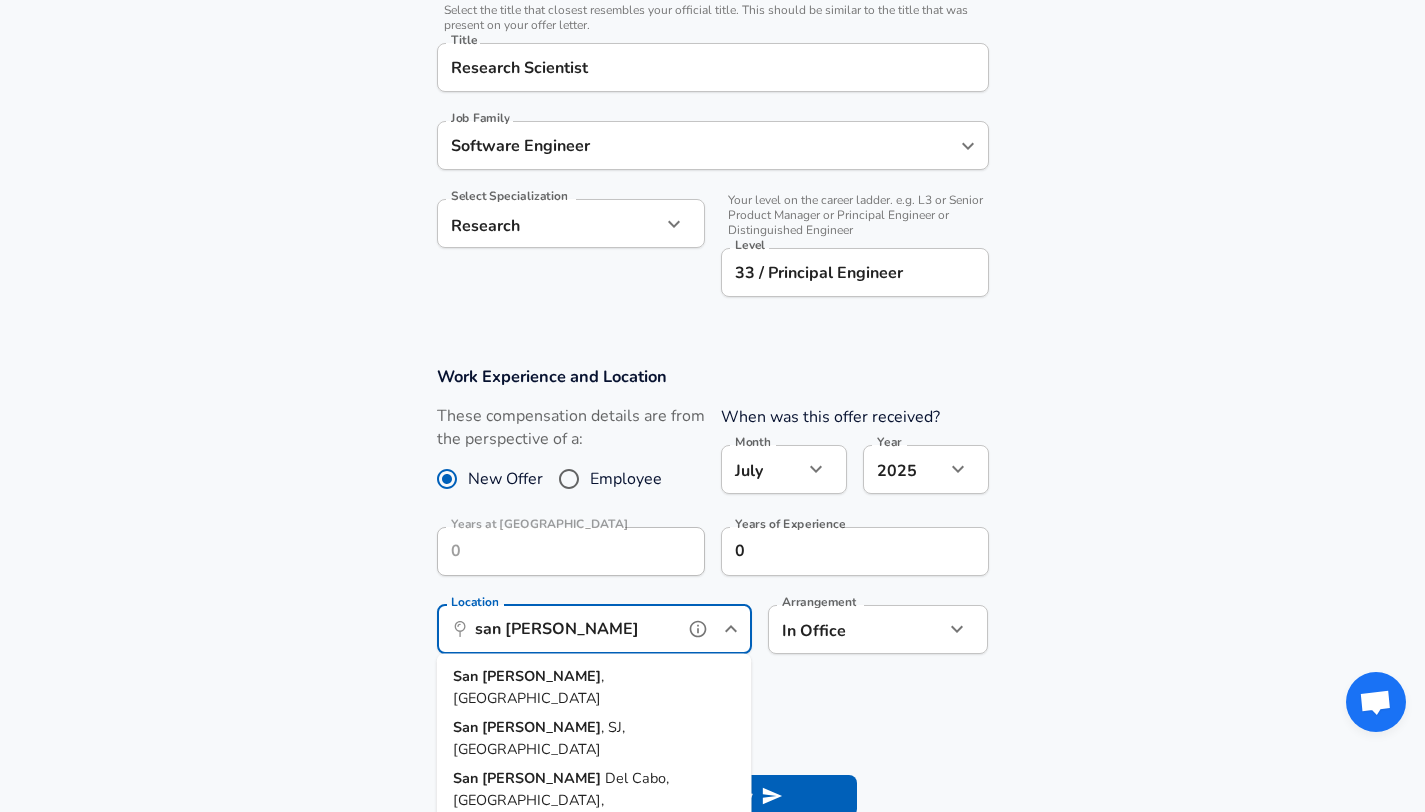 click on "San     Jose , CA" at bounding box center [594, 687] 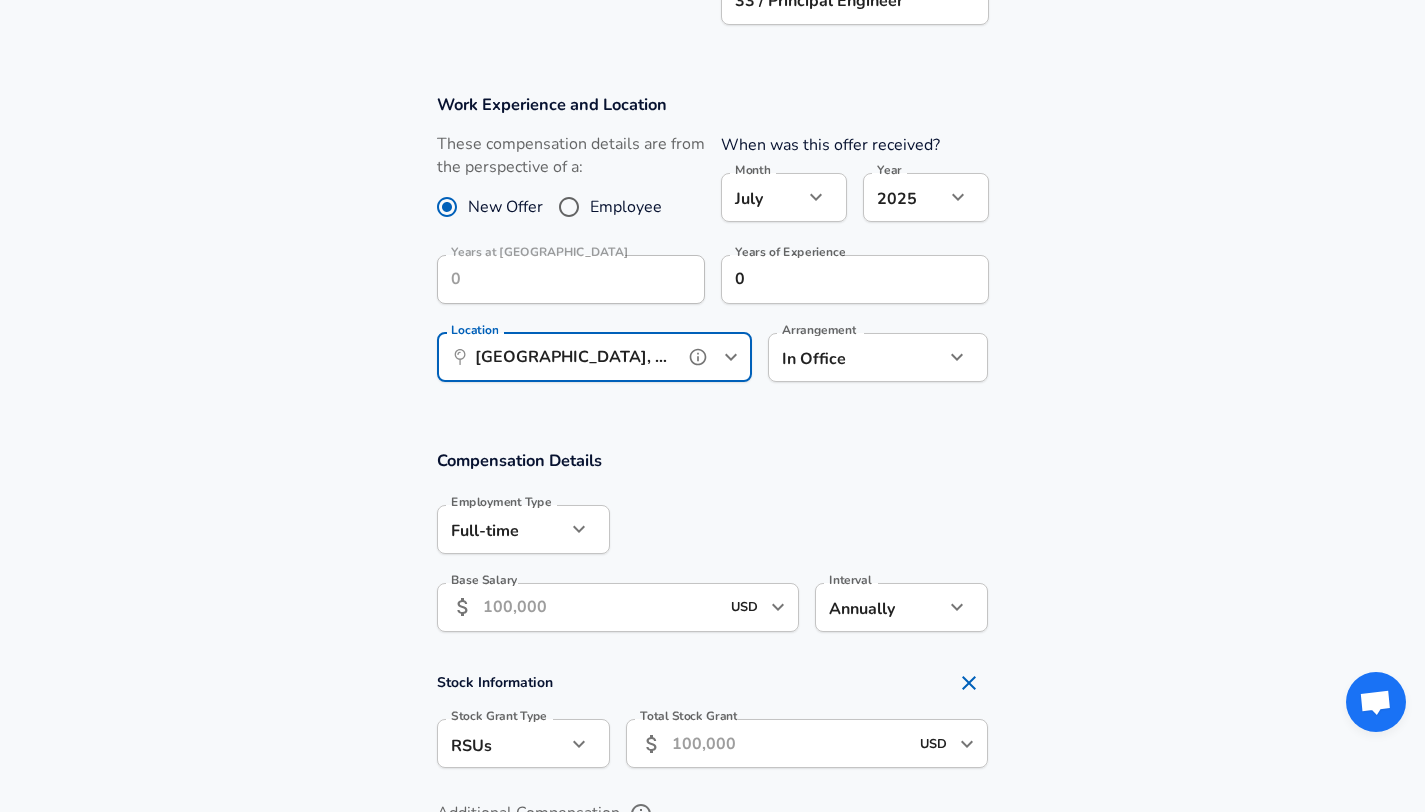 scroll, scrollTop: 790, scrollLeft: 0, axis: vertical 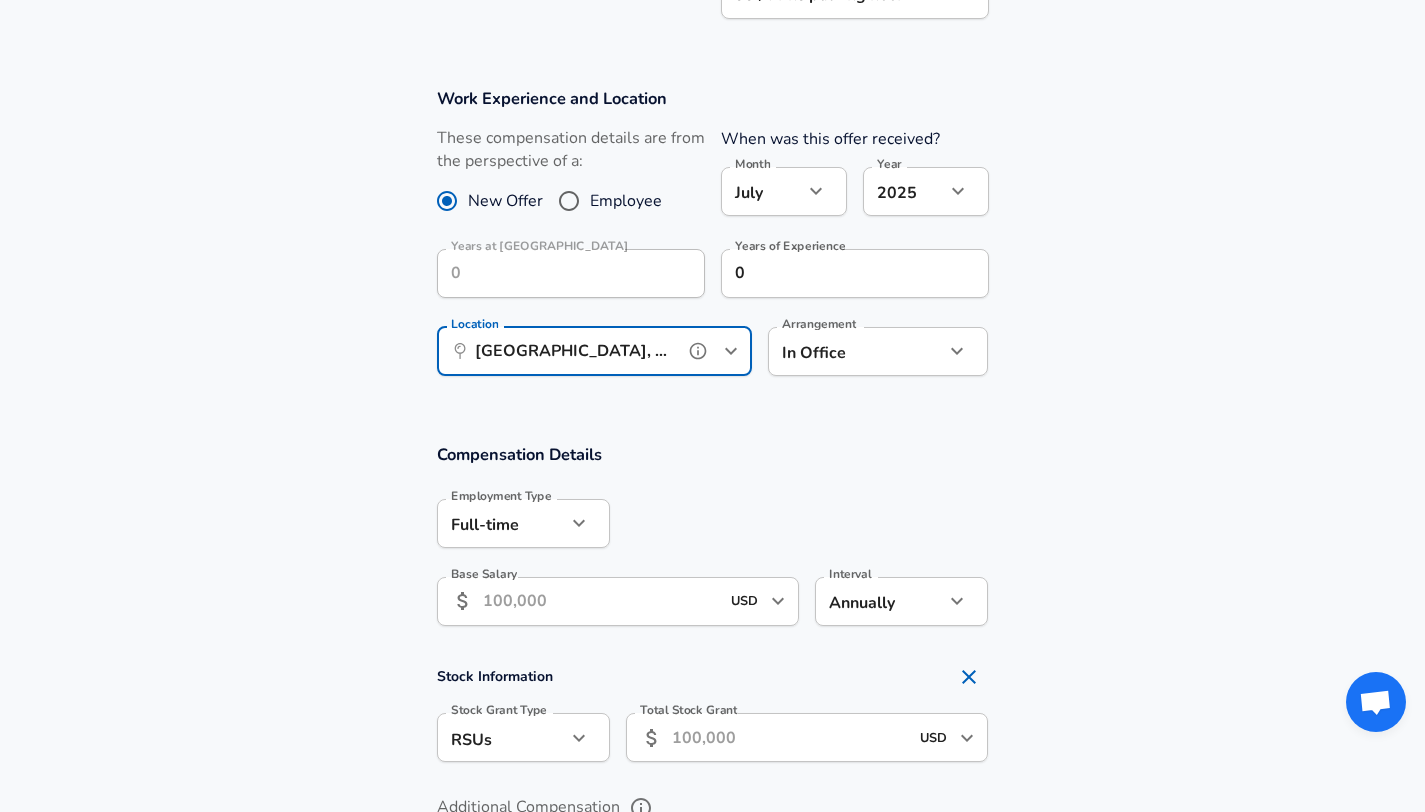 type on "San Jose, CA" 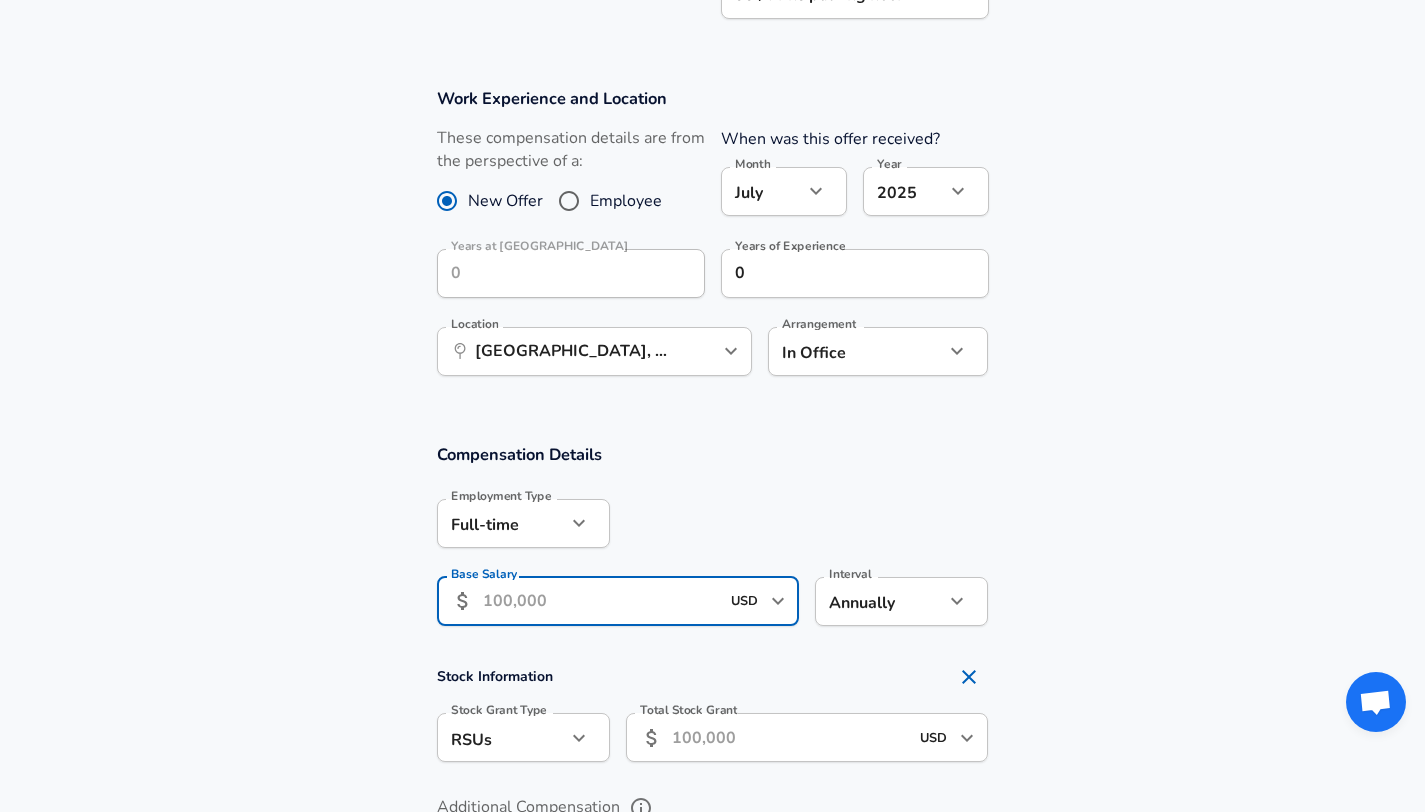 click on "Base Salary" at bounding box center (601, 601) 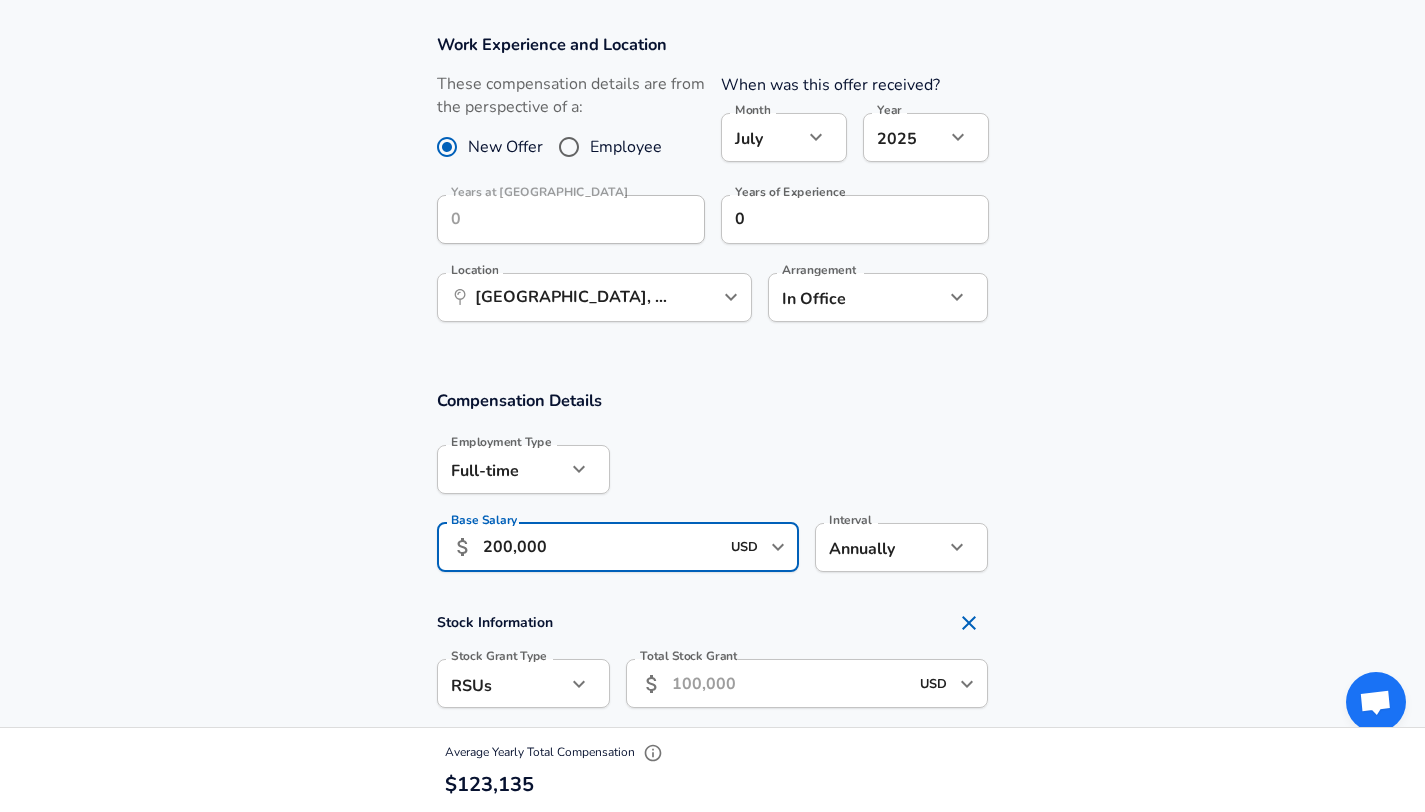 scroll, scrollTop: 1109, scrollLeft: 0, axis: vertical 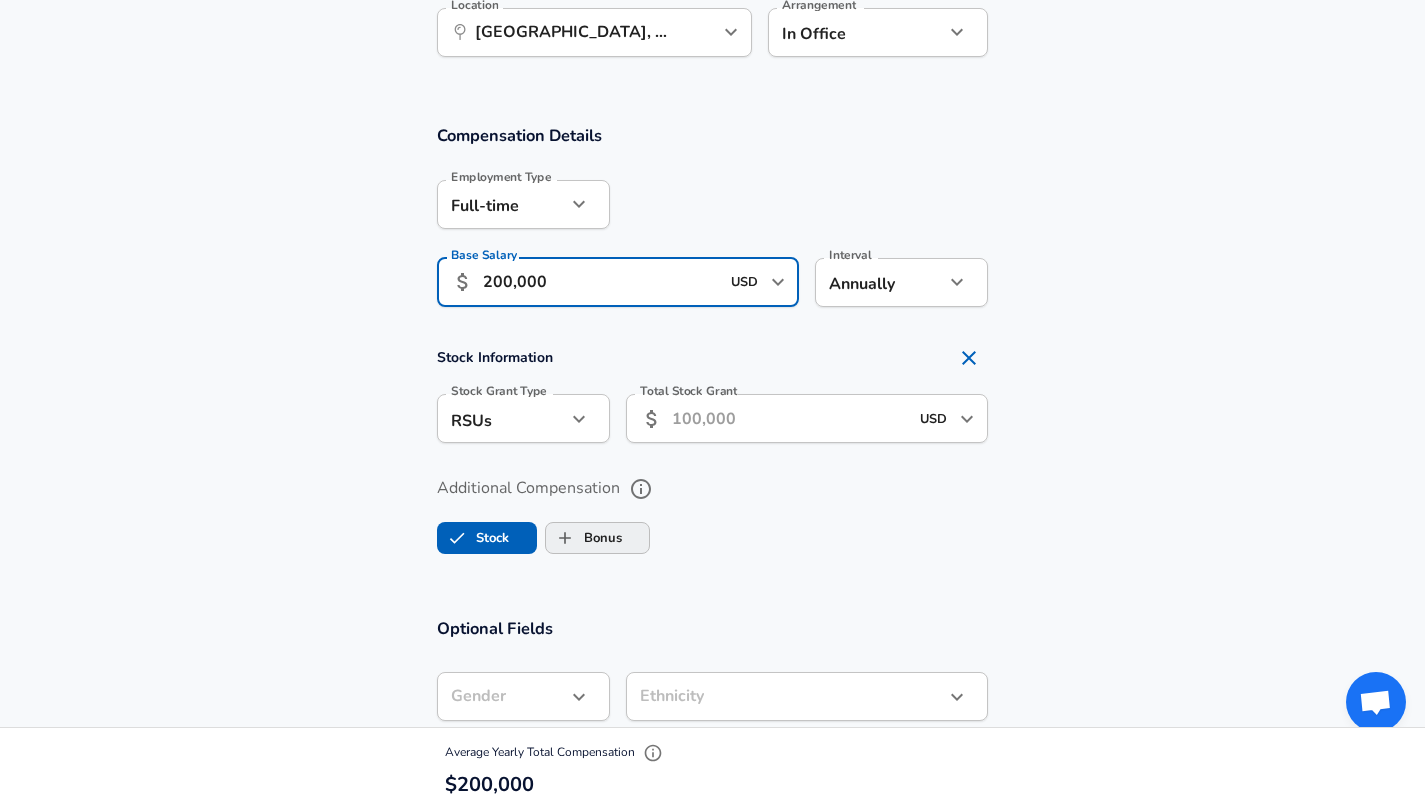 type on "200,000" 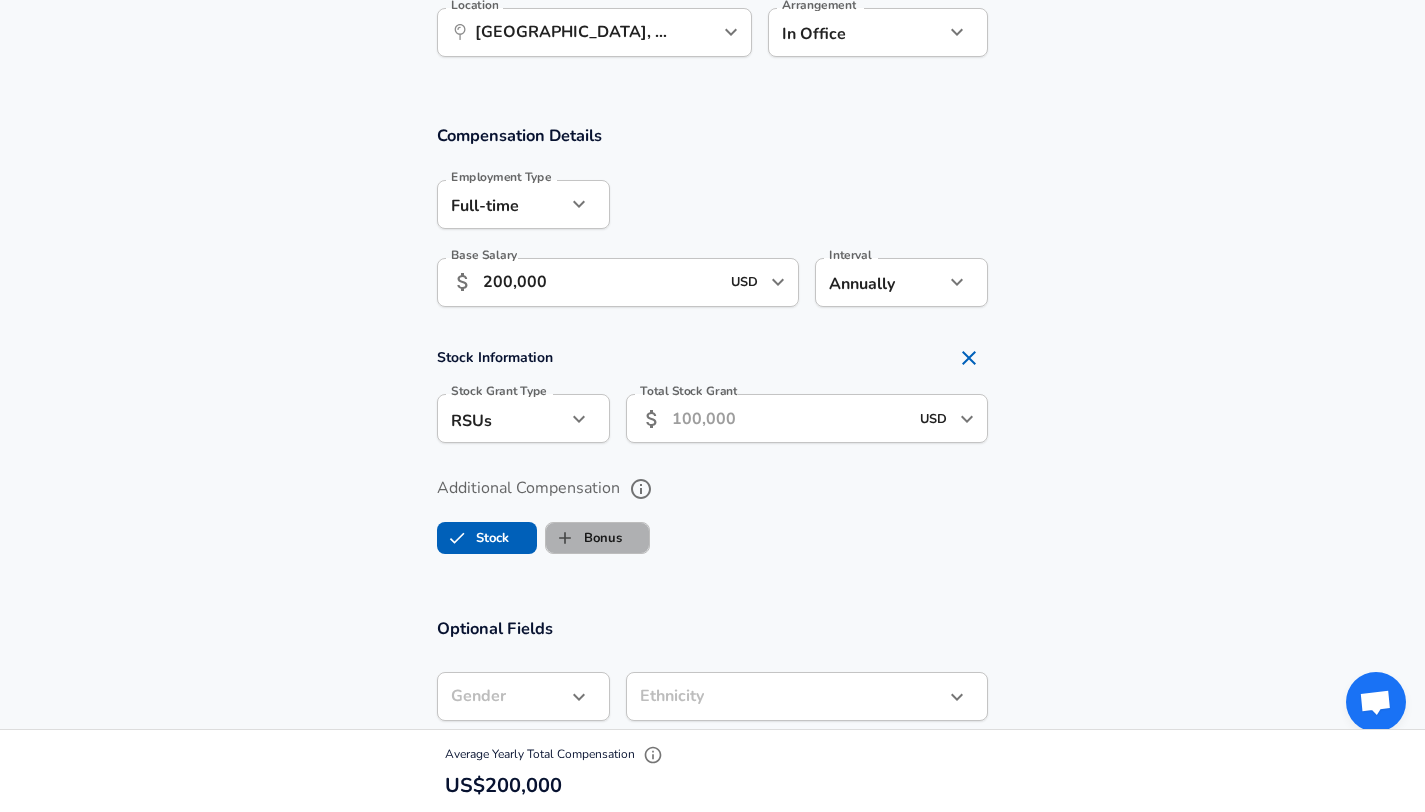 click on "Bonus" at bounding box center [584, 538] 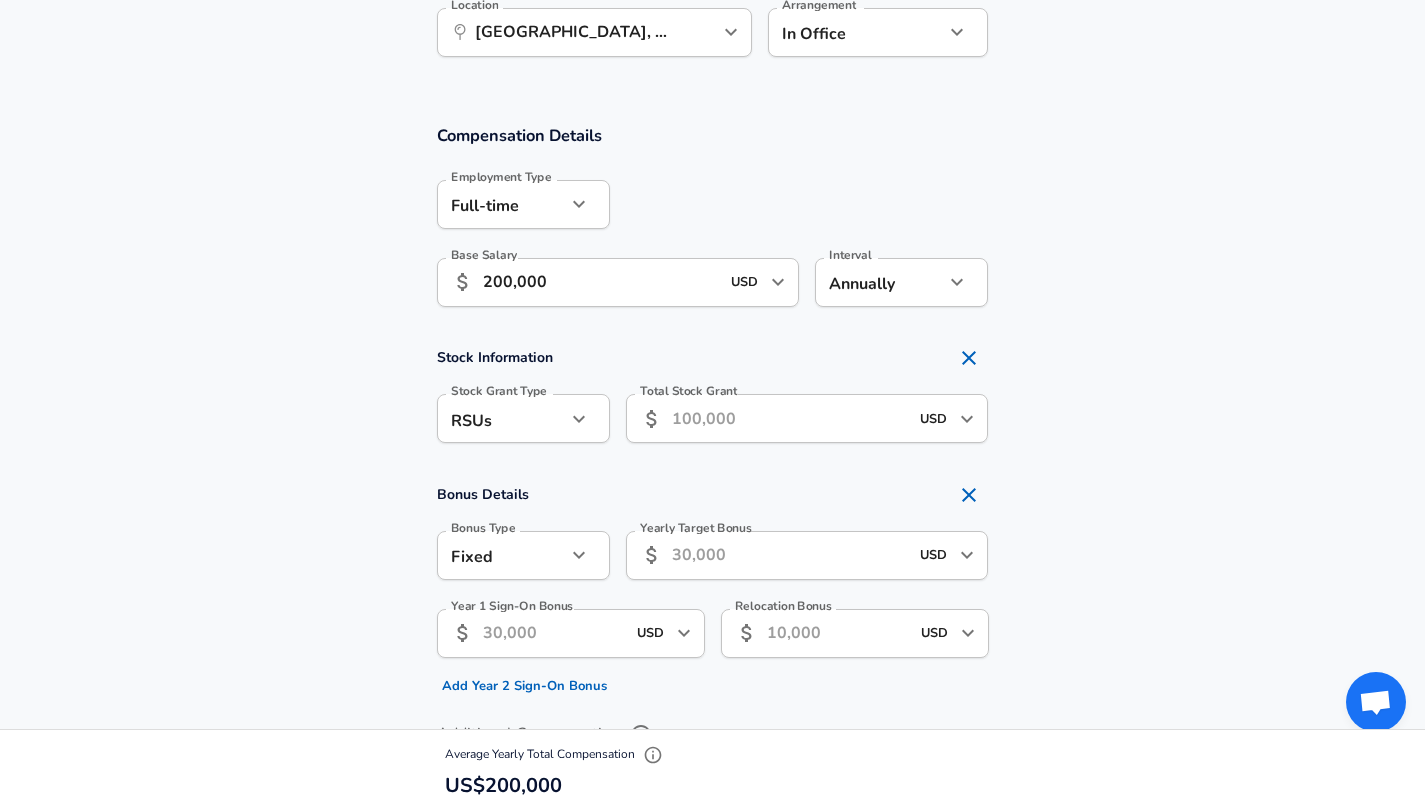 click 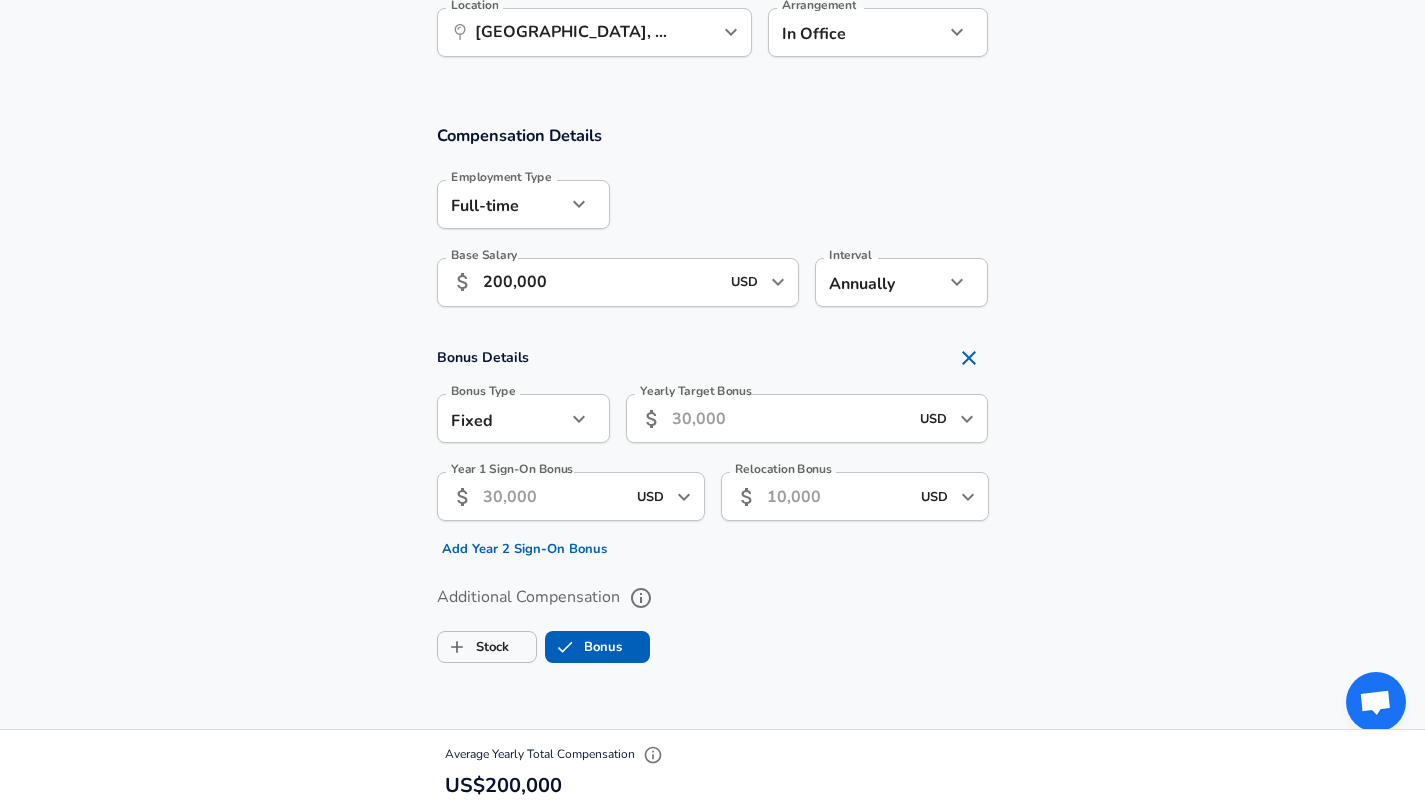 click on "Restart Add Your Salary Upload your offer letter   to verify your submission Enhance Privacy and Anonymity No Automatically hides specific fields until there are enough submissions to safely display the full details.   More Details Based on your submission and the data points that we have already collected, we will automatically hide and anonymize specific fields if there aren't enough data points to remain sufficiently anonymous. Company & Title Information   Enter the company you received your offer from Company TSMC Company   Select the title that closest resembles your official title. This should be similar to the title that was present on your offer letter. Title Research Scientist Title Job Family Software Engineer Job Family Select Specialization Research Research Select Specialization   Your level on the career ladder. e.g. L3 or Senior Product Manager or Principal Engineer or Distinguished Engineer Level 33 / Principal Engineer Level Work Experience and Location New Offer Employee Month July 7 Month" at bounding box center [712, -703] 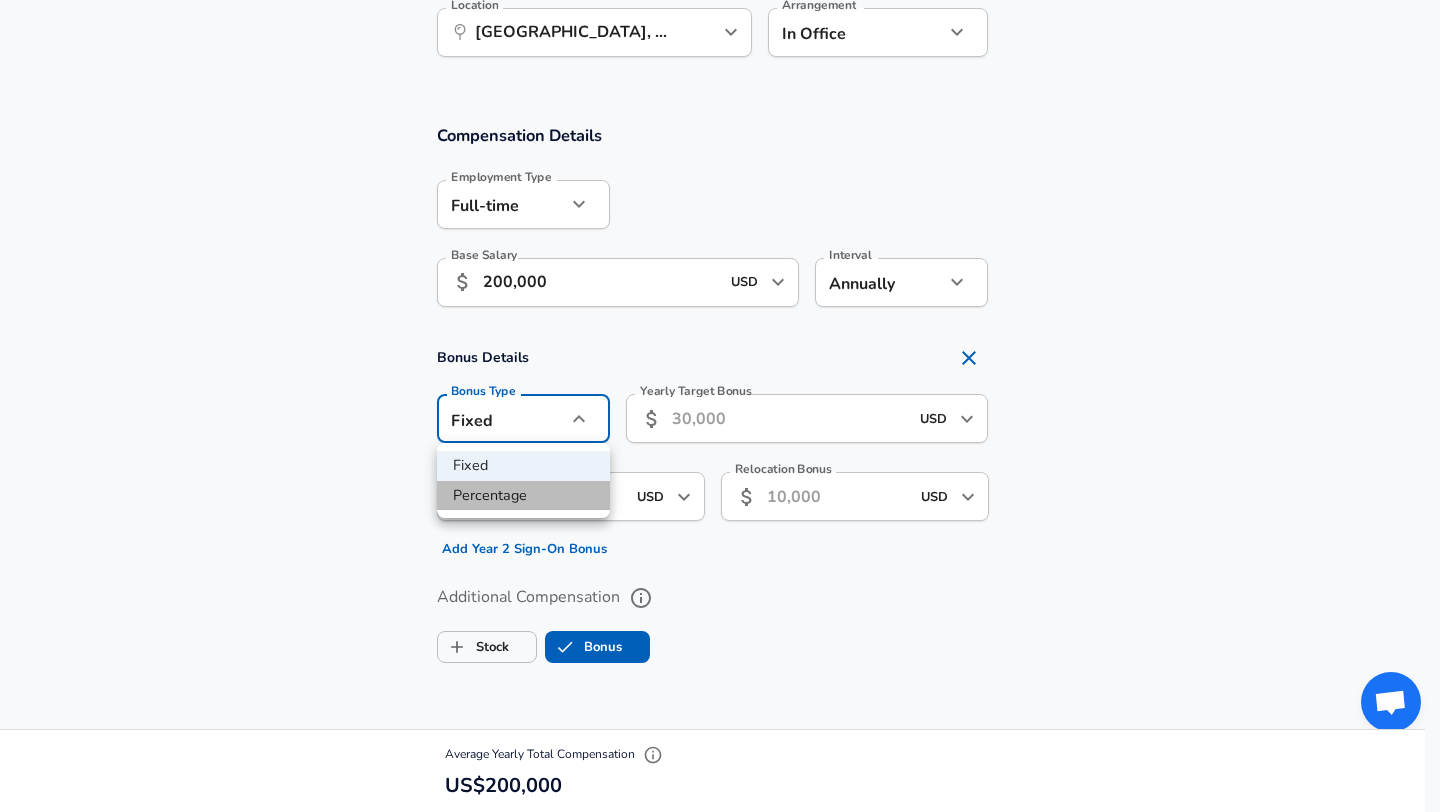 click on "Percentage" at bounding box center [523, 496] 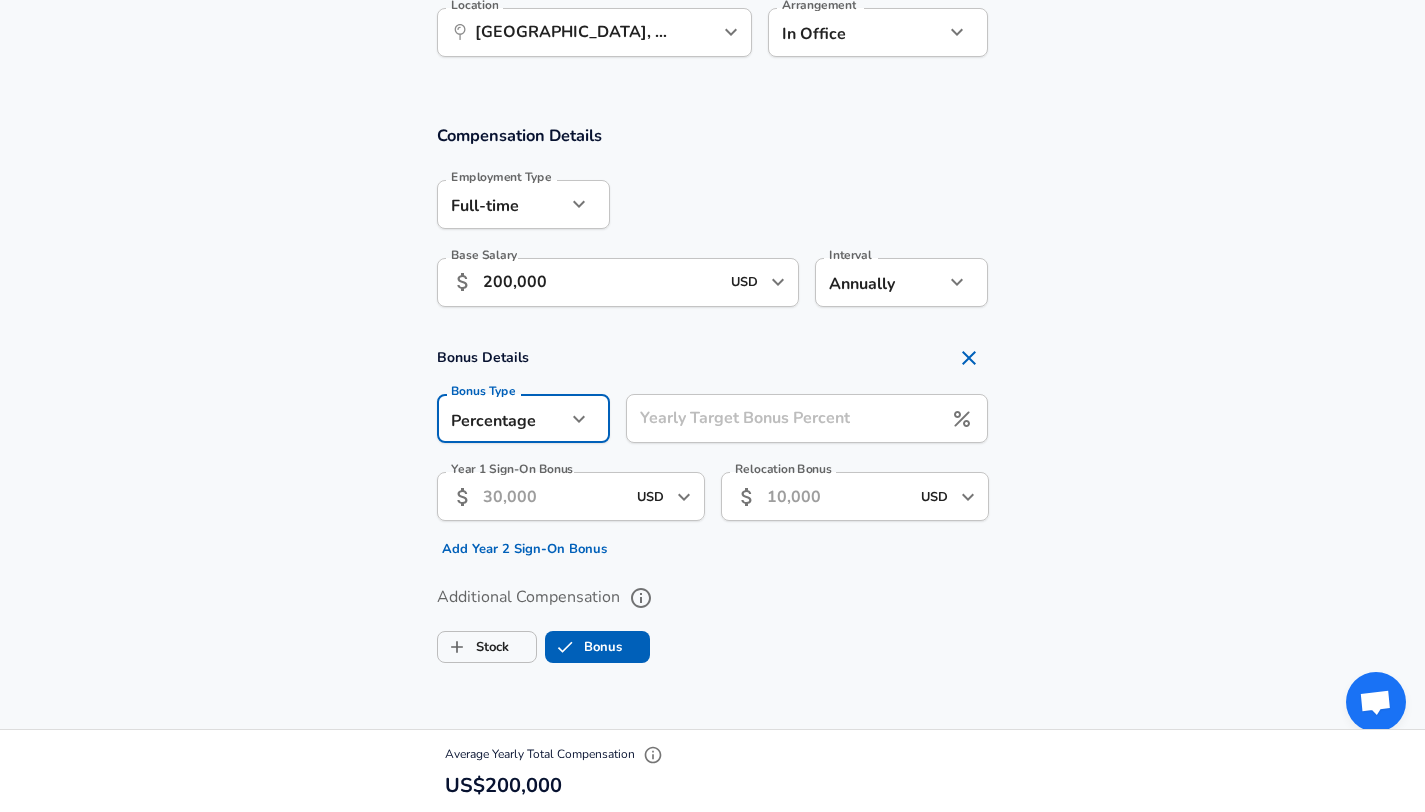 click on "Yearly Target Bonus Percent" at bounding box center (784, 418) 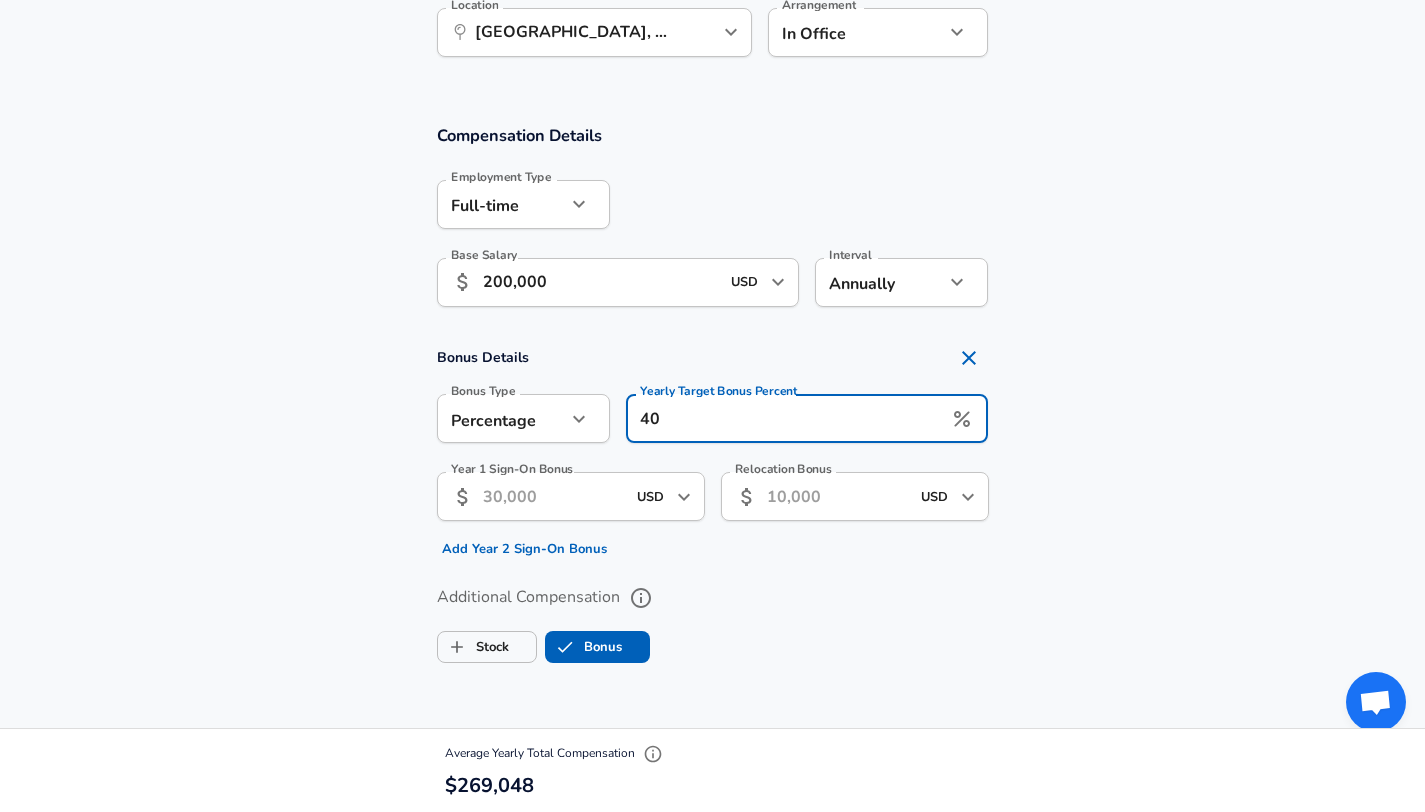 type on "40" 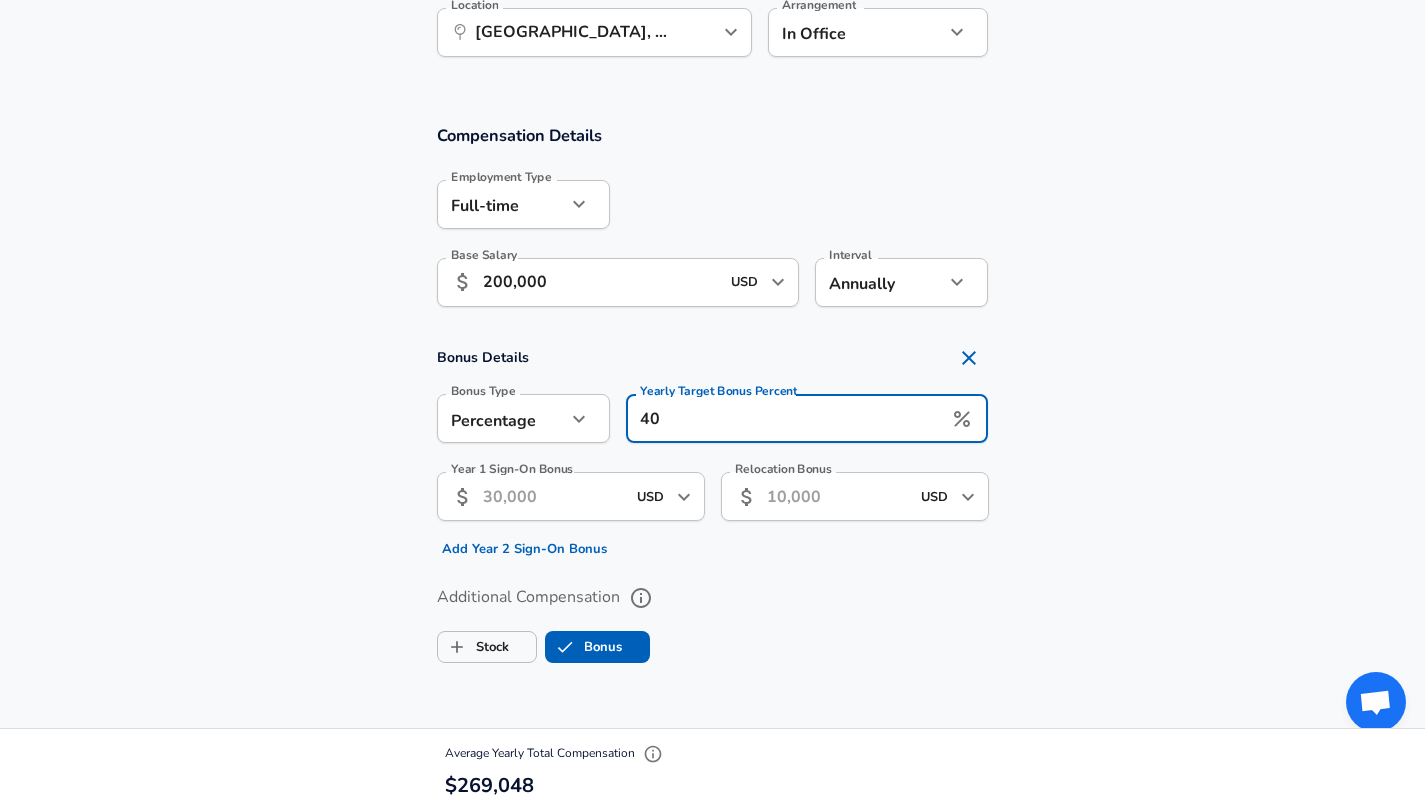 click on "Year 1 Sign-On Bonus" at bounding box center [554, 496] 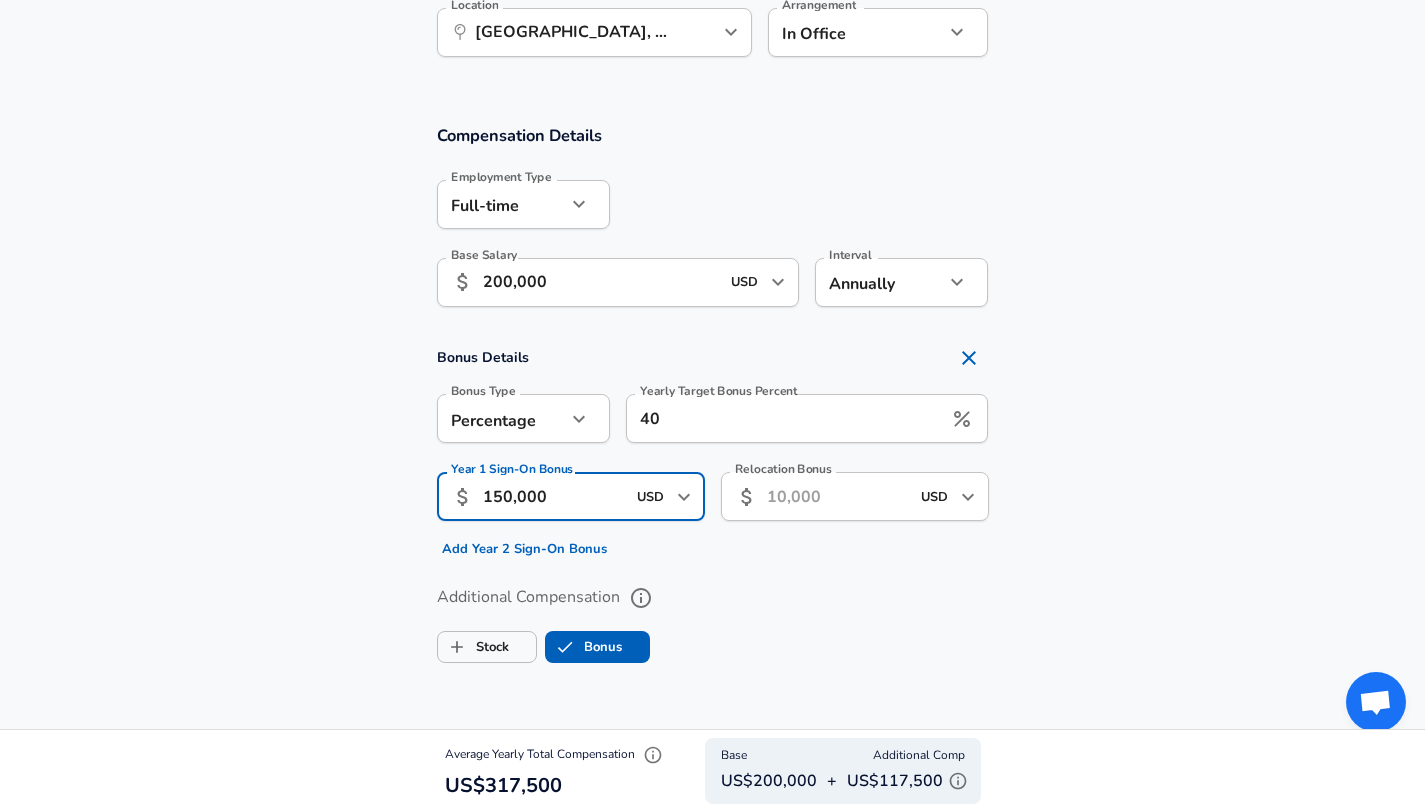 type on "150,000" 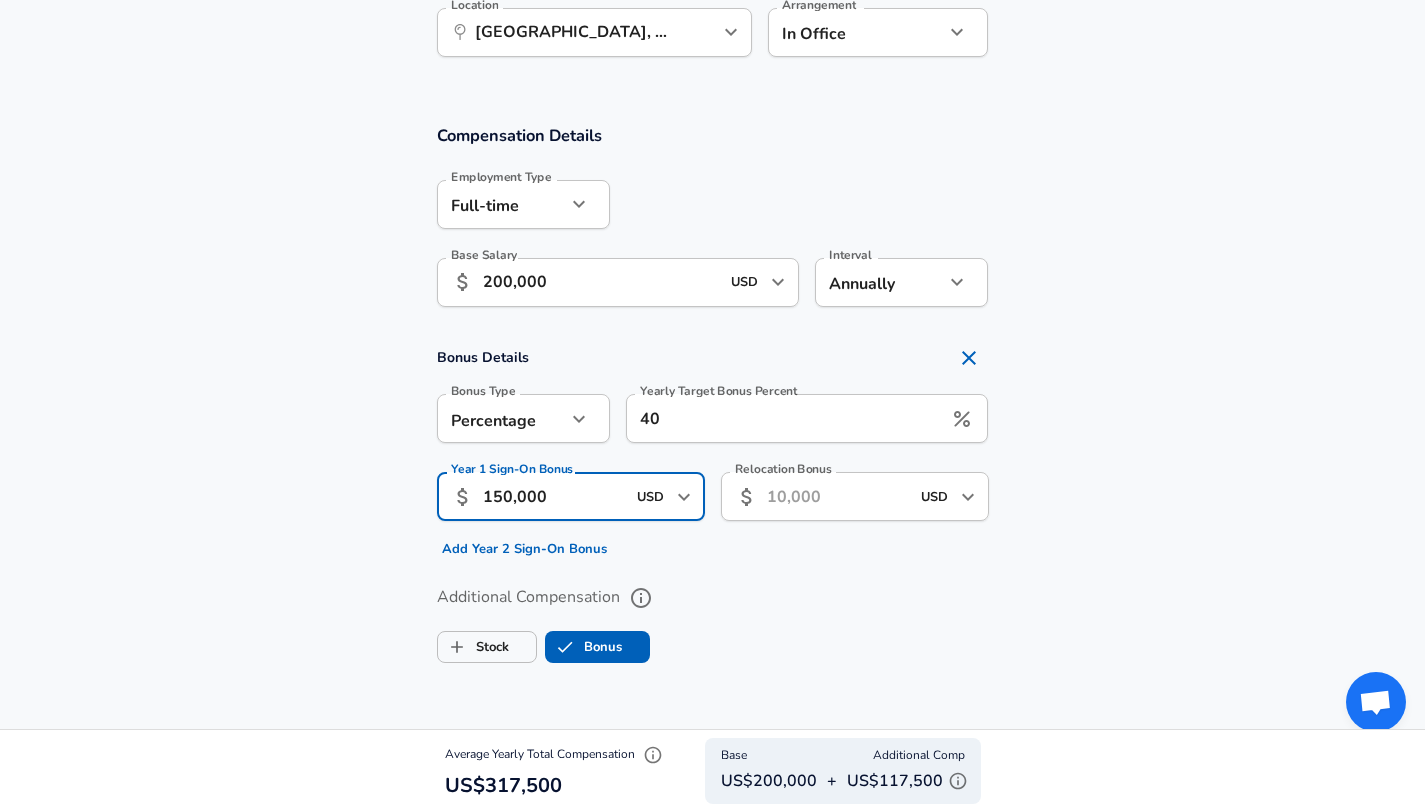 click on "Bonus Details  Bonus Type Percentage percentage Bonus Type Yearly Target Bonus Percent 40 Yearly Target Bonus Percent Year 1 Sign-On Bonus ​ 150,000 USD ​ Year 1 Sign-On Bonus Add Year 2 Sign-On Bonus Relocation Bonus ​ USD ​ Relocation Bonus" at bounding box center [712, 451] 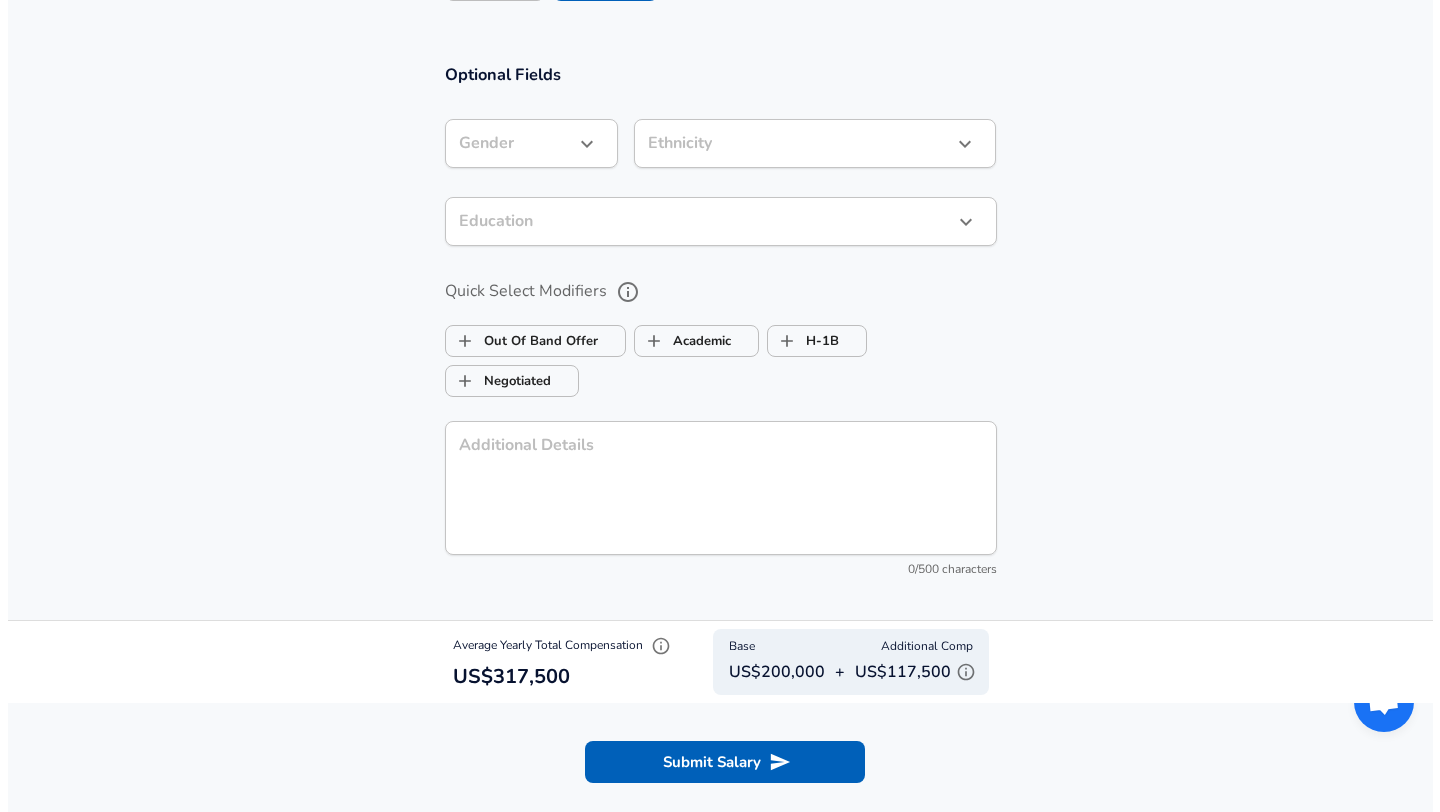 scroll, scrollTop: 2185, scrollLeft: 0, axis: vertical 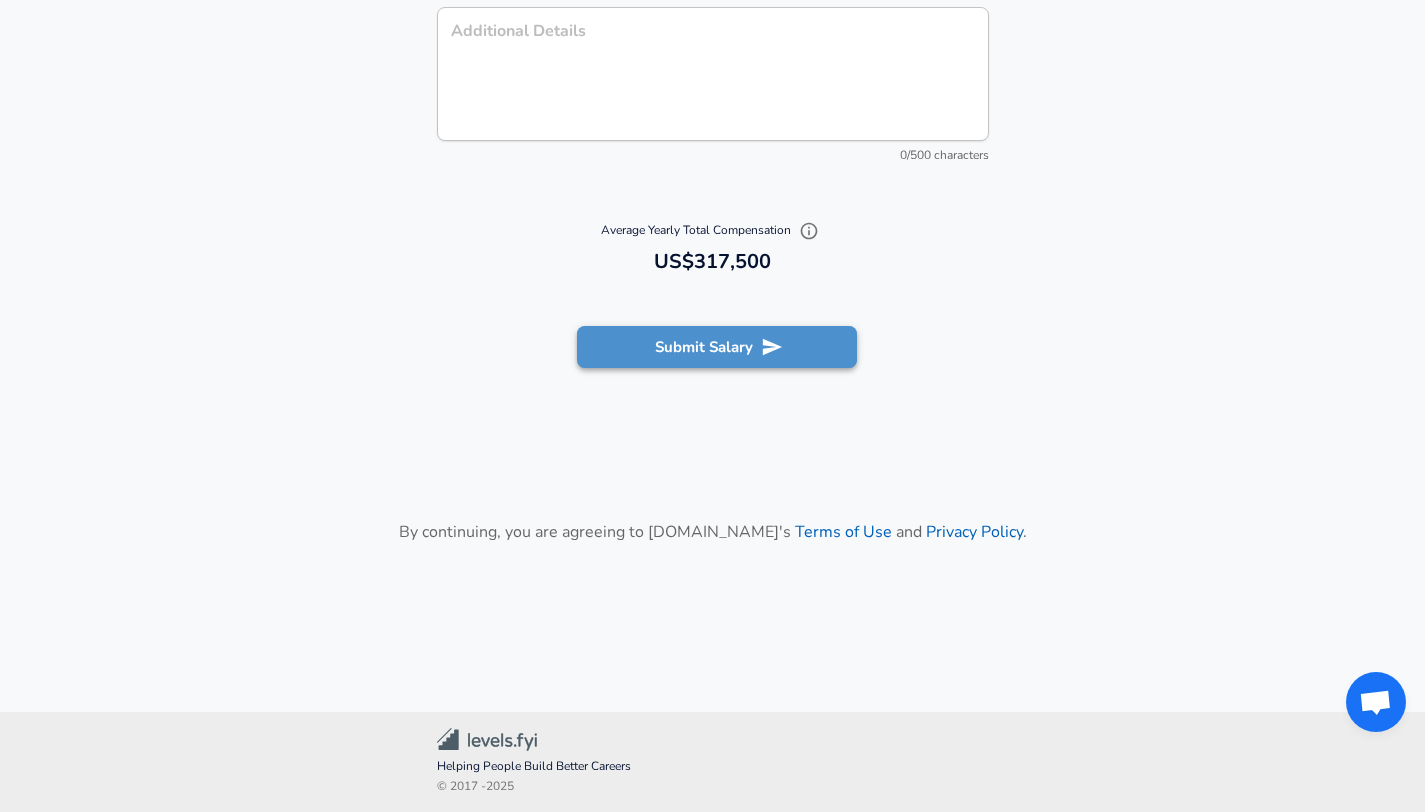 click on "Submit Salary" at bounding box center (717, 347) 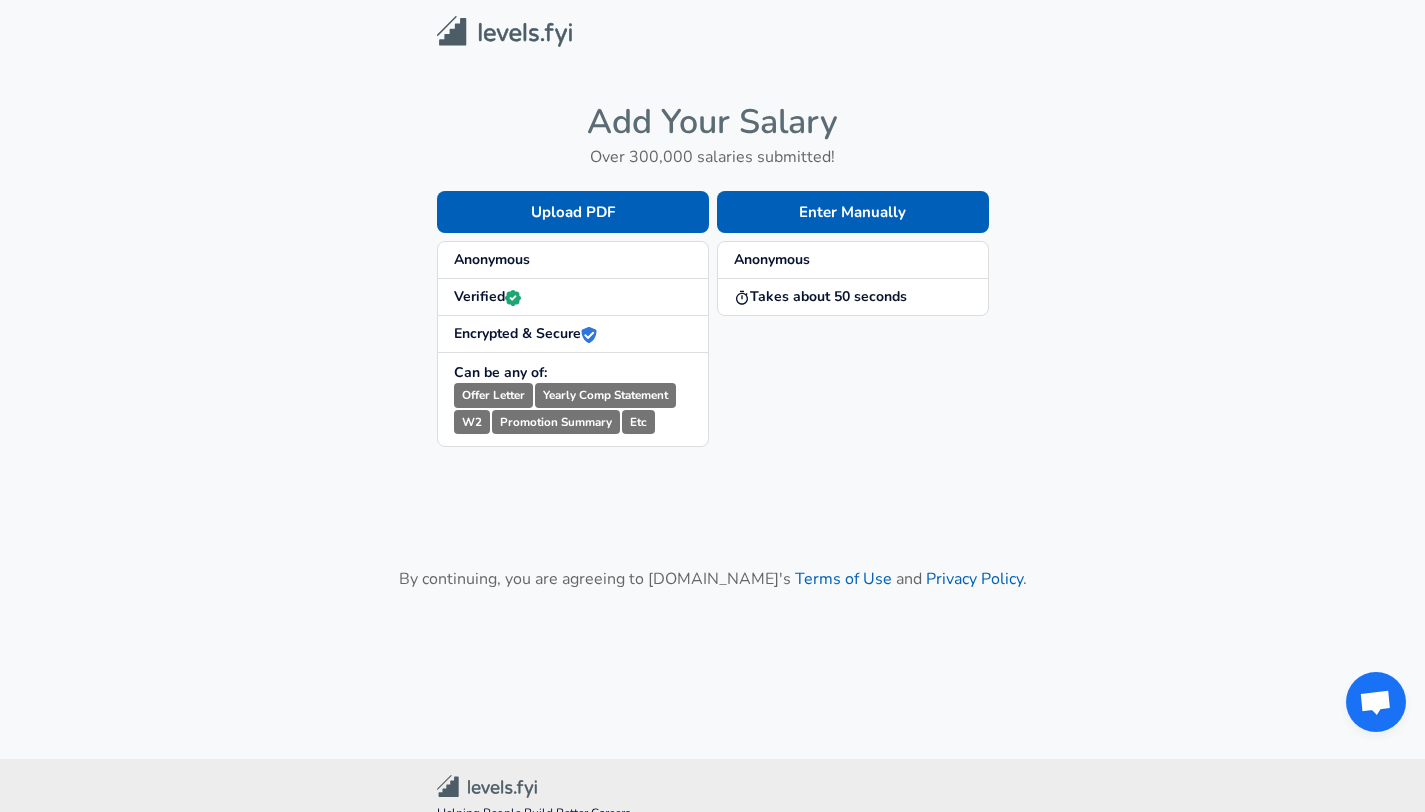scroll, scrollTop: 0, scrollLeft: 0, axis: both 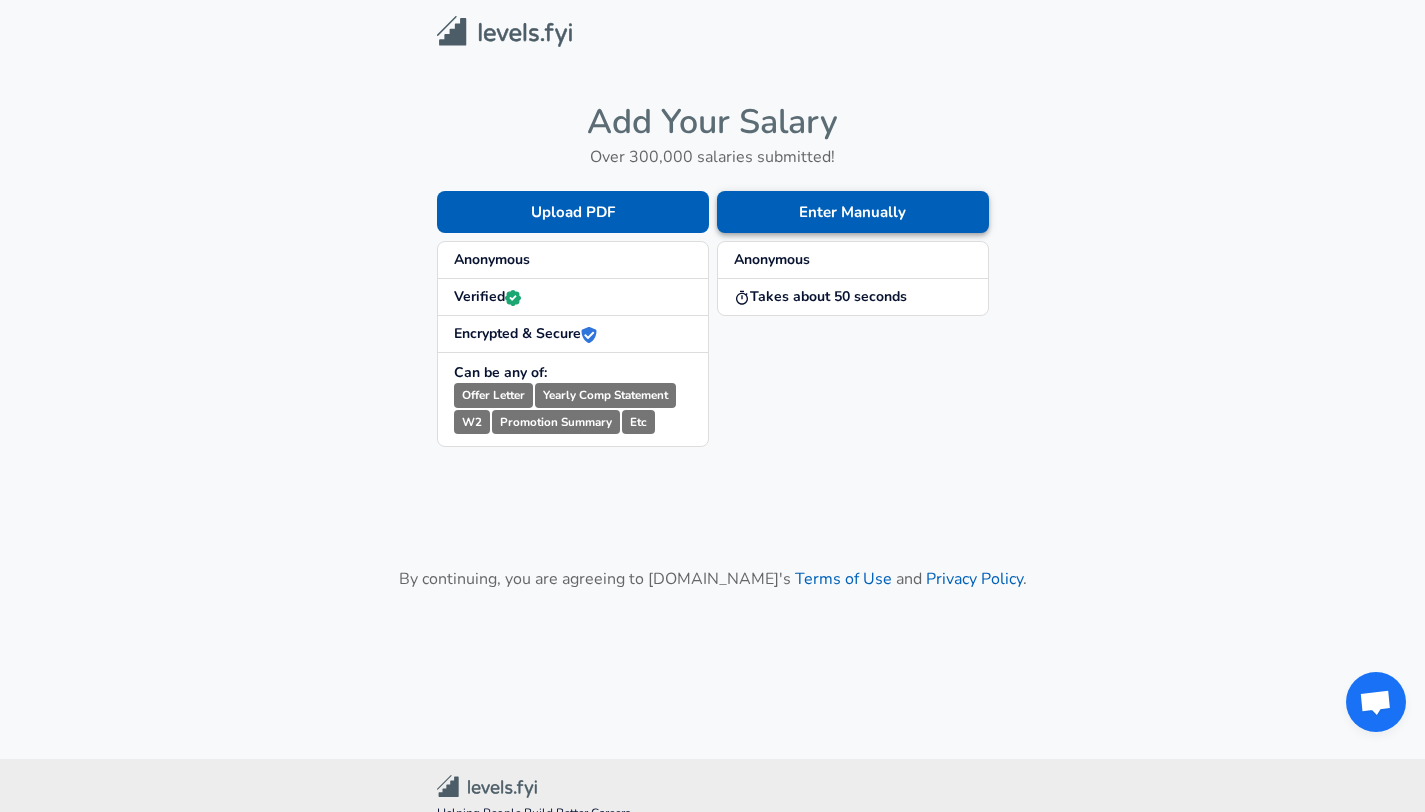 click on "Enter Manually" at bounding box center [853, 212] 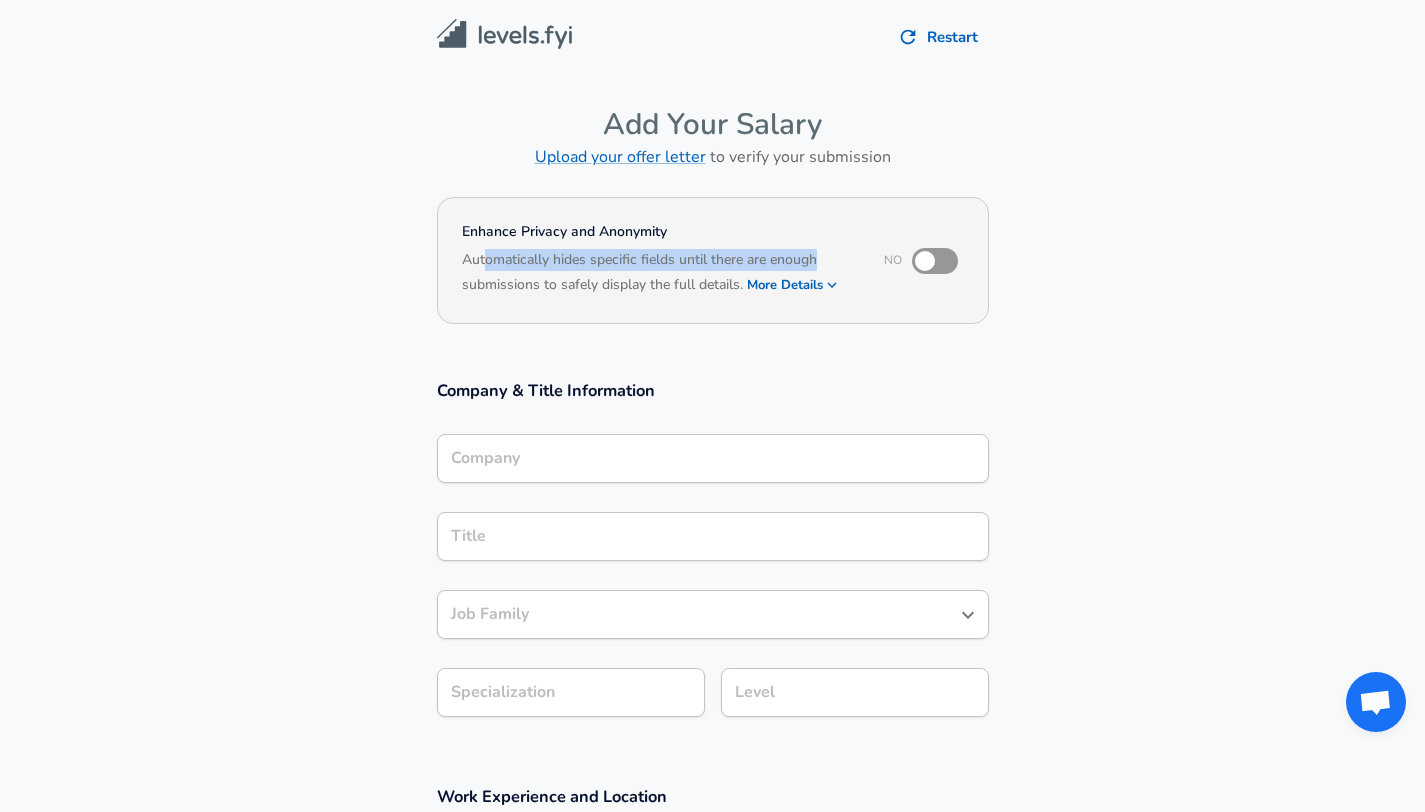 drag, startPoint x: 482, startPoint y: 260, endPoint x: 803, endPoint y: 264, distance: 321.02493 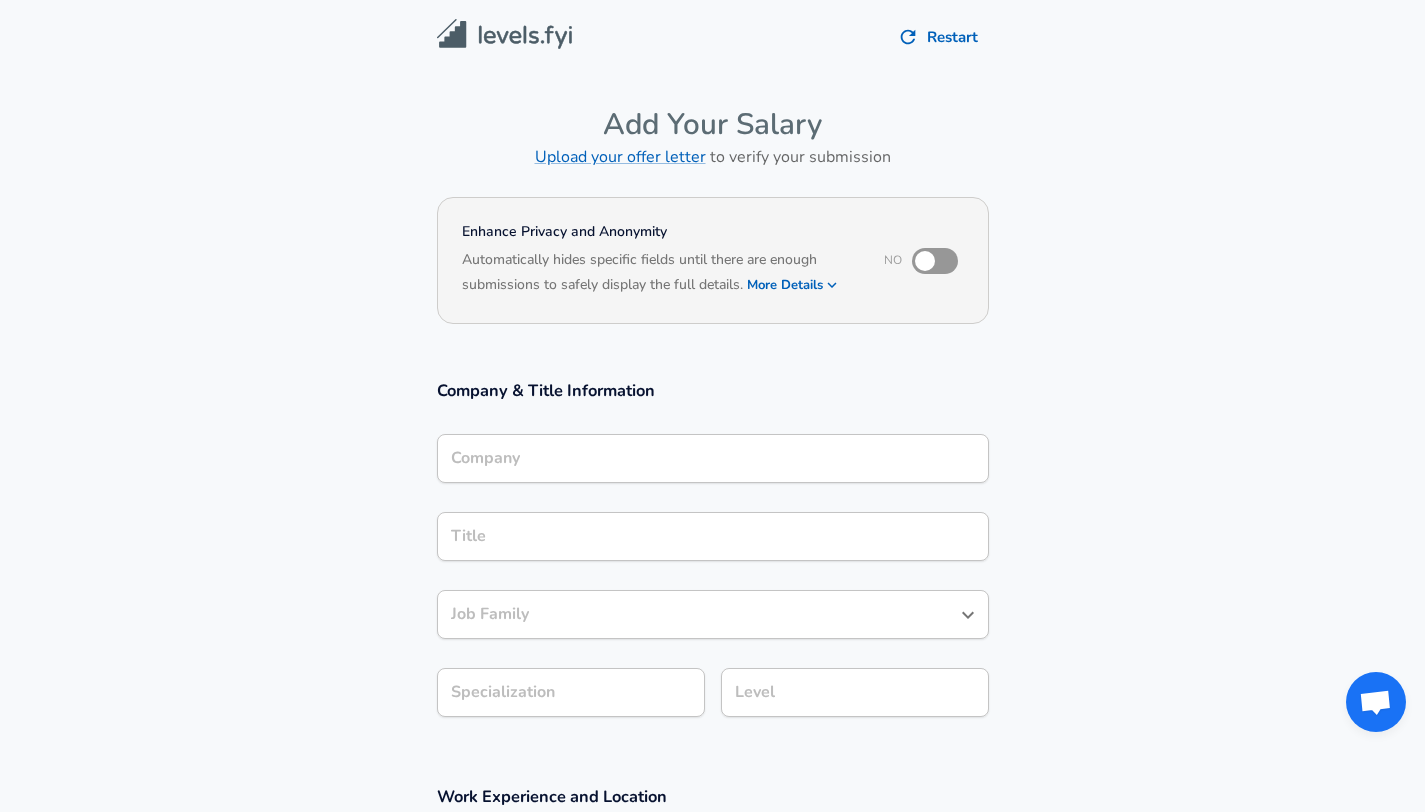 click on "Automatically hides specific fields until there are enough submissions to safely display the full details.   More Details" at bounding box center [659, 274] 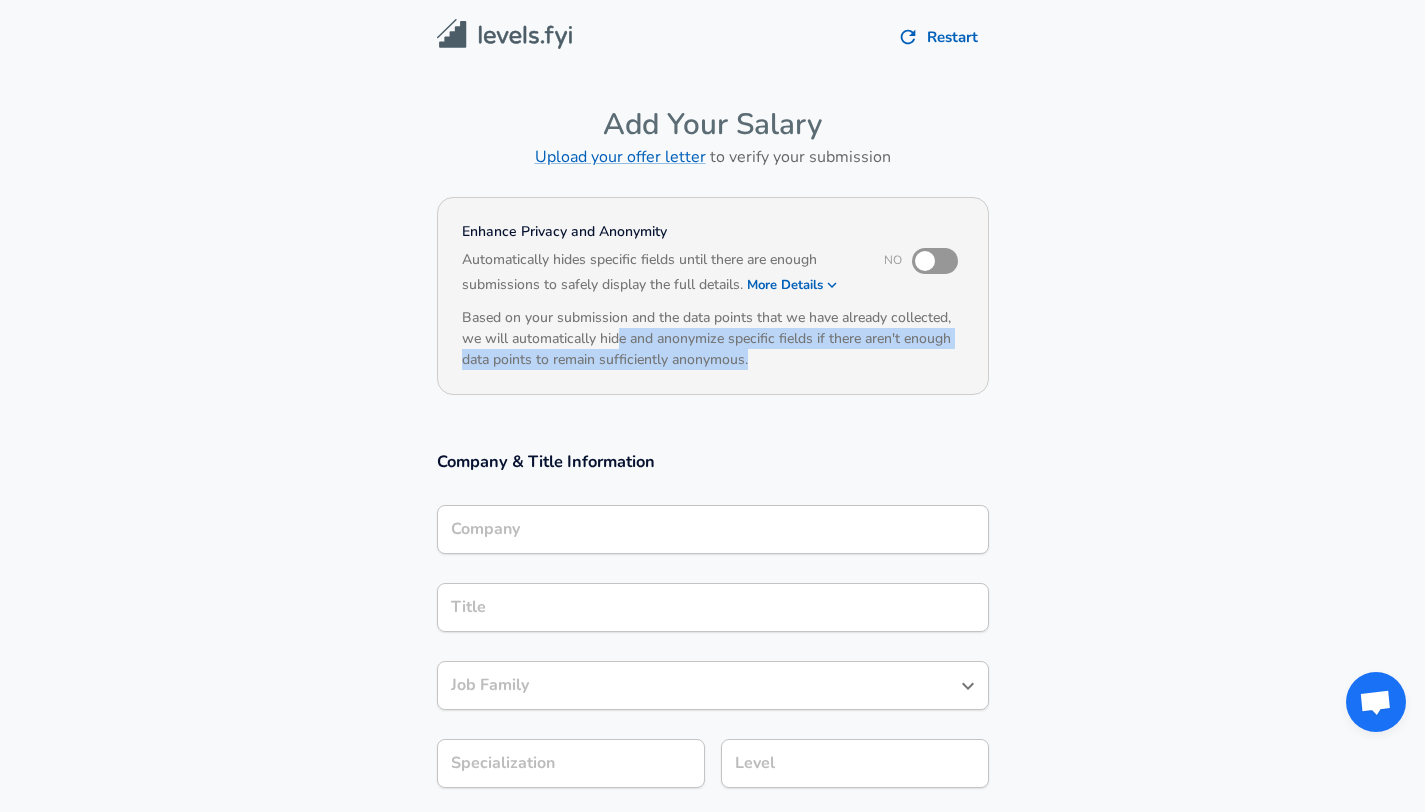 drag, startPoint x: 618, startPoint y: 341, endPoint x: 875, endPoint y: 366, distance: 258.2131 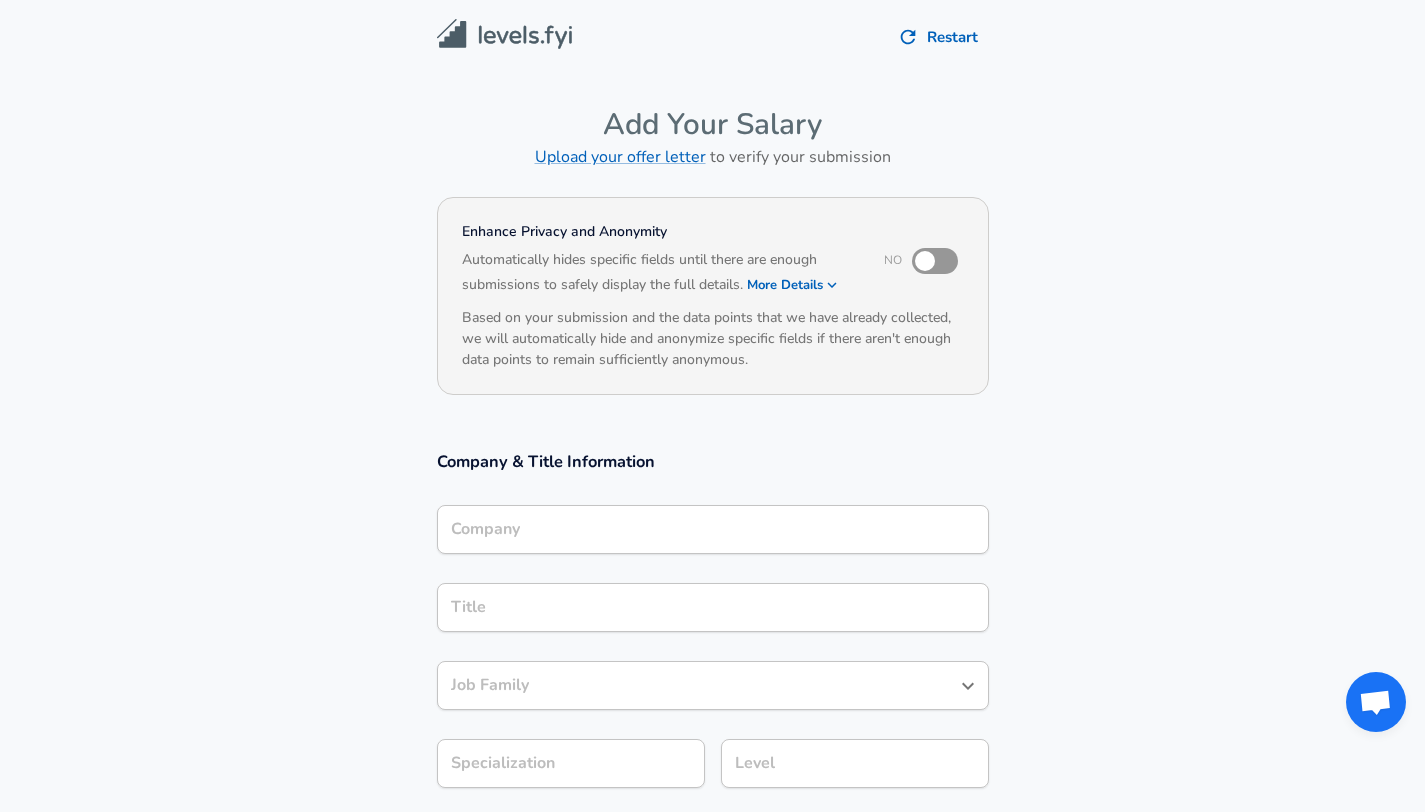 click at bounding box center (925, 261) 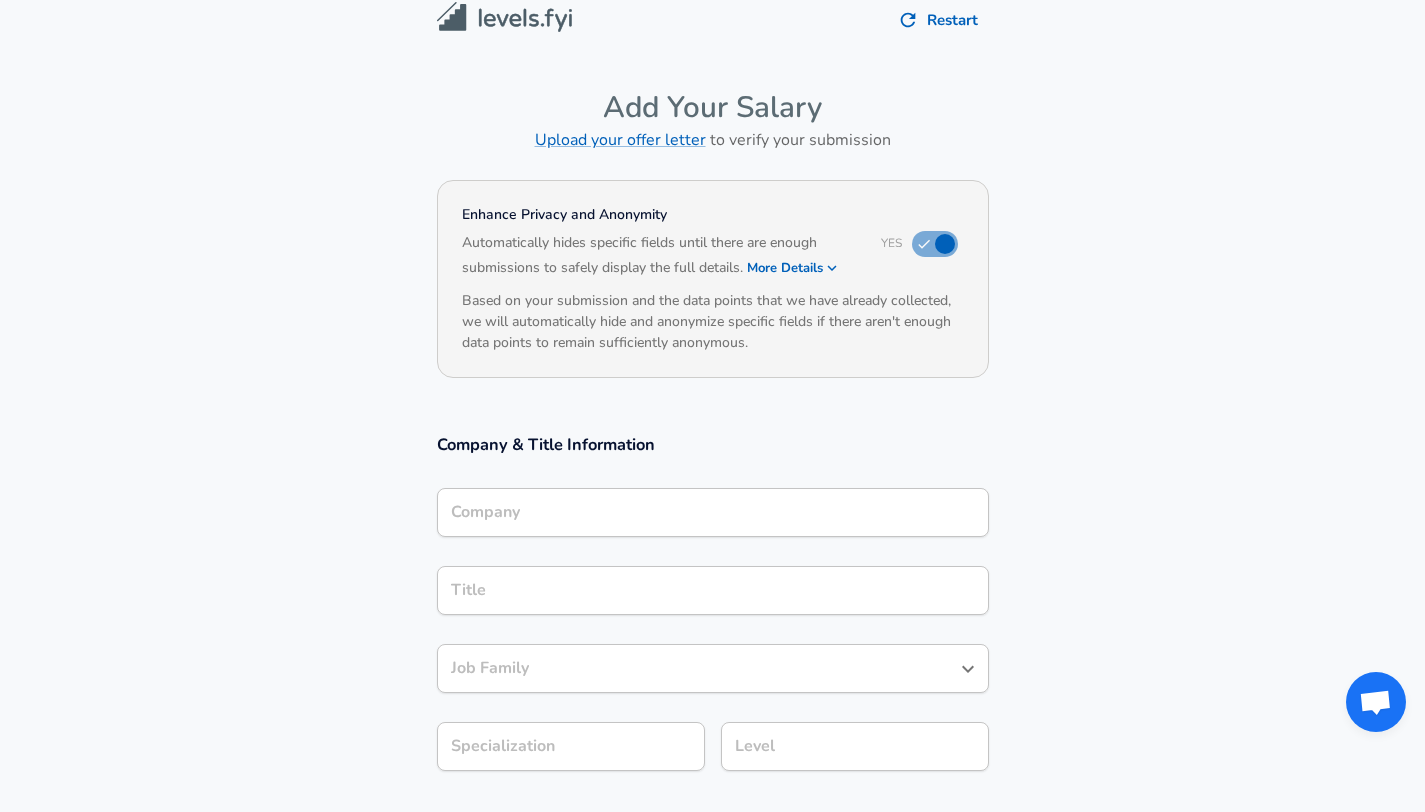scroll, scrollTop: 0, scrollLeft: 0, axis: both 